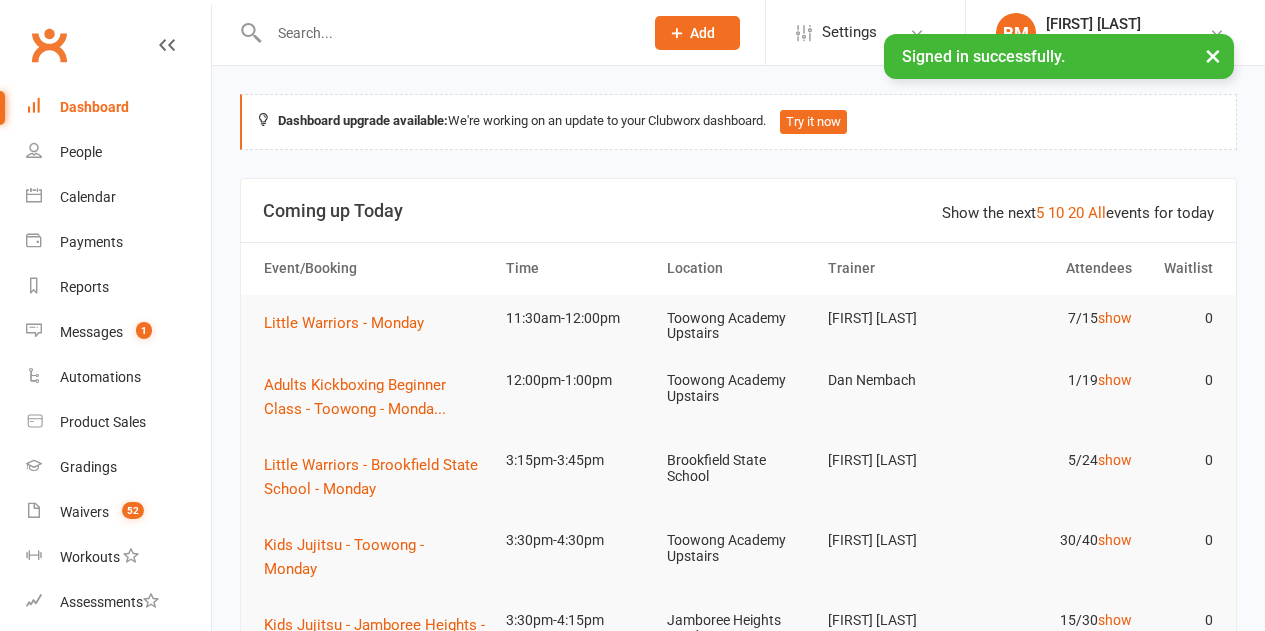 scroll, scrollTop: 0, scrollLeft: 0, axis: both 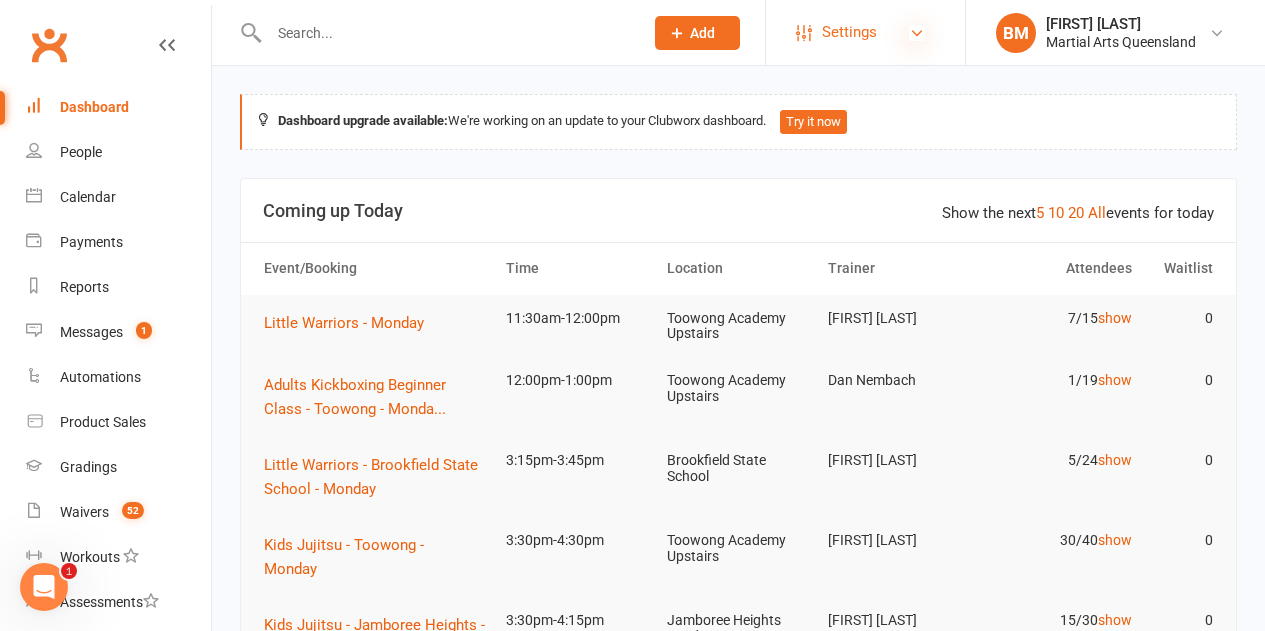 click at bounding box center [917, 33] 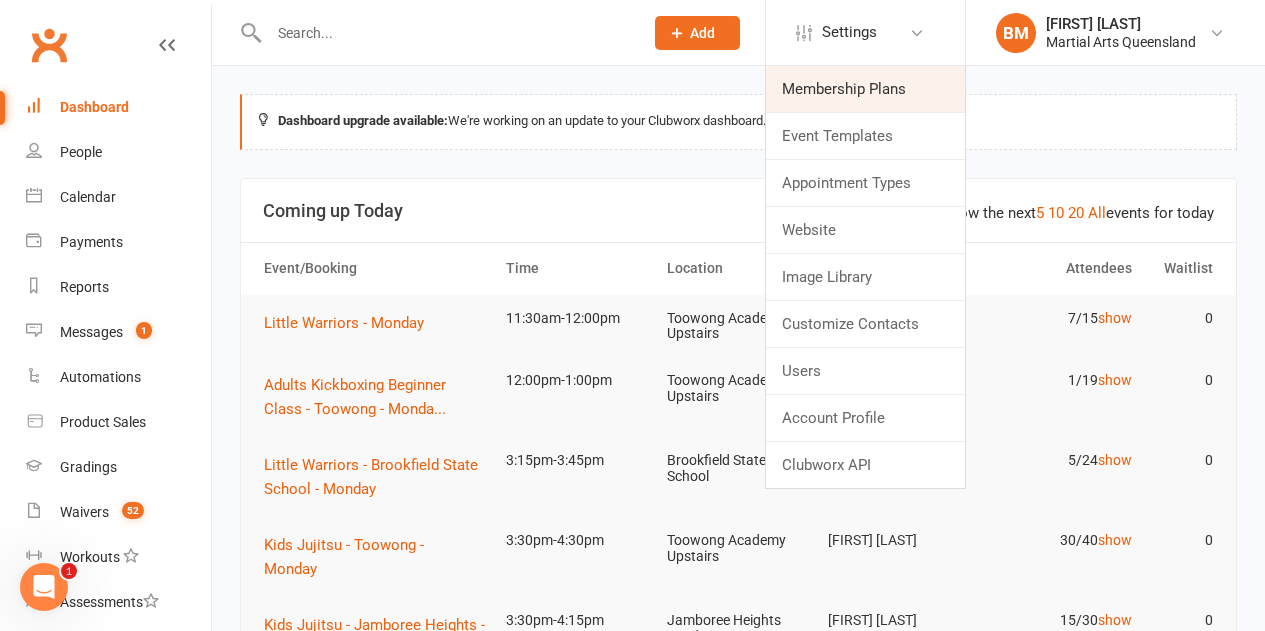 click on "Membership Plans" at bounding box center [865, 89] 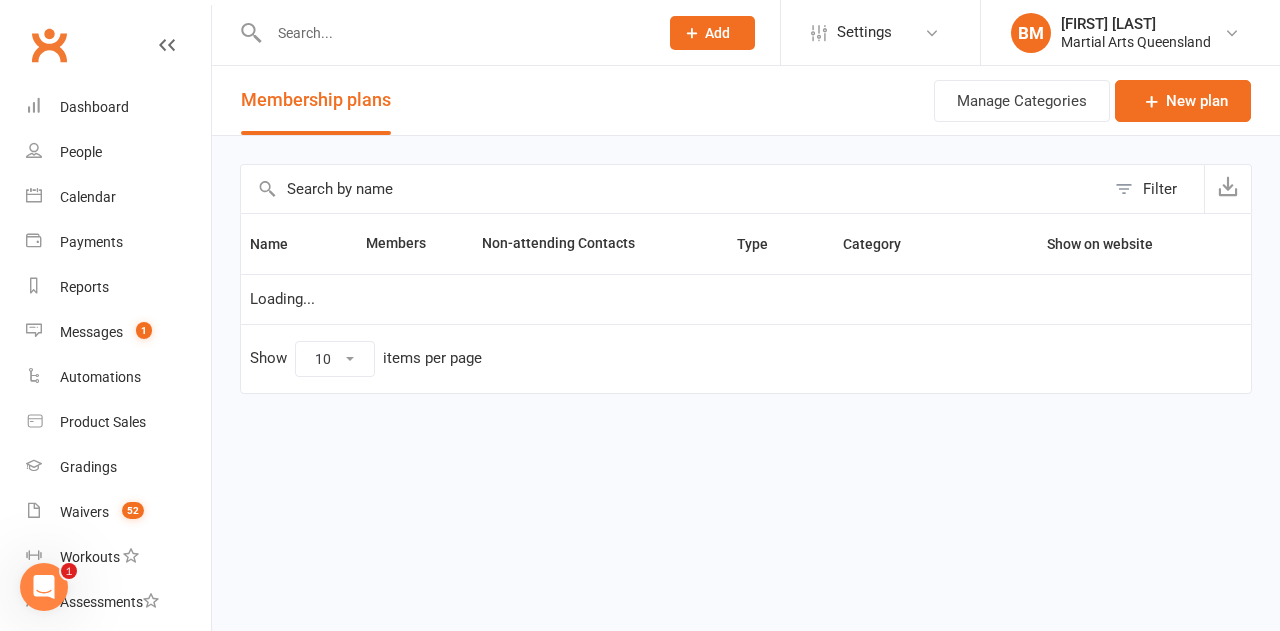 select on "100" 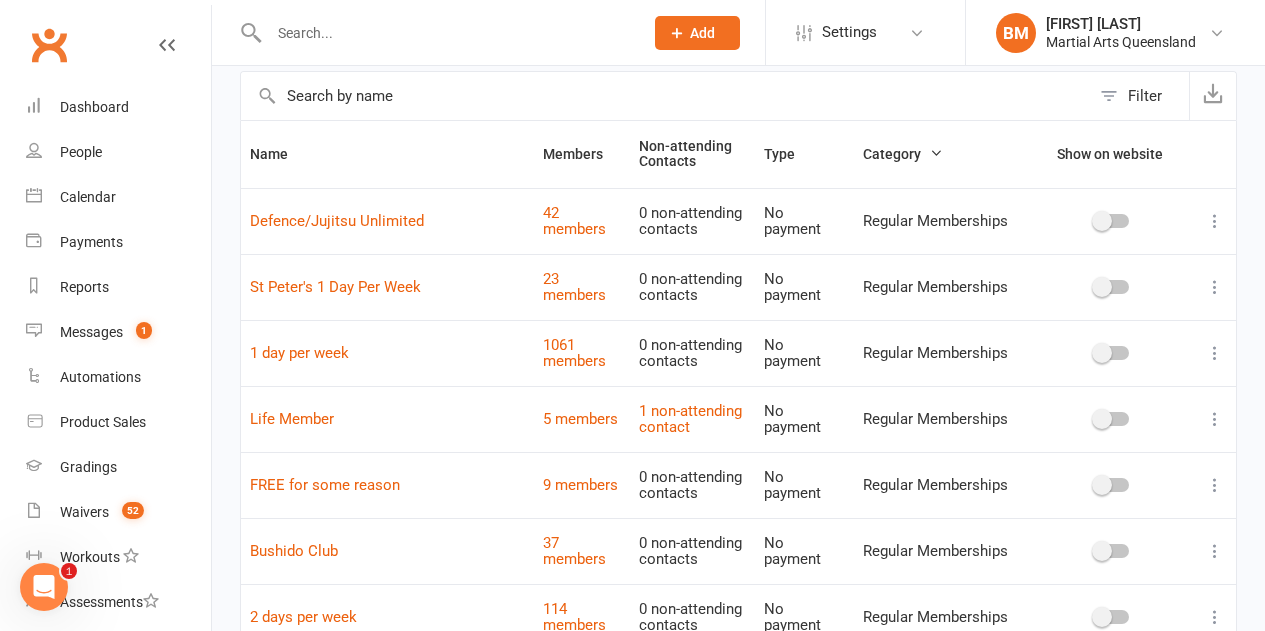 scroll, scrollTop: 200, scrollLeft: 0, axis: vertical 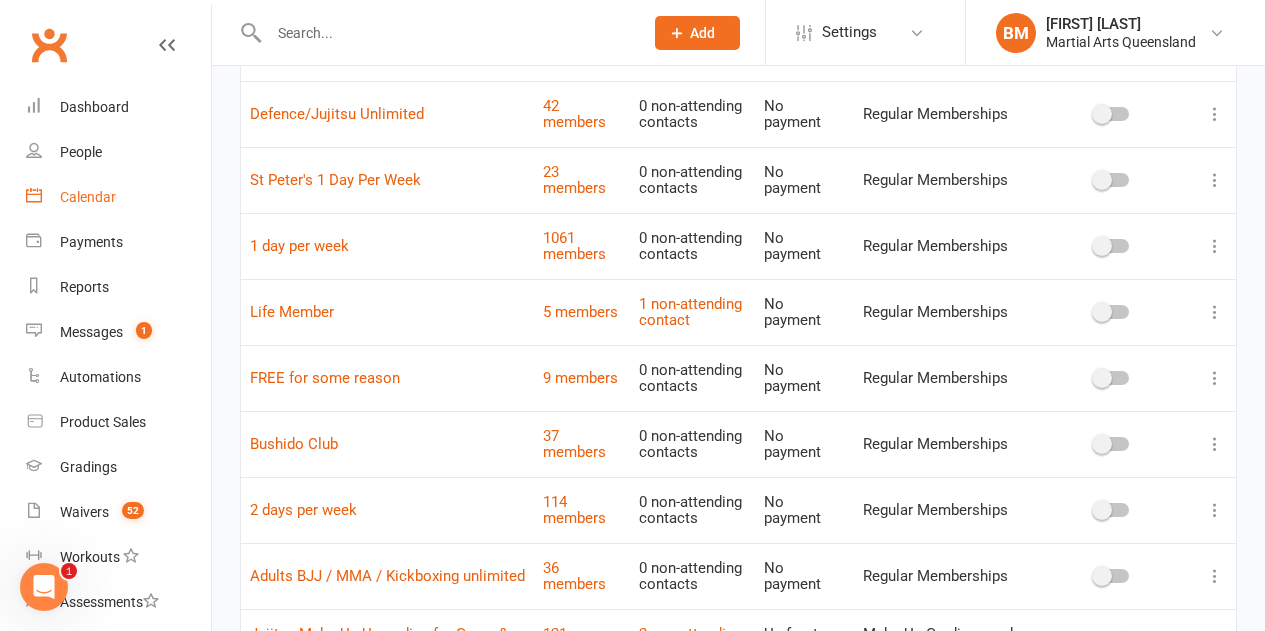 click on "Calendar" at bounding box center (88, 197) 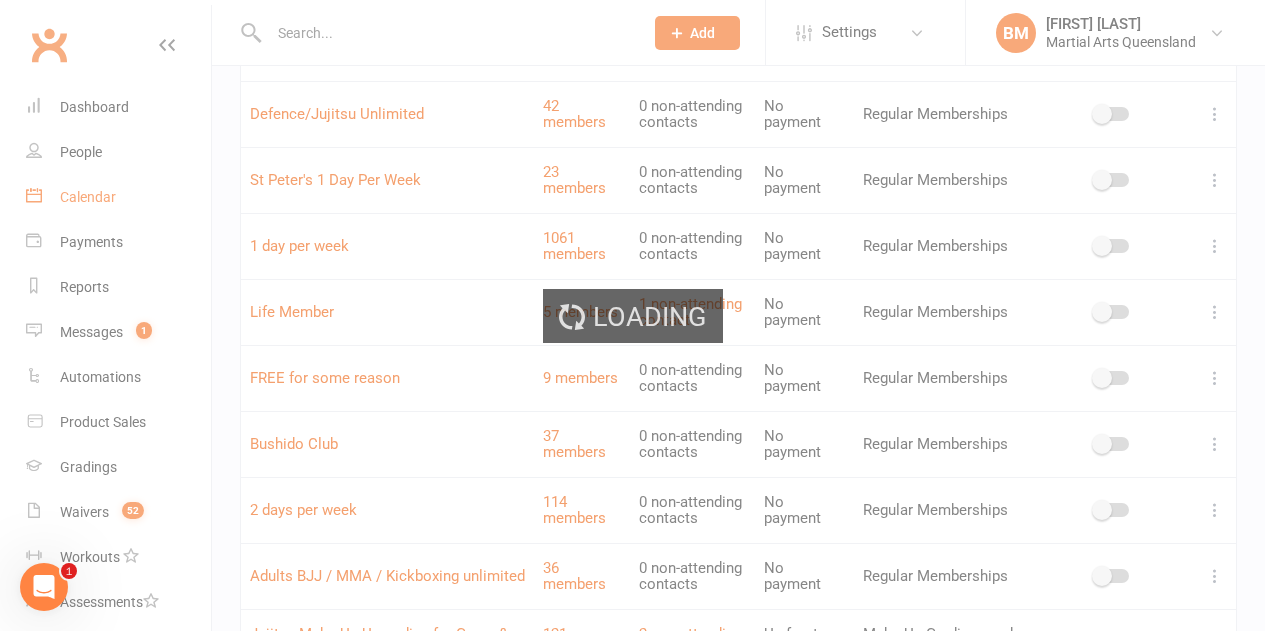 scroll, scrollTop: 0, scrollLeft: 0, axis: both 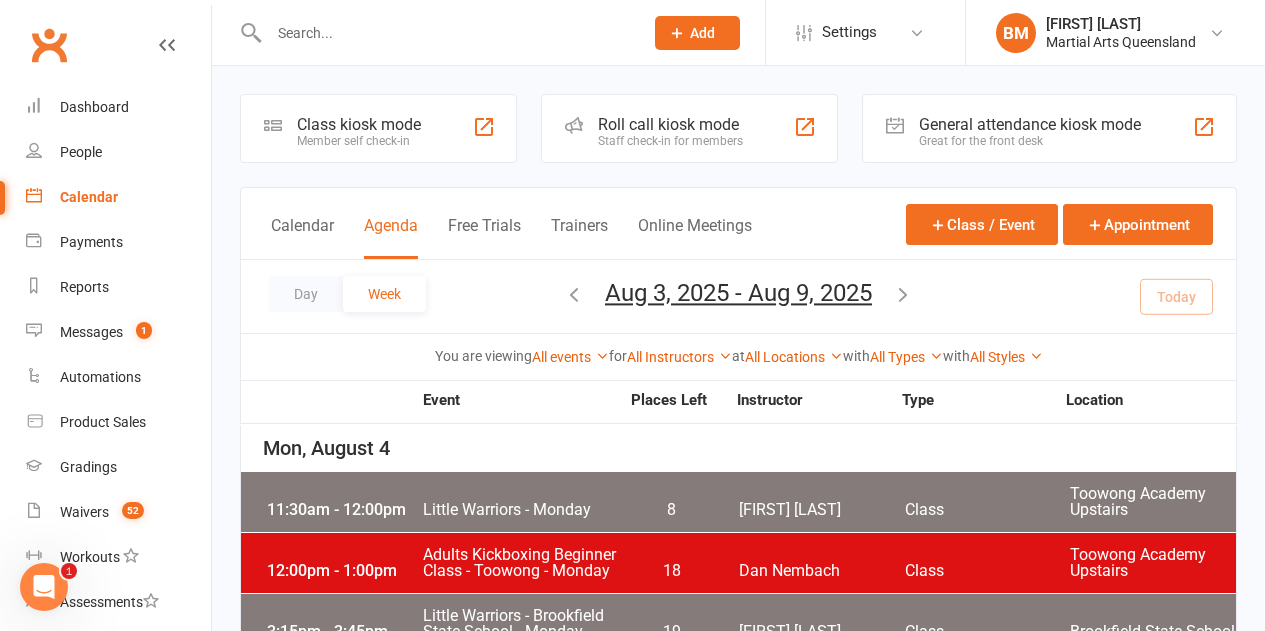 click at bounding box center (574, 294) 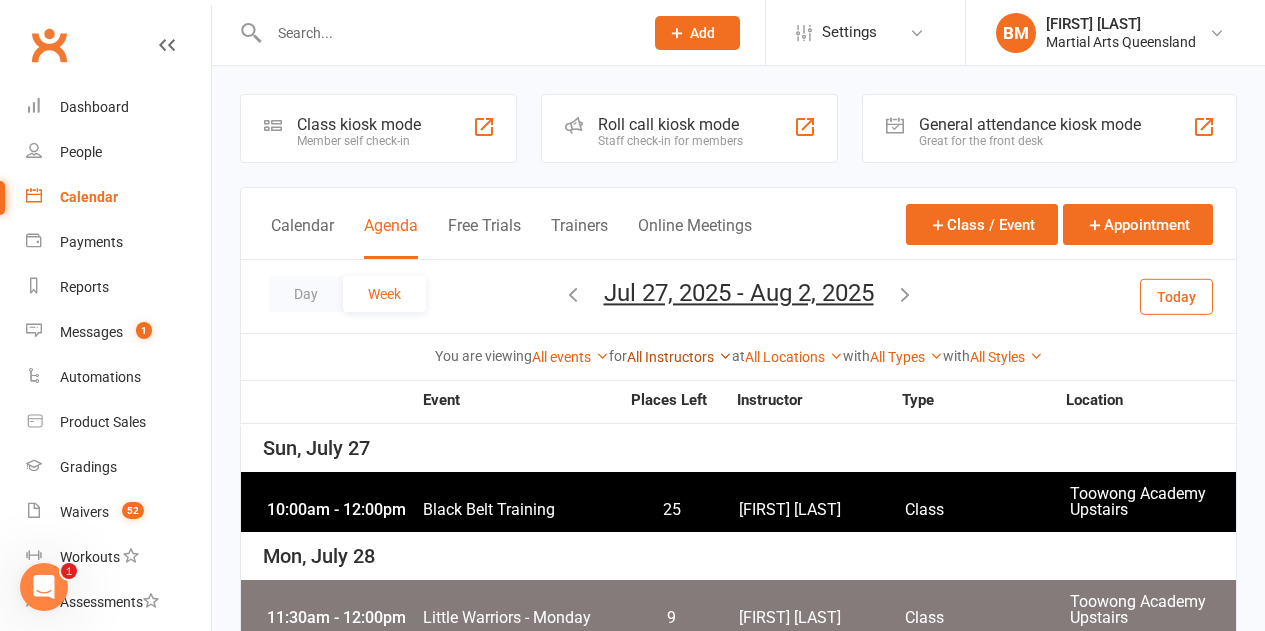 click on "All Instructors" at bounding box center [679, 357] 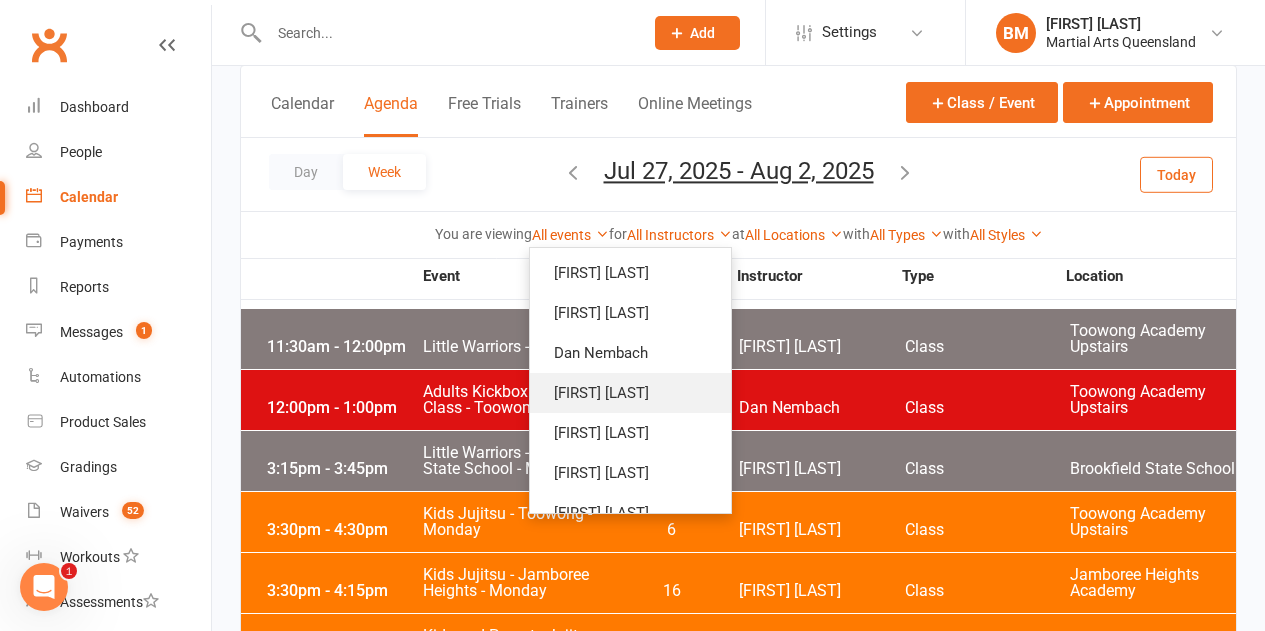 scroll, scrollTop: 300, scrollLeft: 0, axis: vertical 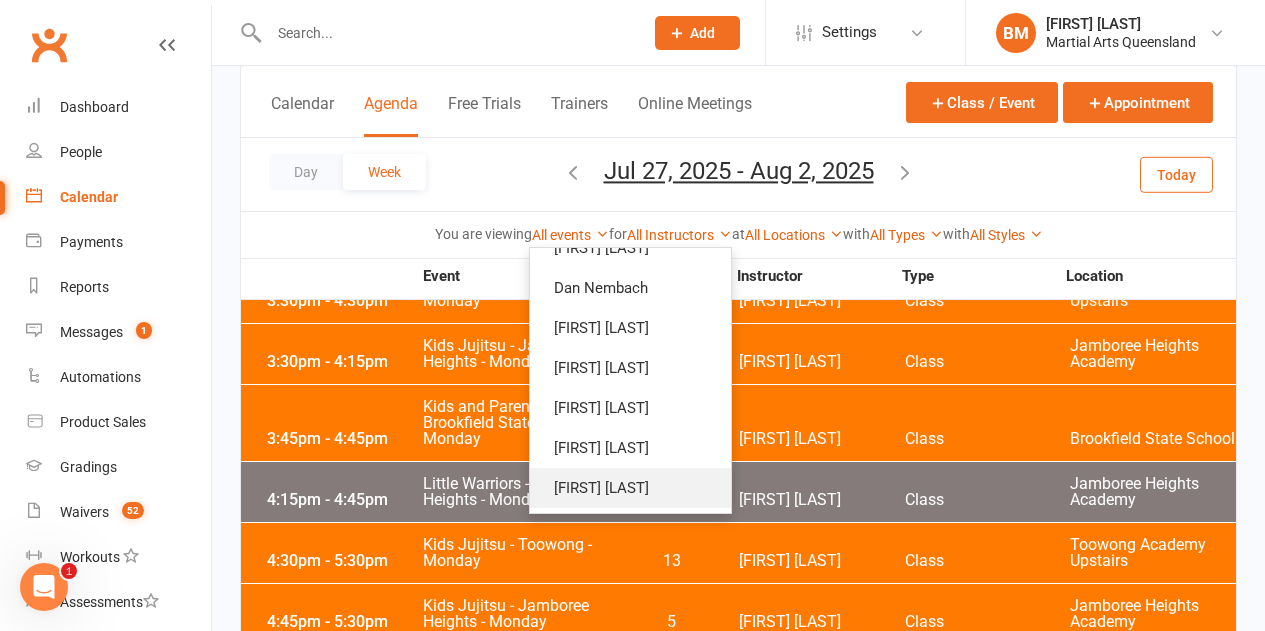 click on "Robert Dupont" at bounding box center (630, 488) 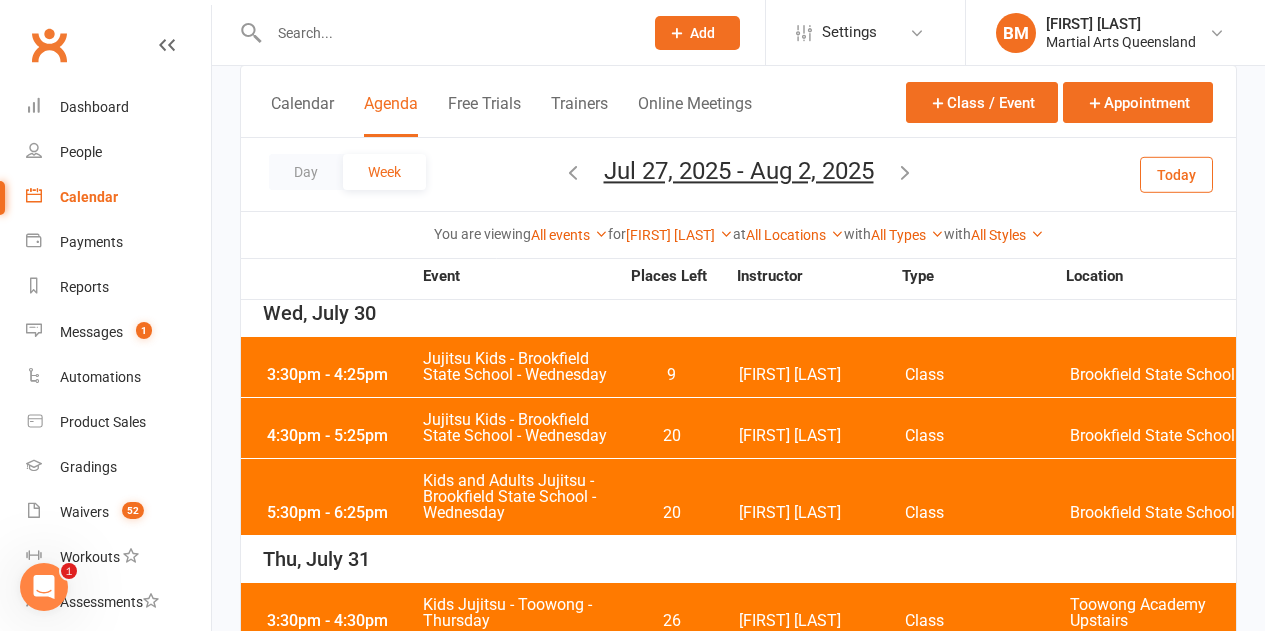 scroll, scrollTop: 100, scrollLeft: 0, axis: vertical 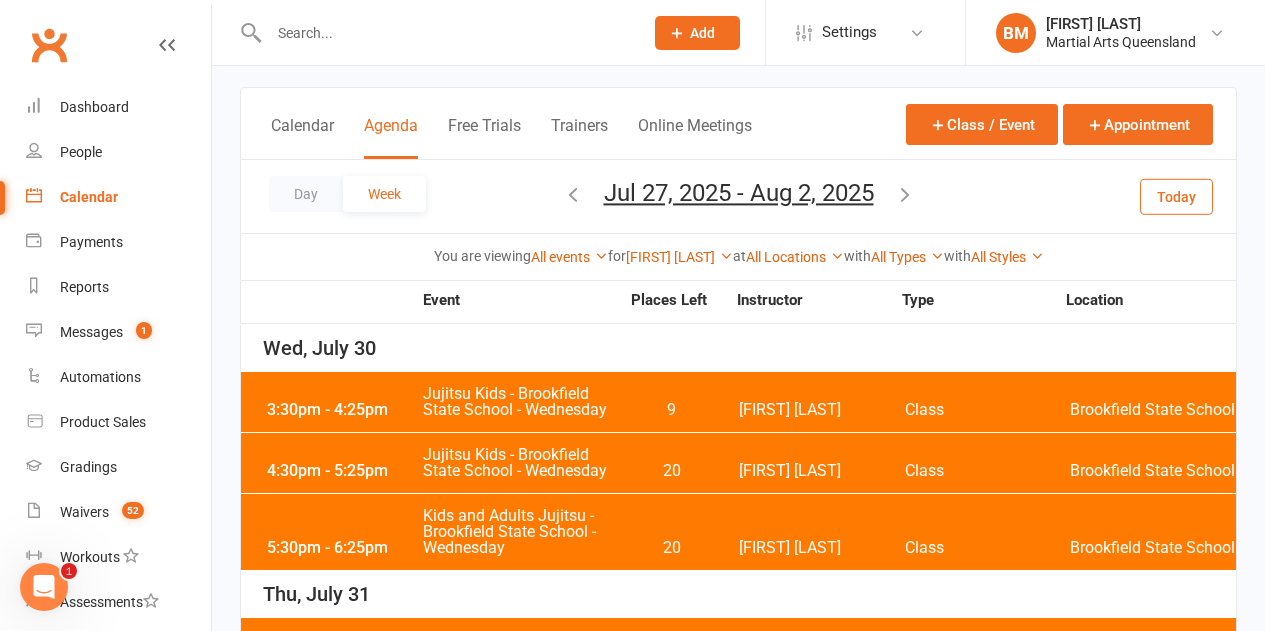 click on "Jujitsu Kids - Brookfield State School - Wednesday" at bounding box center [520, 402] 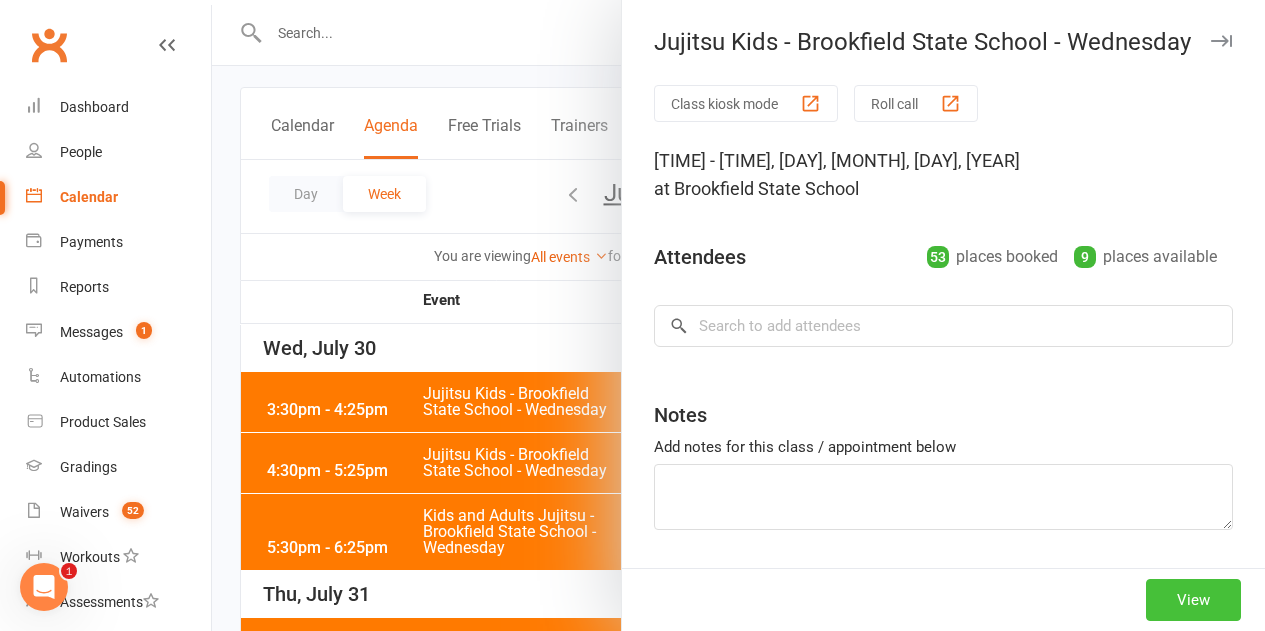 click on "View" at bounding box center (1193, 600) 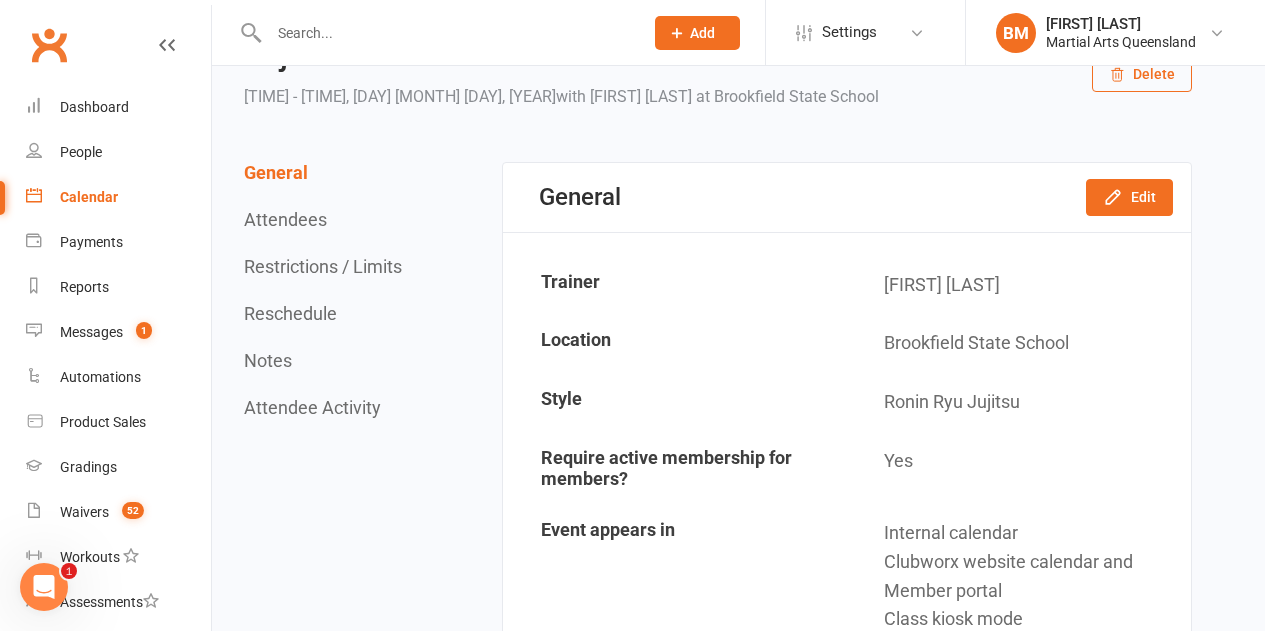 scroll, scrollTop: 0, scrollLeft: 0, axis: both 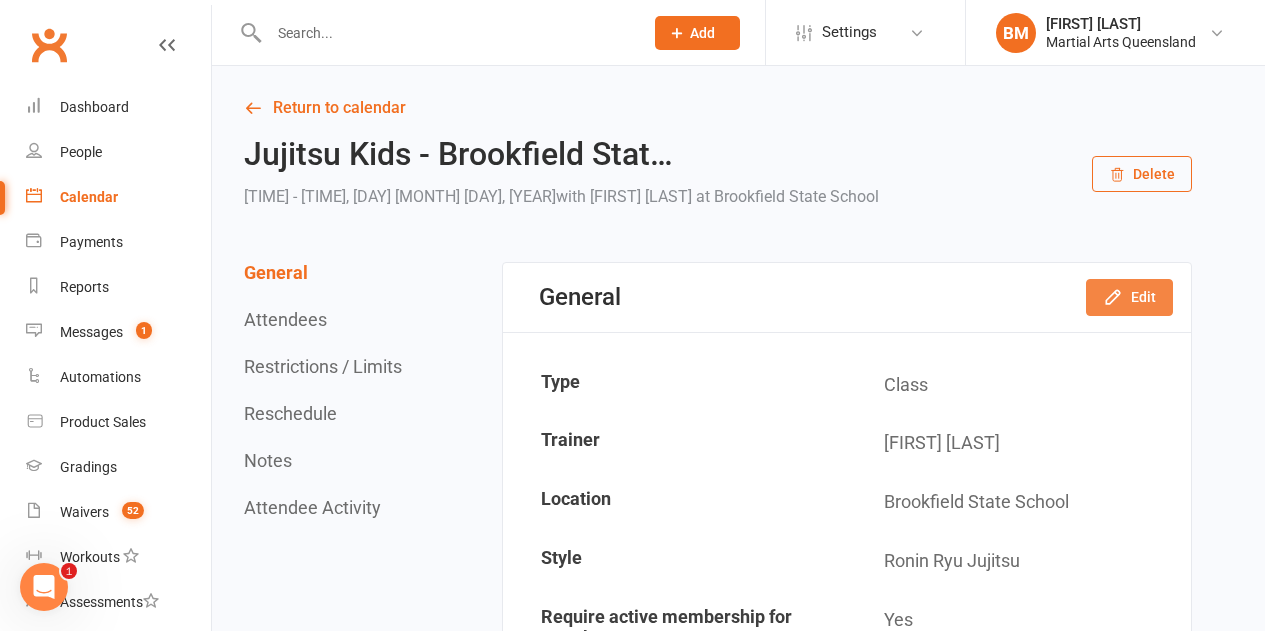 click on "Edit" at bounding box center (1129, 297) 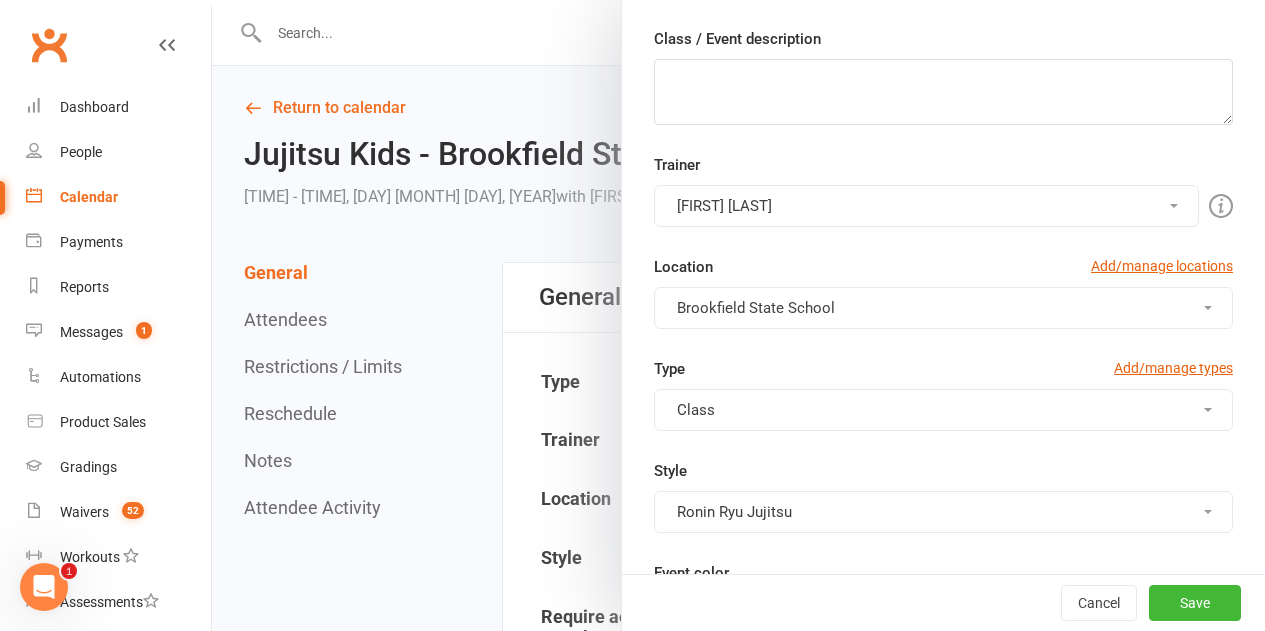 scroll, scrollTop: 400, scrollLeft: 0, axis: vertical 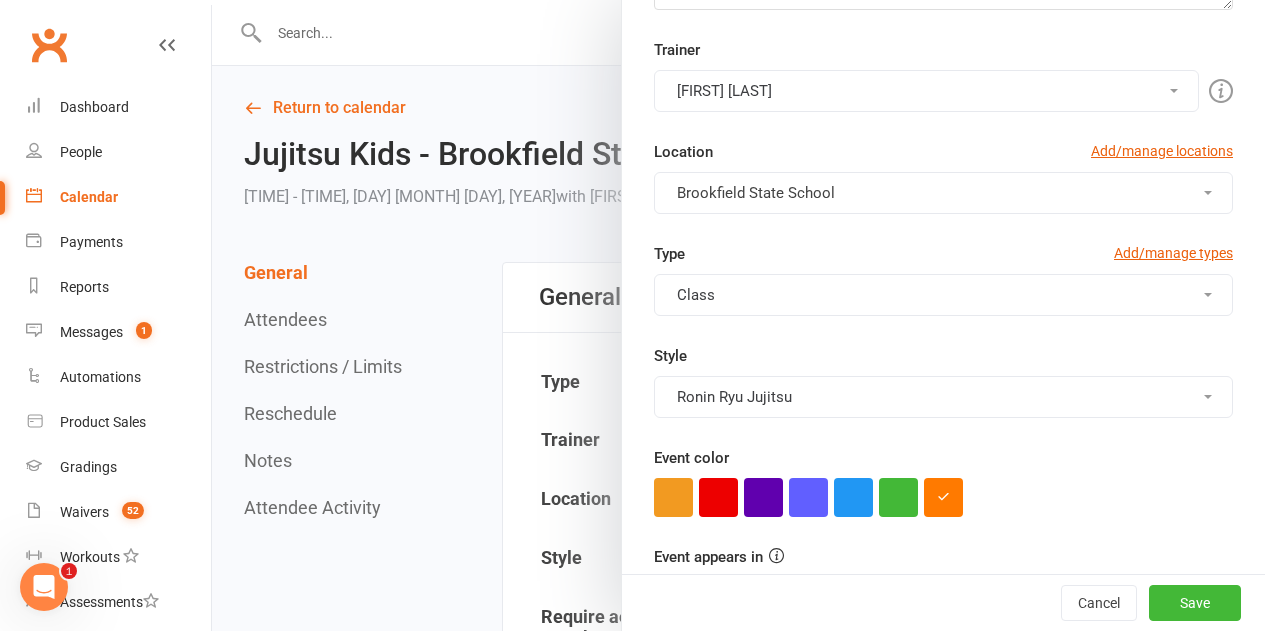 click on "Robert Dupont" at bounding box center (926, 91) 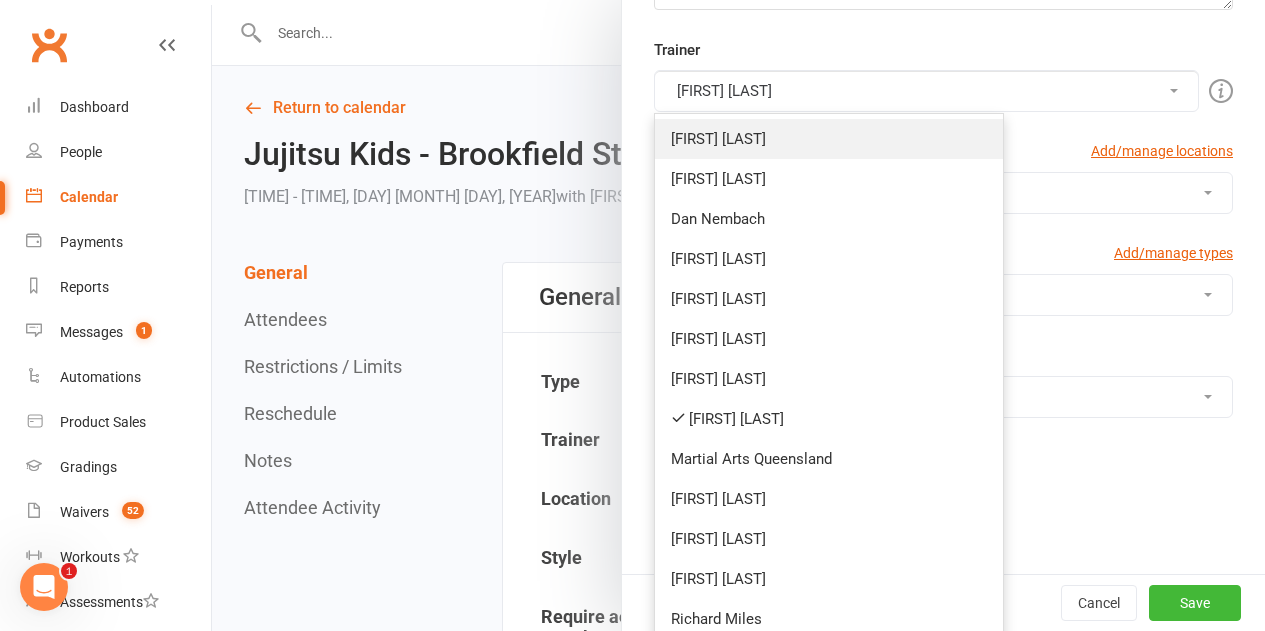 click on "[PERSON]" at bounding box center [829, 139] 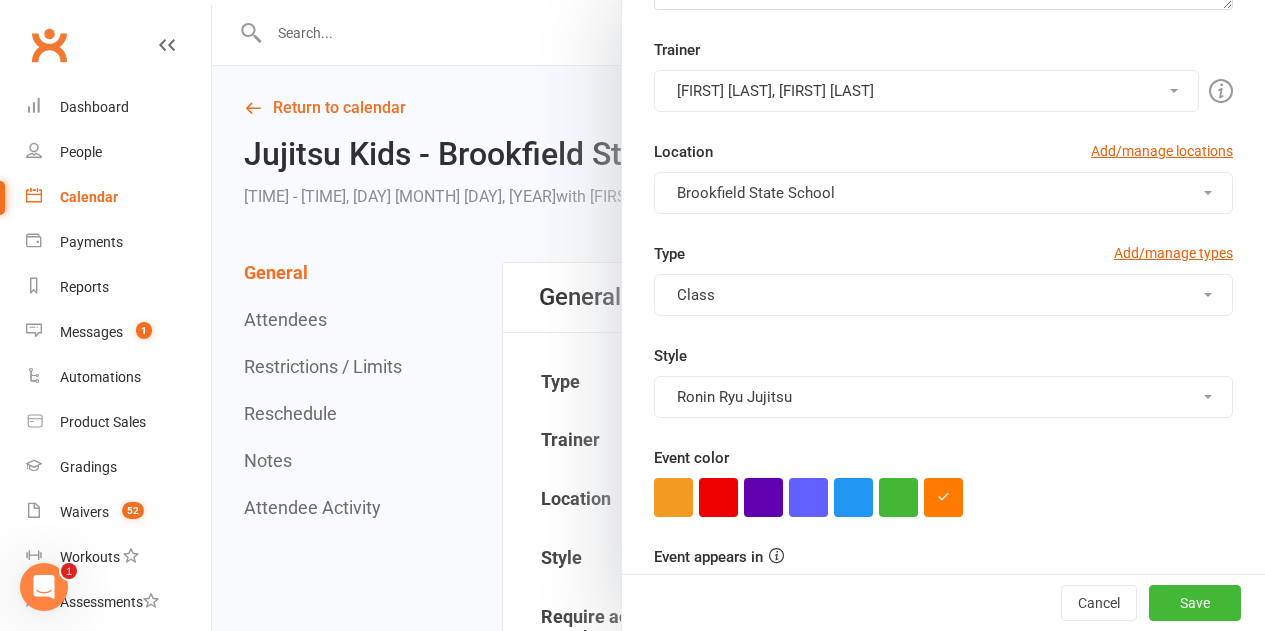 click on "Robert Dupont, Brandon McNamara" at bounding box center [926, 91] 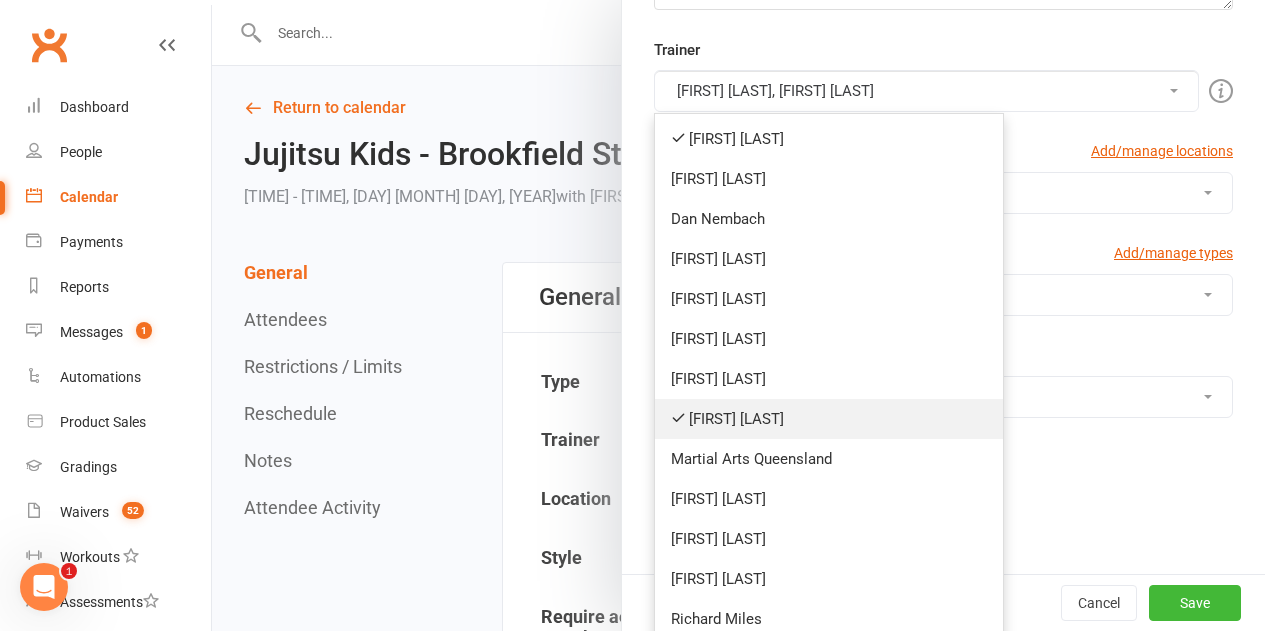 click on "[FIRST] [LAST]" at bounding box center (829, 419) 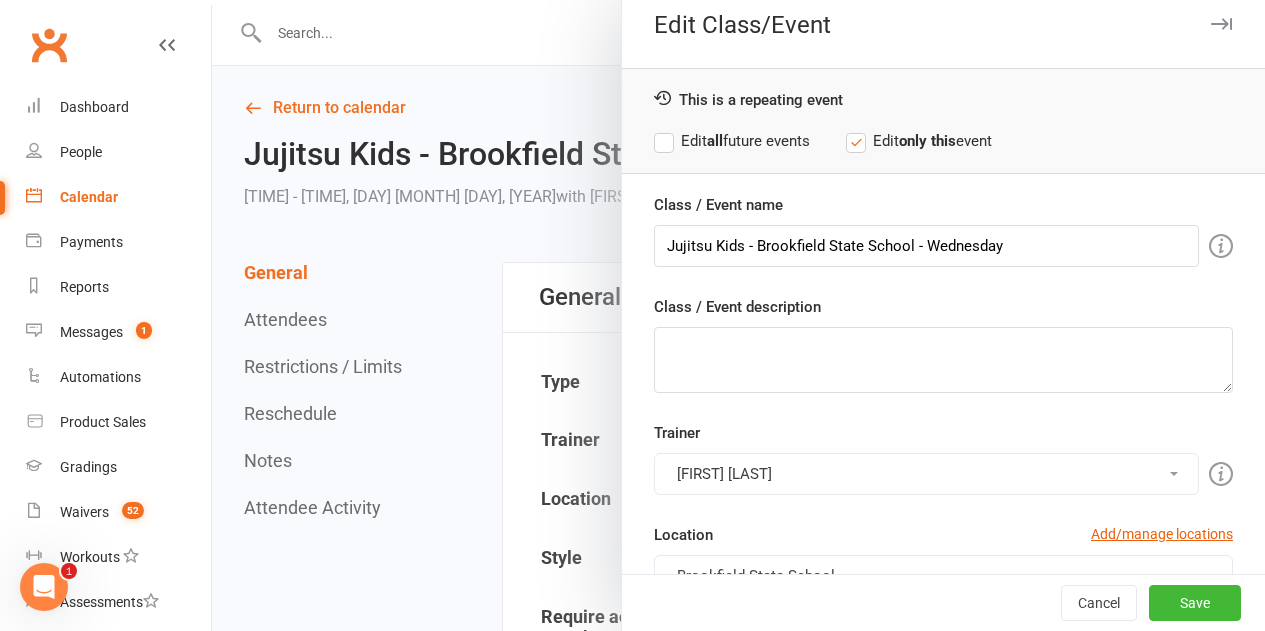 scroll, scrollTop: 0, scrollLeft: 0, axis: both 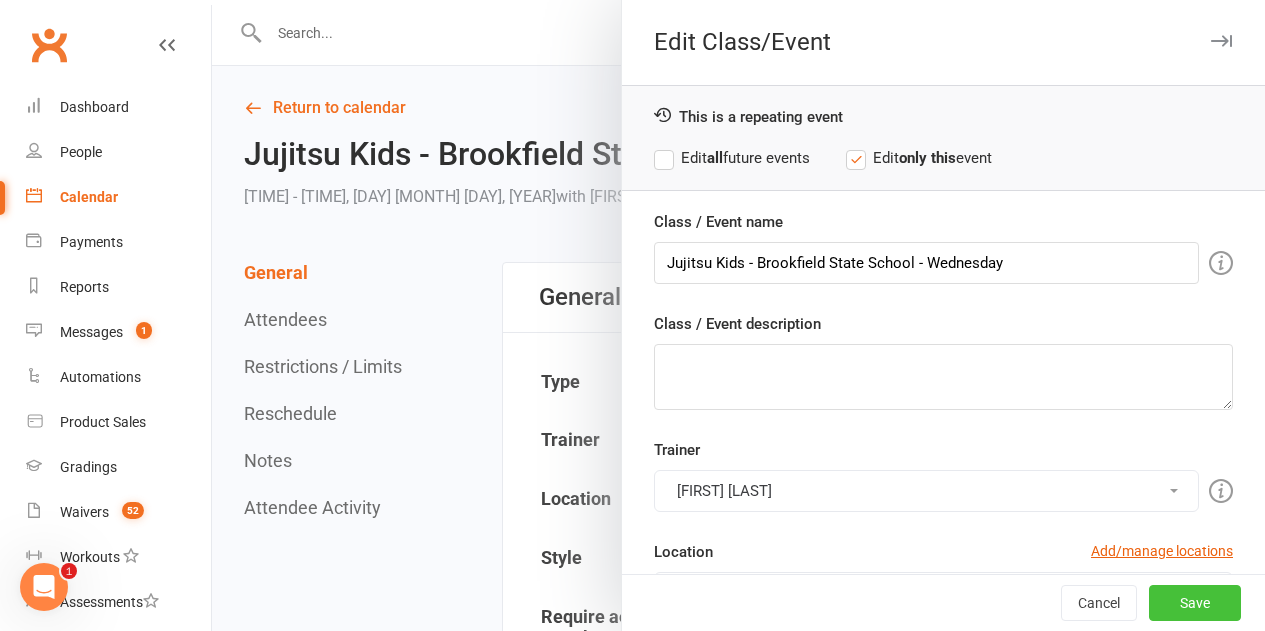 click on "Save" at bounding box center [1195, 603] 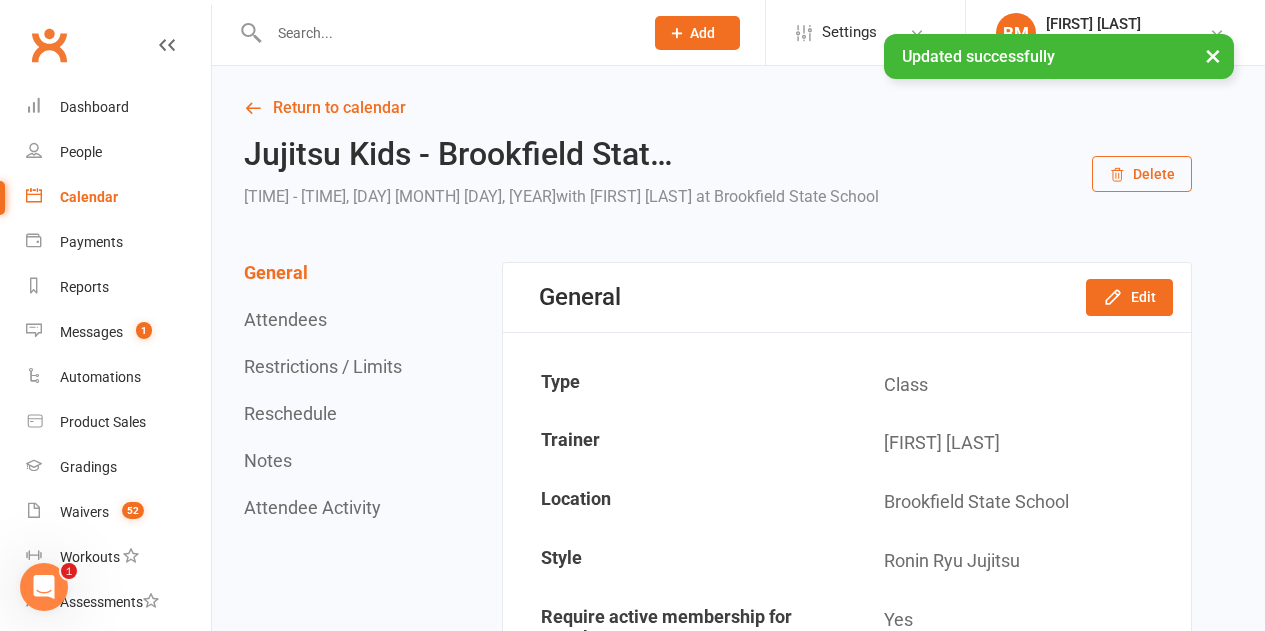 click on "Calendar" at bounding box center [89, 197] 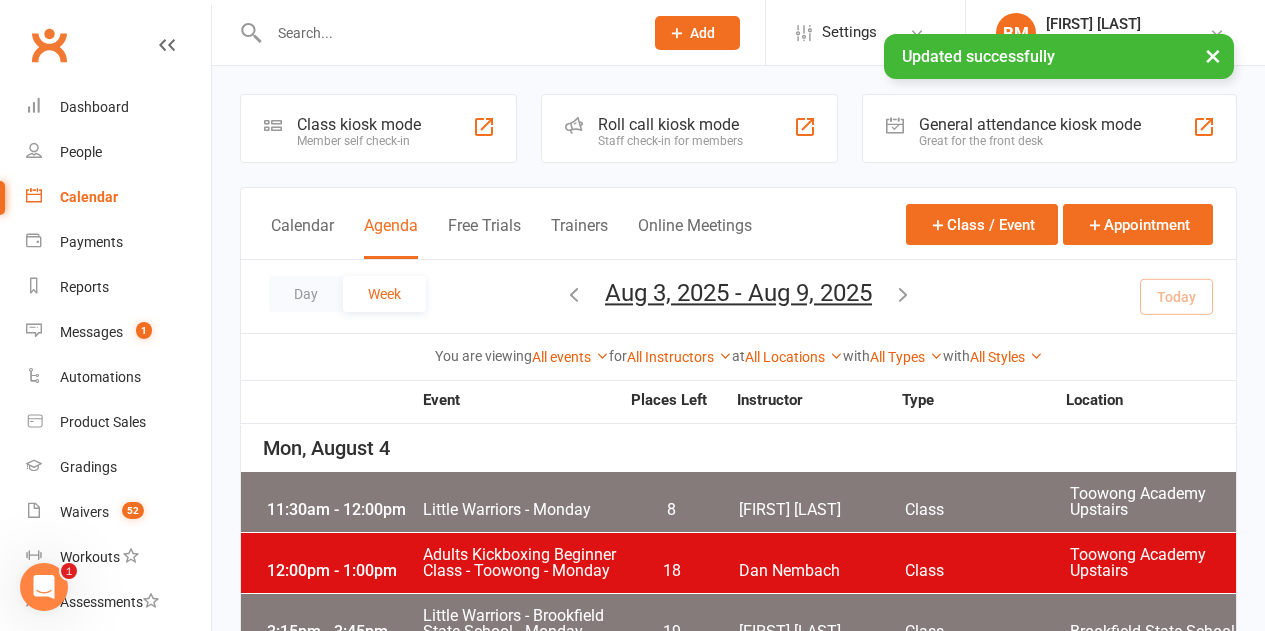 click at bounding box center (574, 294) 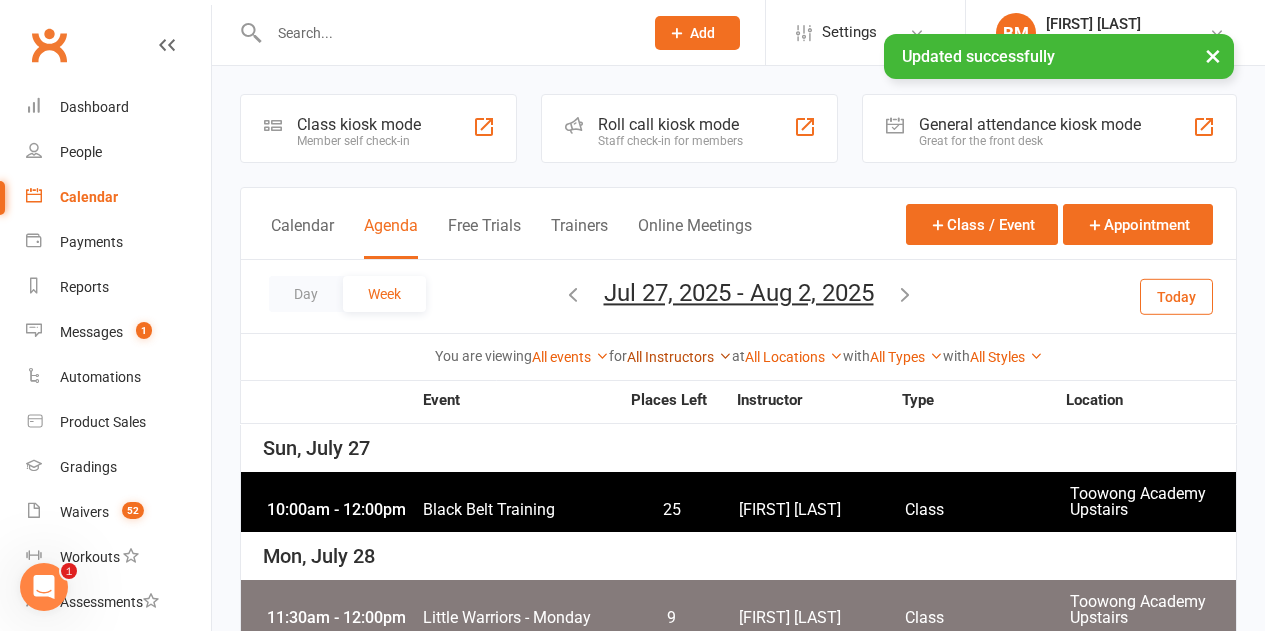 click on "All Instructors" at bounding box center [679, 357] 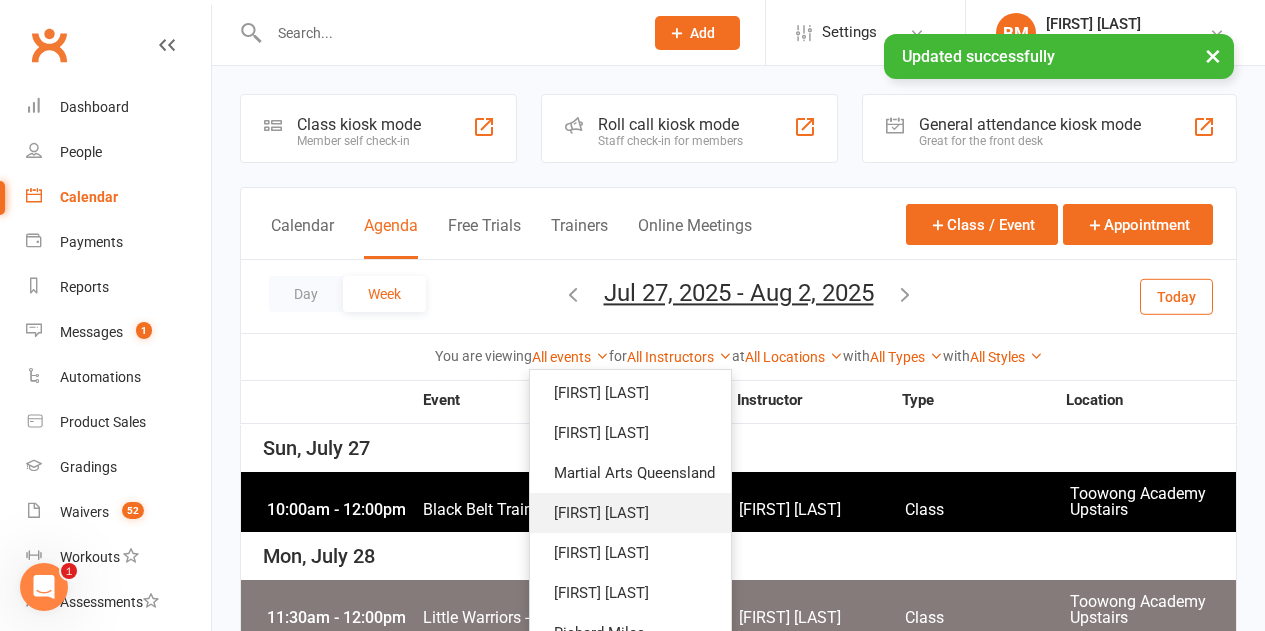 scroll, scrollTop: 265, scrollLeft: 0, axis: vertical 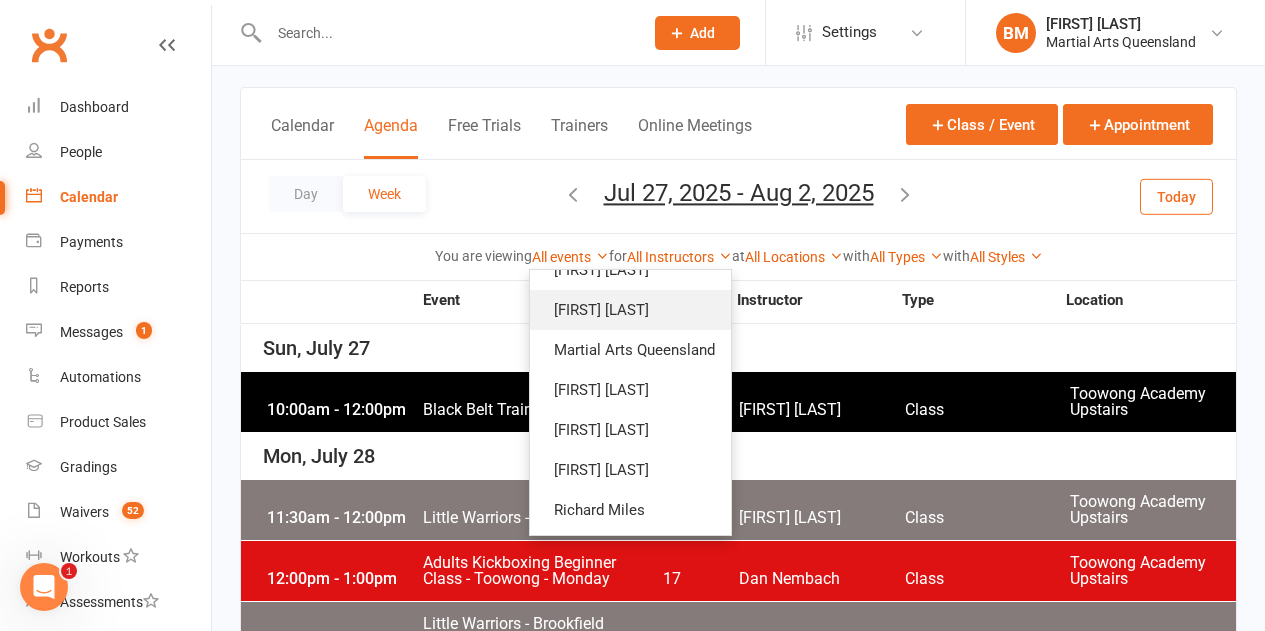click on "Robert Dupont" at bounding box center [630, 310] 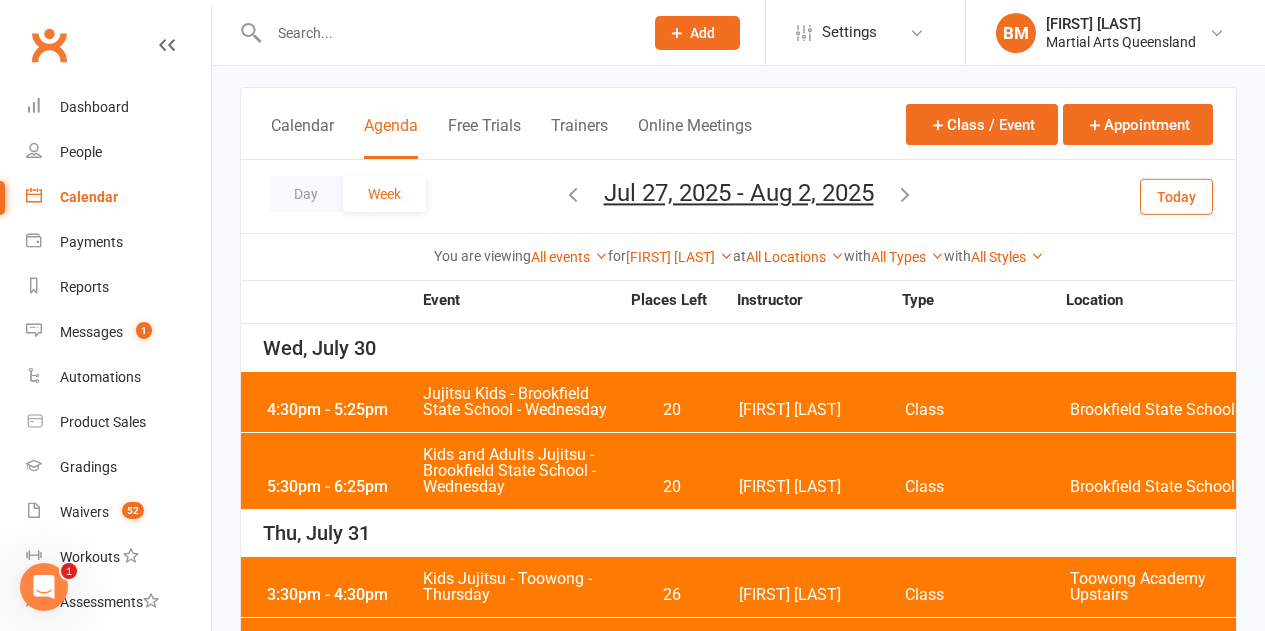 scroll, scrollTop: 200, scrollLeft: 0, axis: vertical 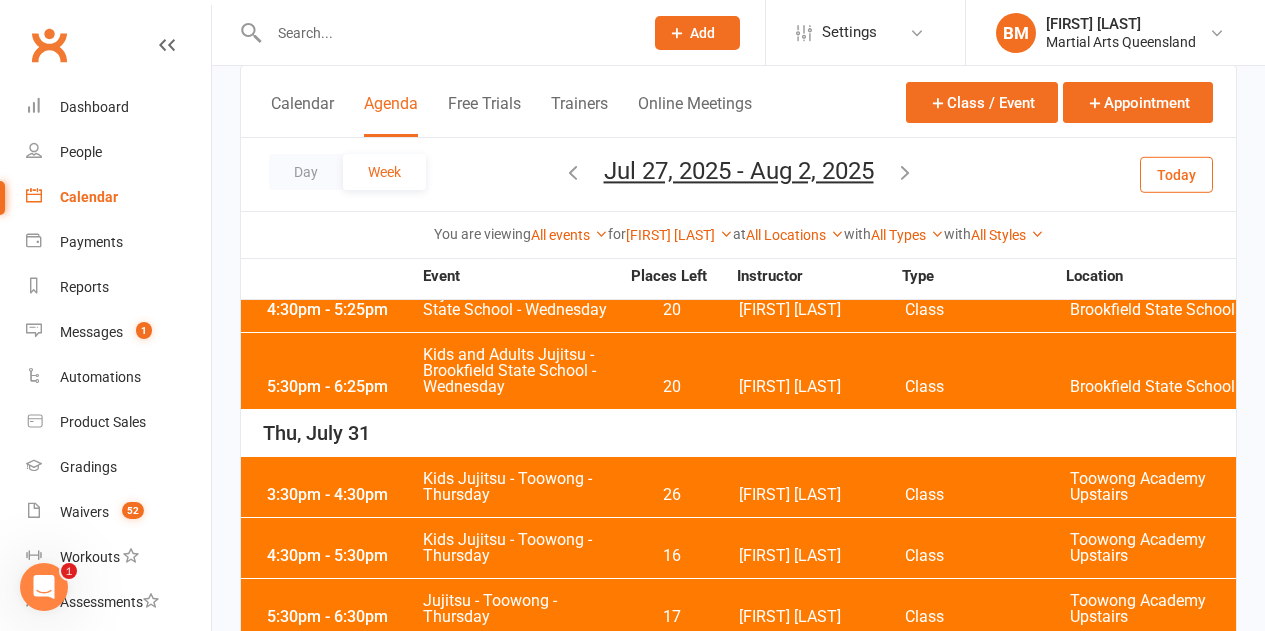 click on "4:30pm - 5:25pm Jujitsu Kids - Brookfield State School - Wednesday 20 Robert Dupont Class Brookfield State School" at bounding box center (738, 302) 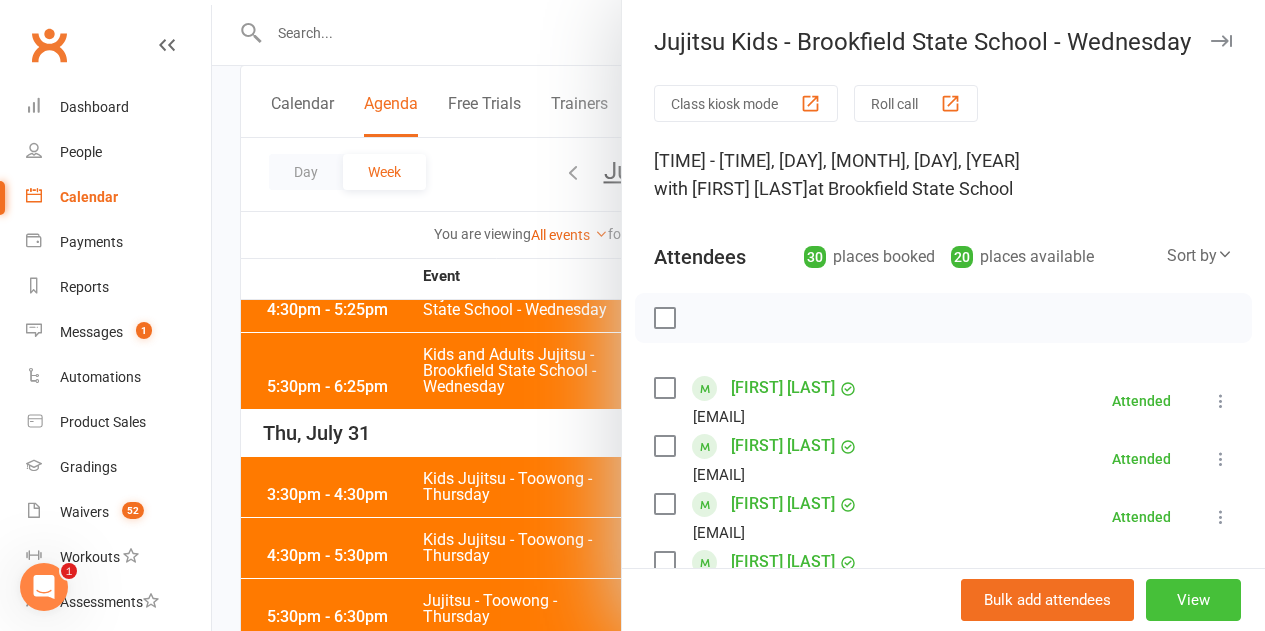 click on "View" at bounding box center [1193, 600] 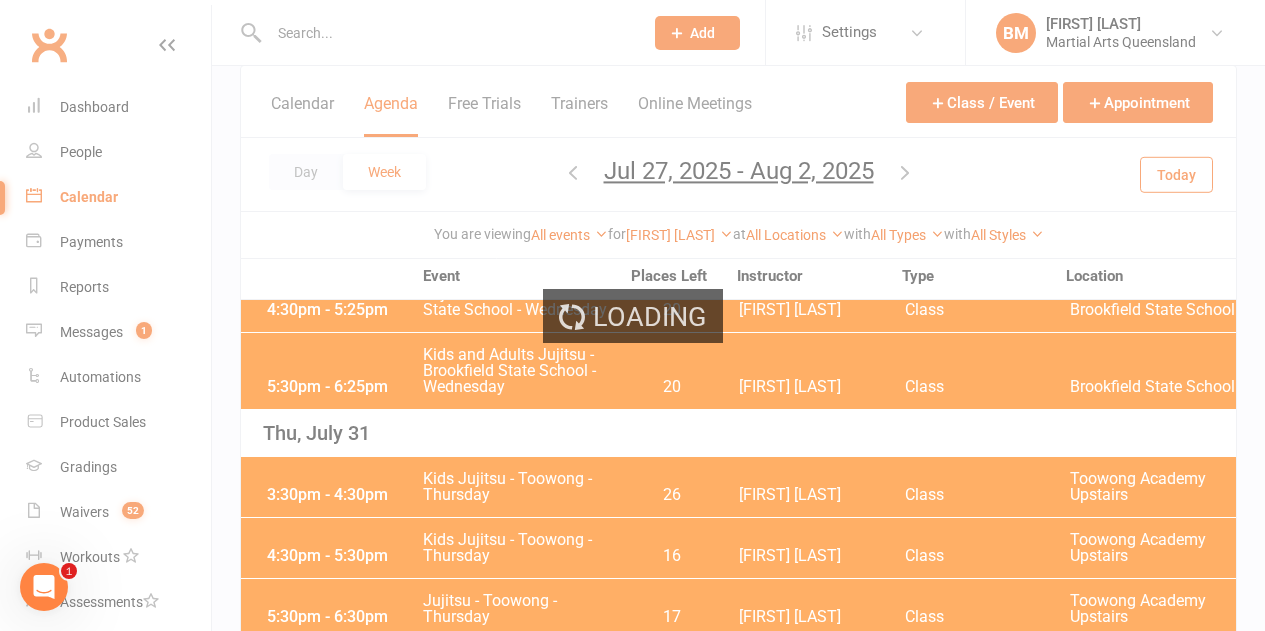 scroll, scrollTop: 0, scrollLeft: 0, axis: both 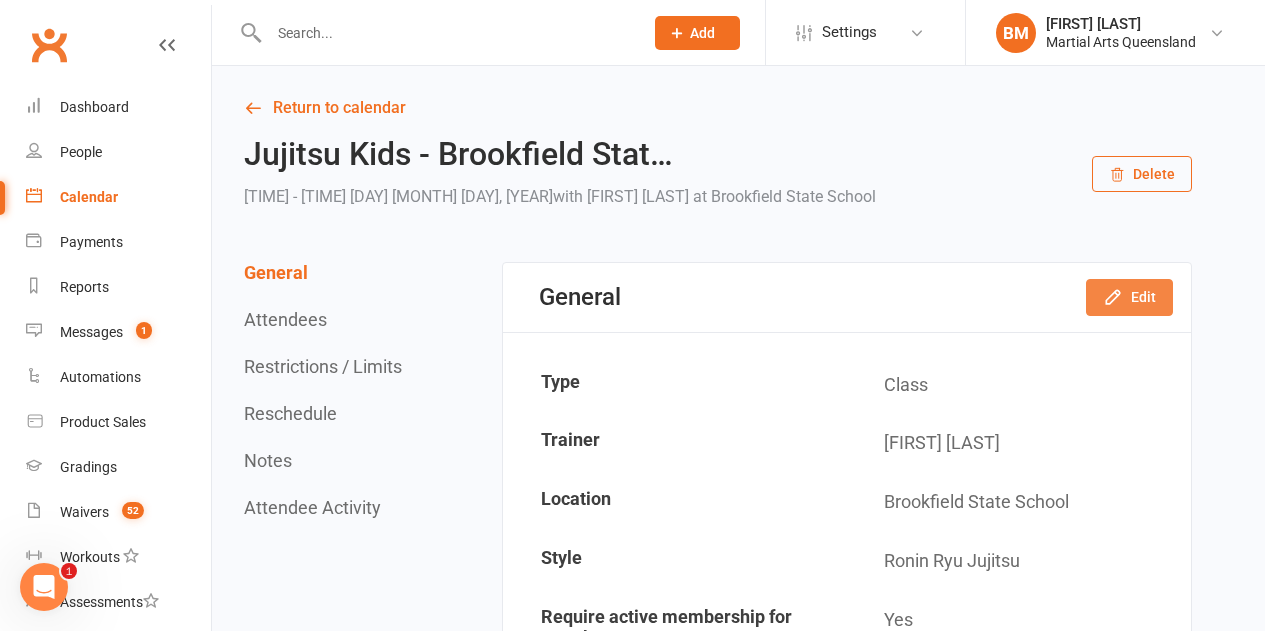 click on "Edit" at bounding box center [1129, 297] 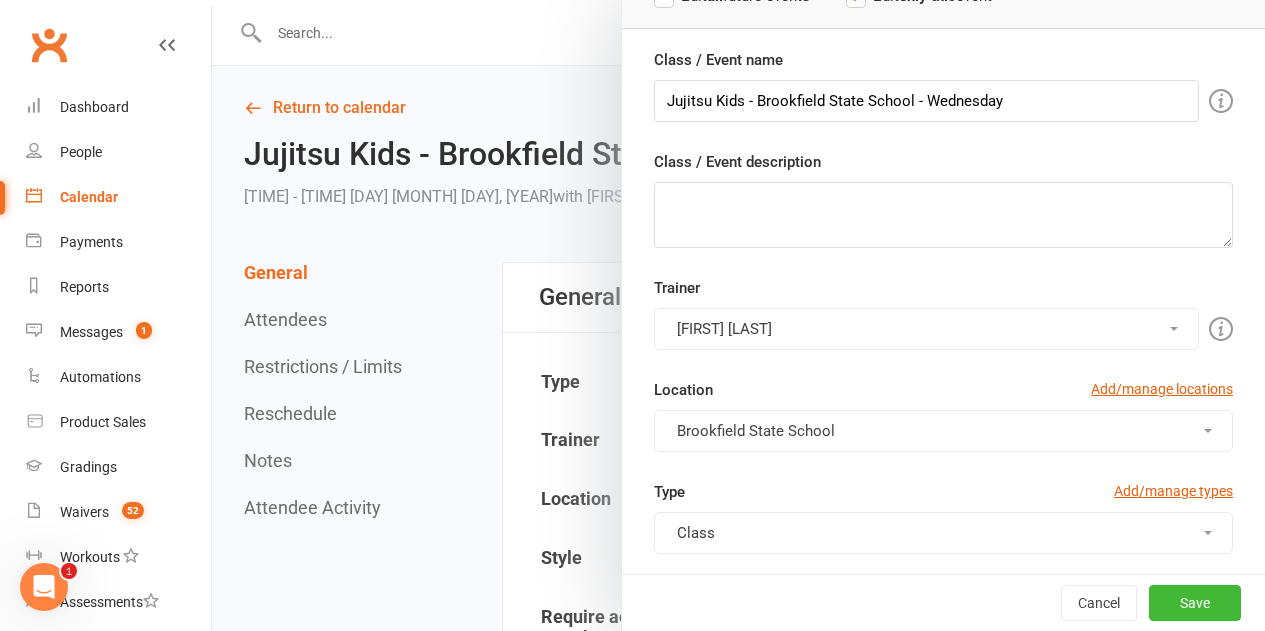 scroll, scrollTop: 300, scrollLeft: 0, axis: vertical 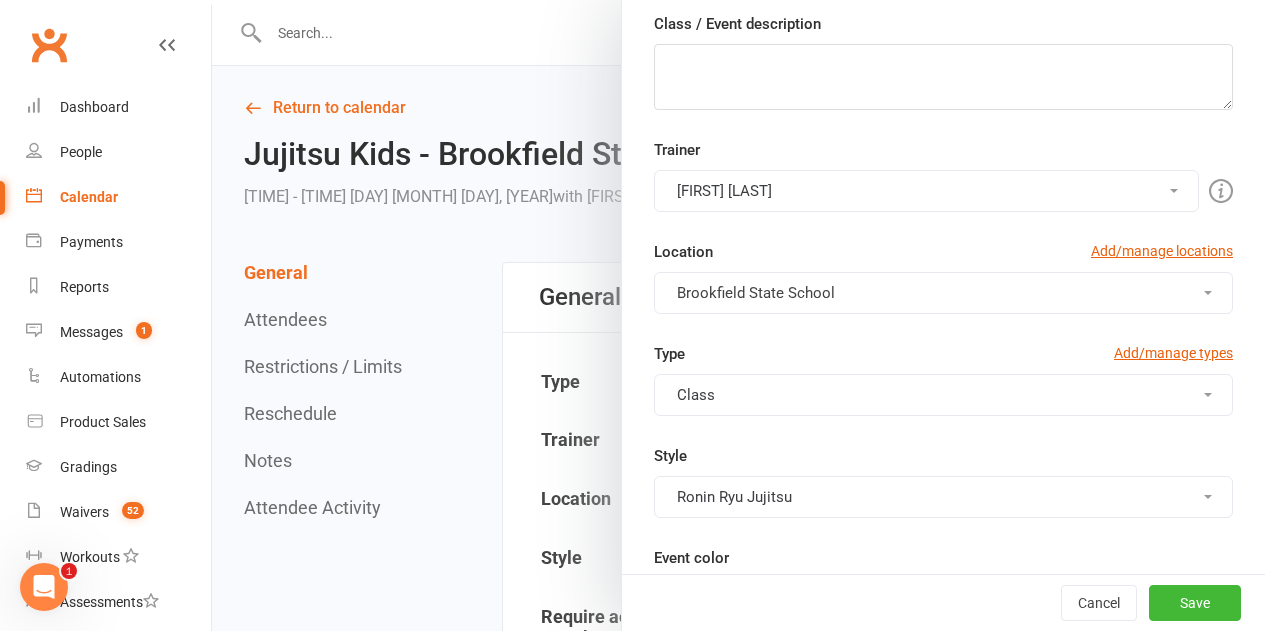click on "Robert Dupont" at bounding box center (926, 191) 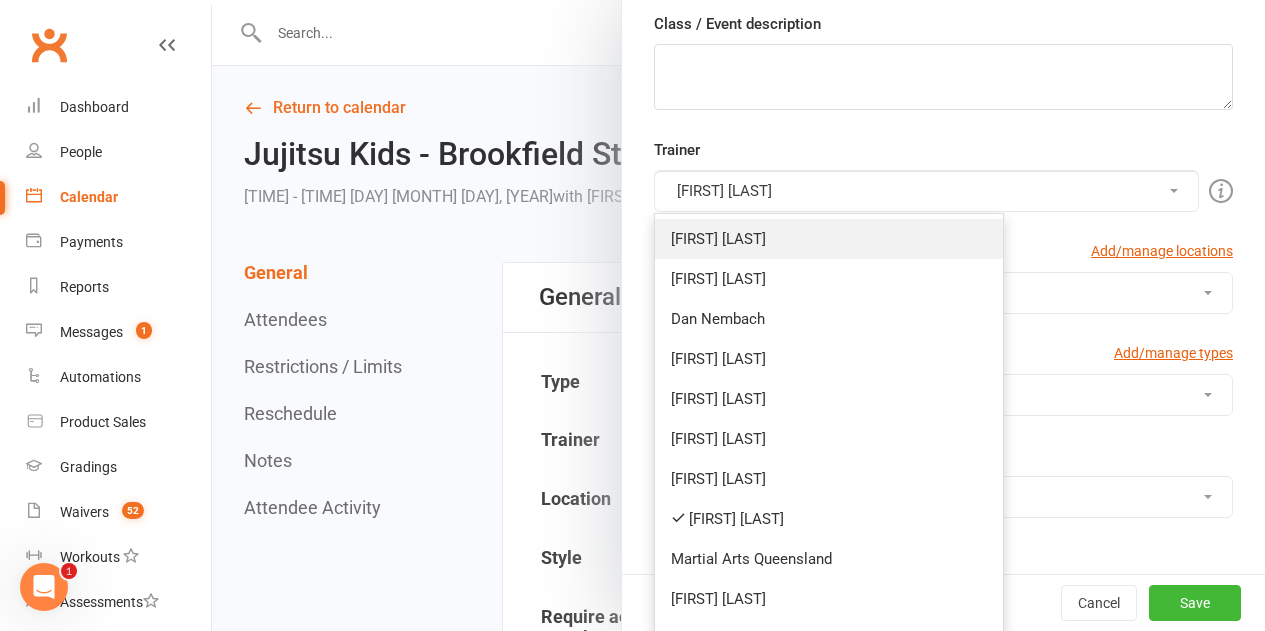 click on "[FIRST] [LAST]" at bounding box center [829, 239] 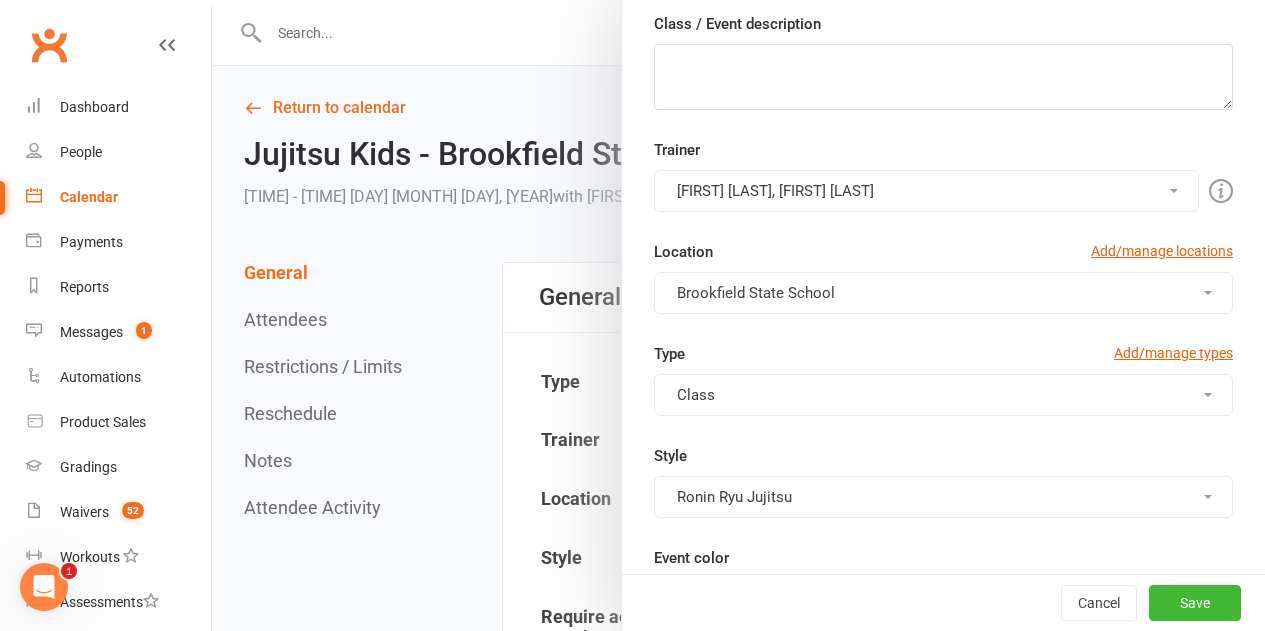 click on "Robert Dupont, Brandon McNamara" at bounding box center [926, 191] 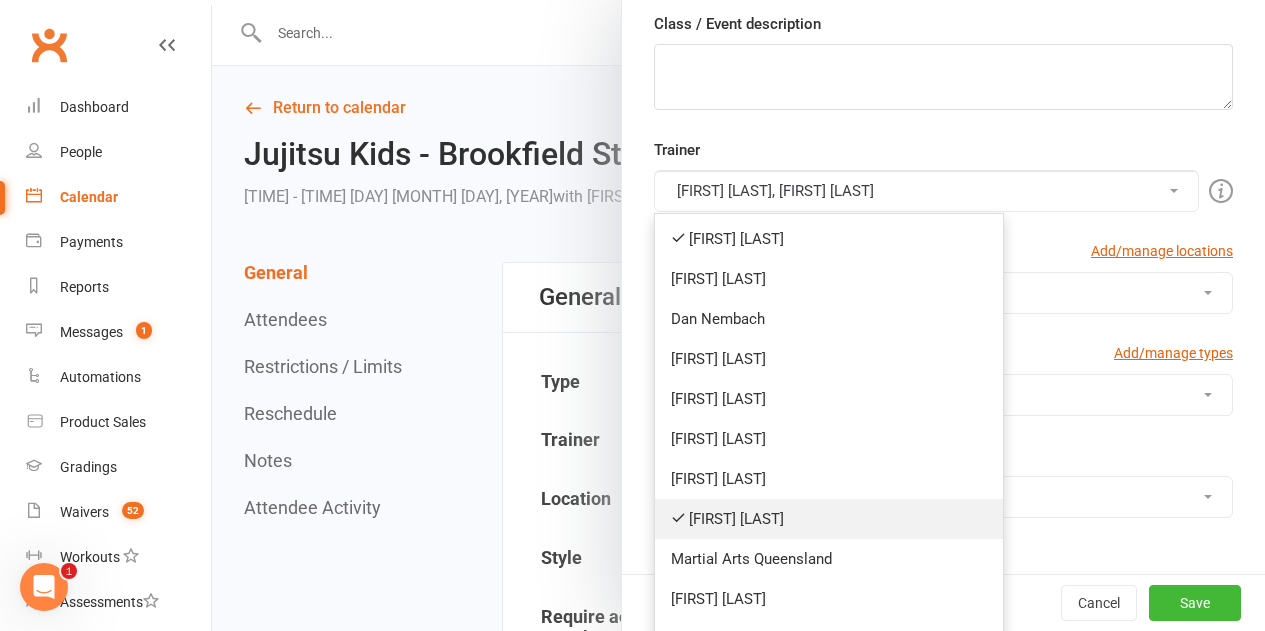 click on "Robert Dupont" at bounding box center [829, 519] 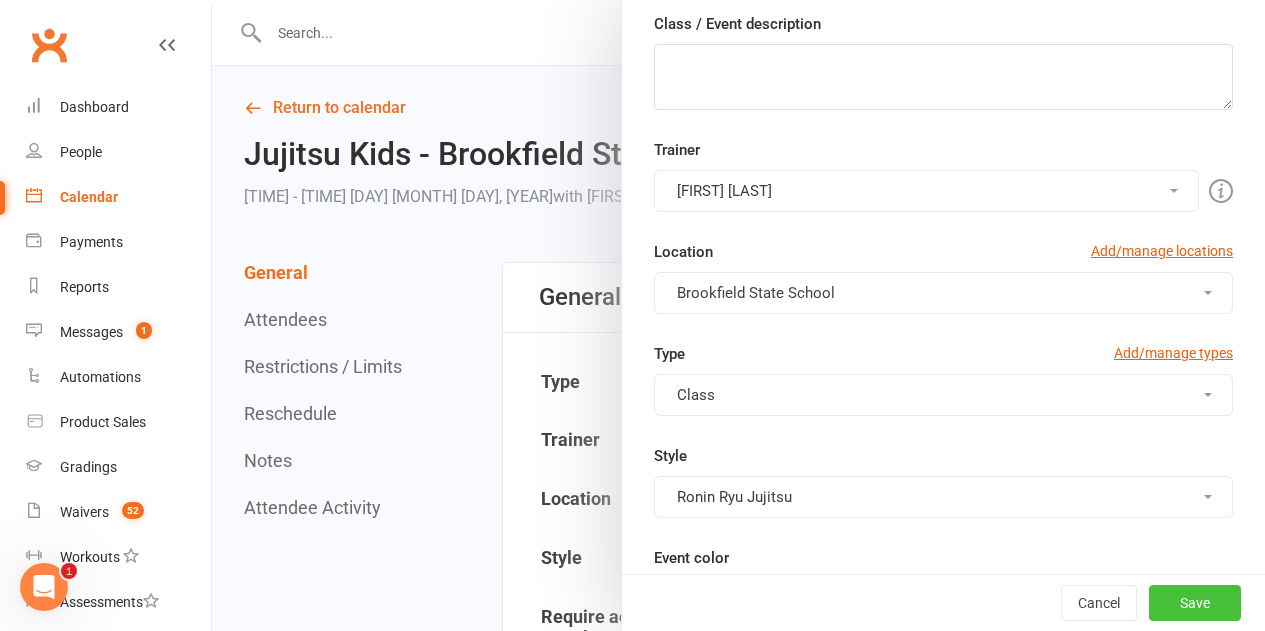 click on "Save" at bounding box center (1195, 603) 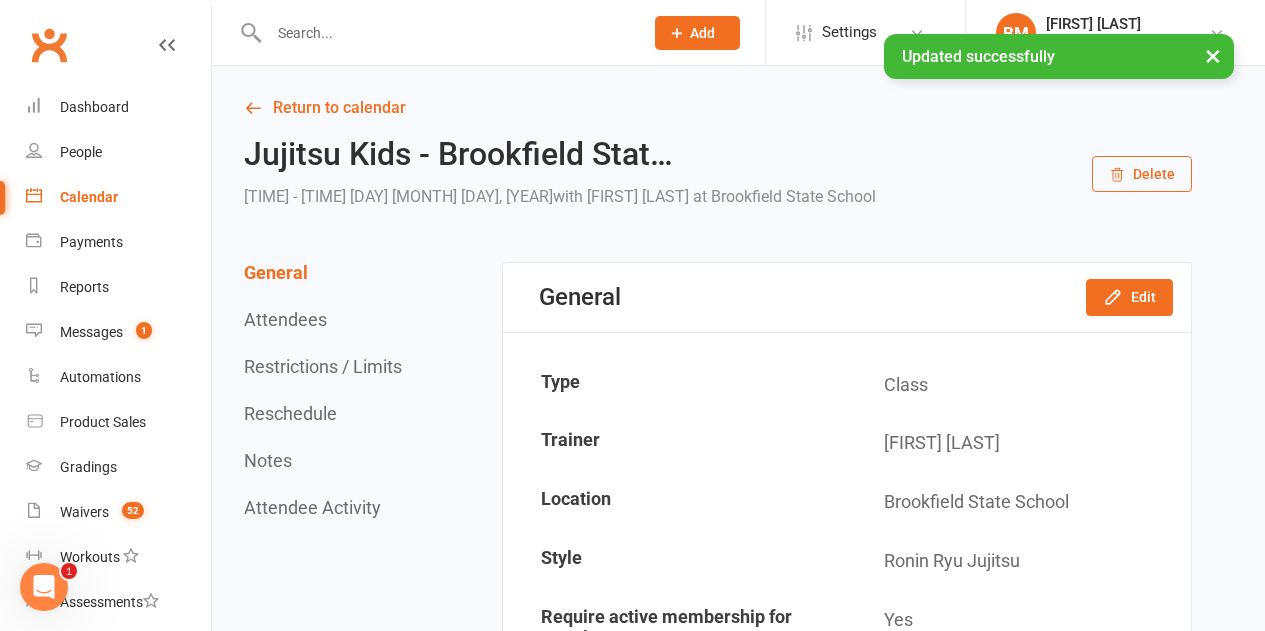 click on "Calendar" at bounding box center (89, 197) 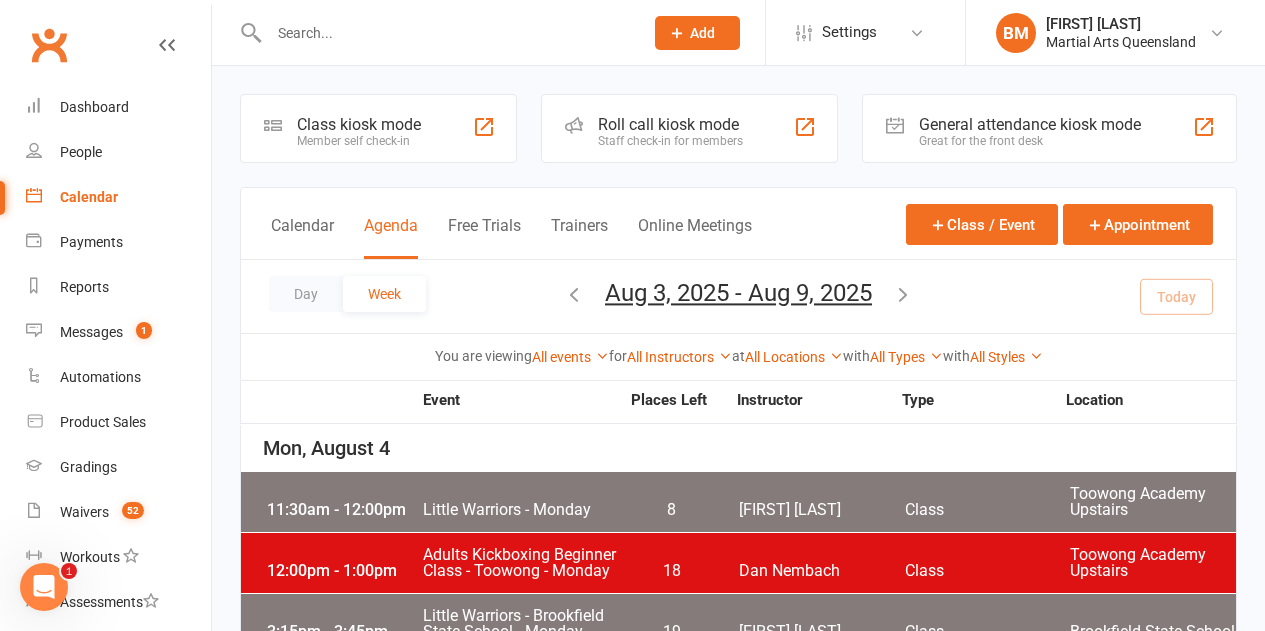 click at bounding box center [574, 294] 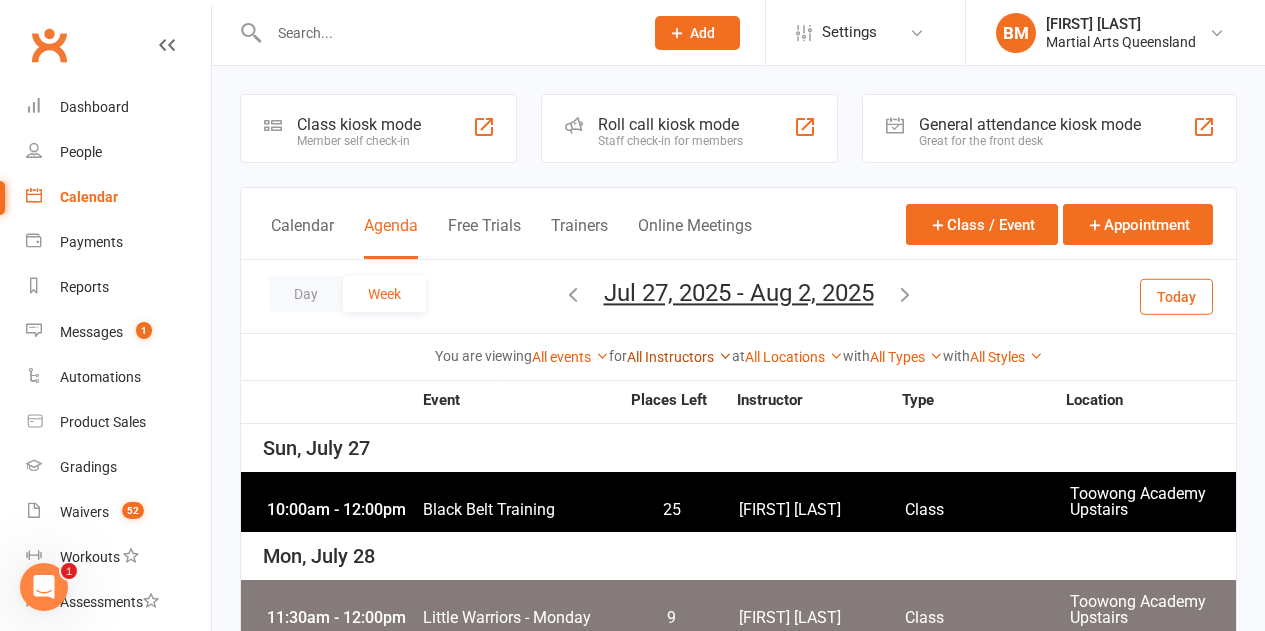 click on "All Instructors" at bounding box center [679, 357] 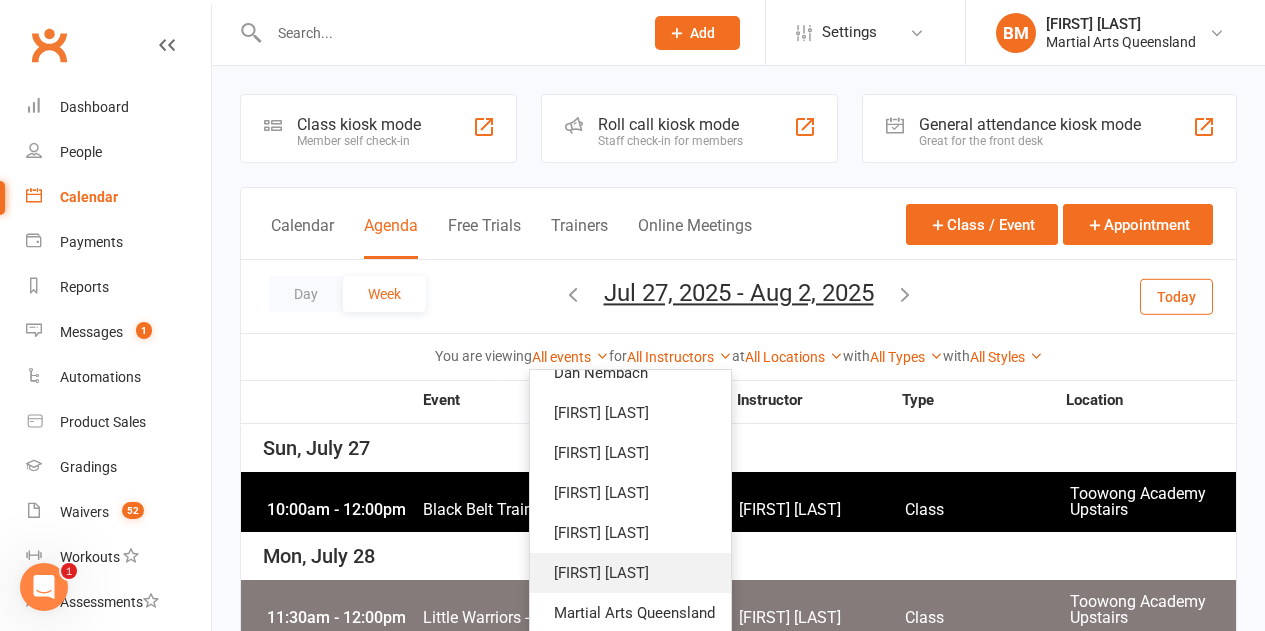 scroll, scrollTop: 200, scrollLeft: 0, axis: vertical 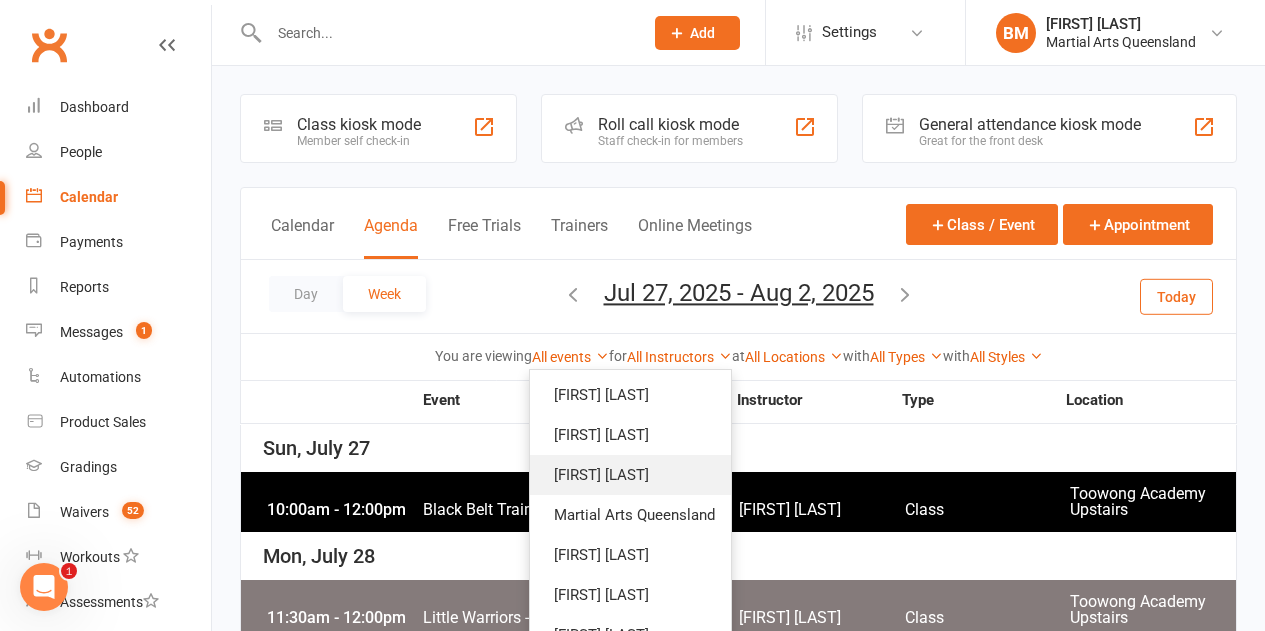 click on "Robert Dupont" at bounding box center [630, 475] 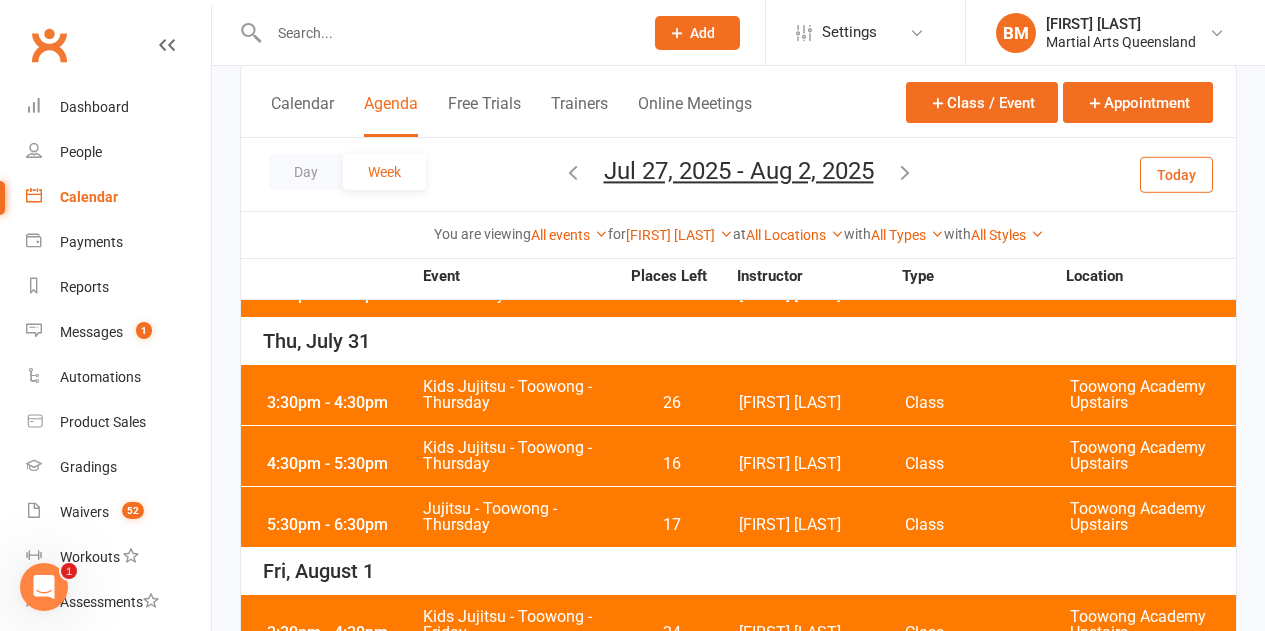 scroll, scrollTop: 108, scrollLeft: 0, axis: vertical 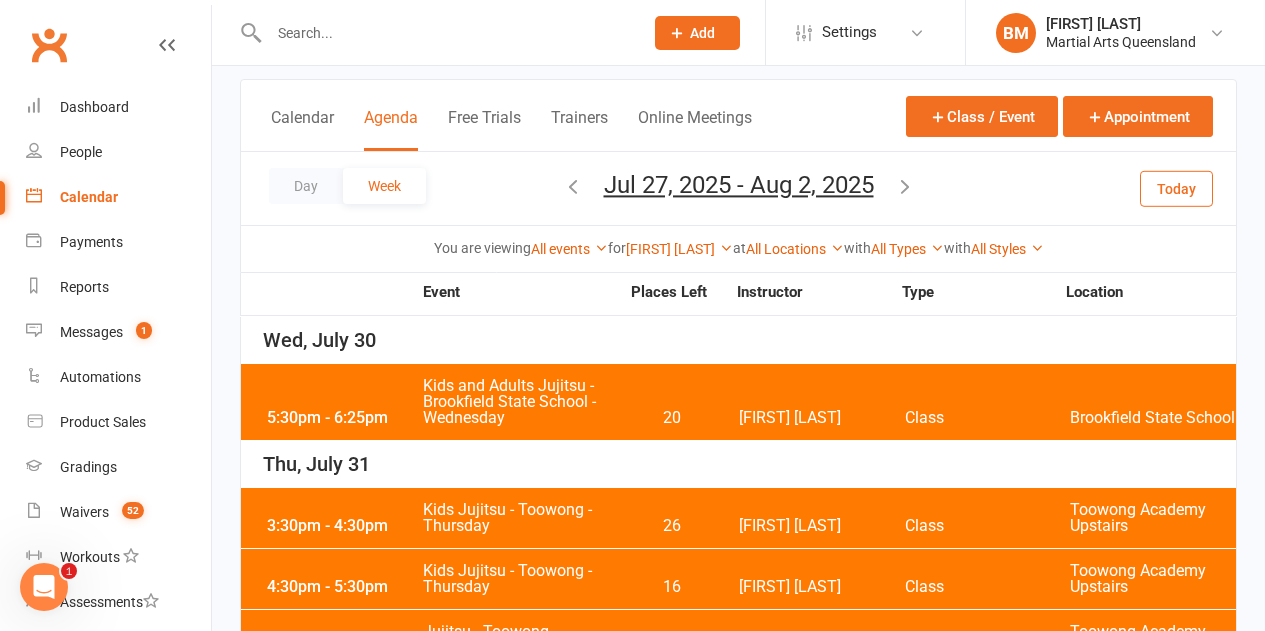 click on "Kids and Adults Jujitsu - Brookfield State School - Wednesday" at bounding box center [520, 402] 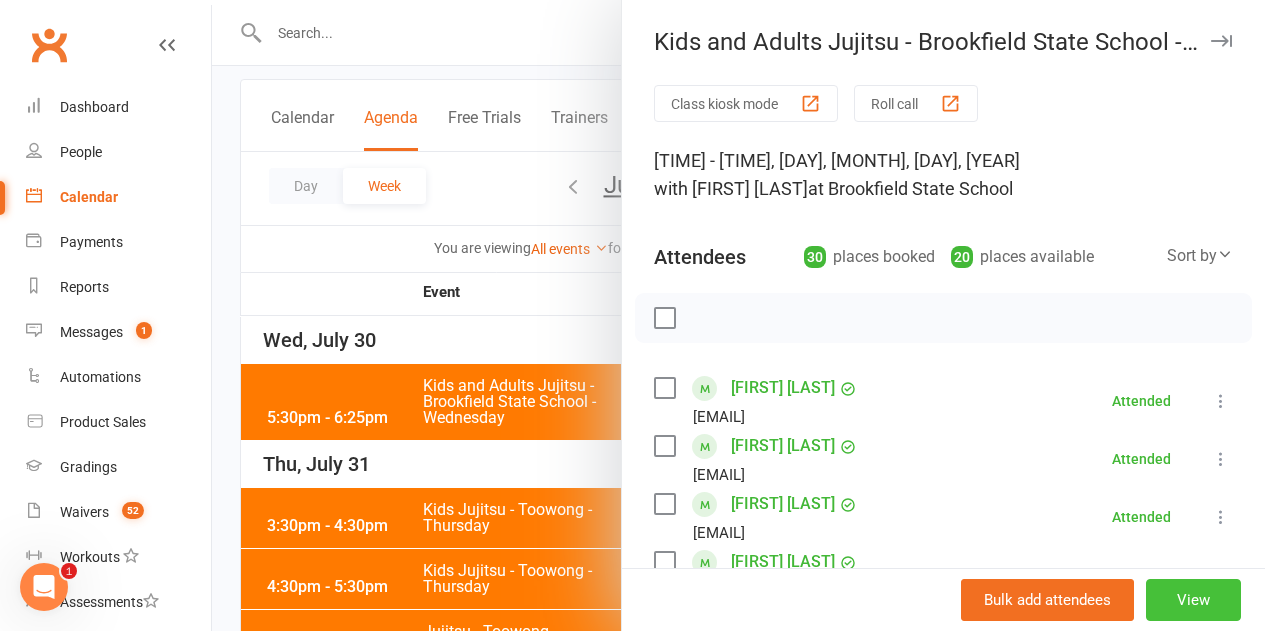 click on "View" at bounding box center (1193, 600) 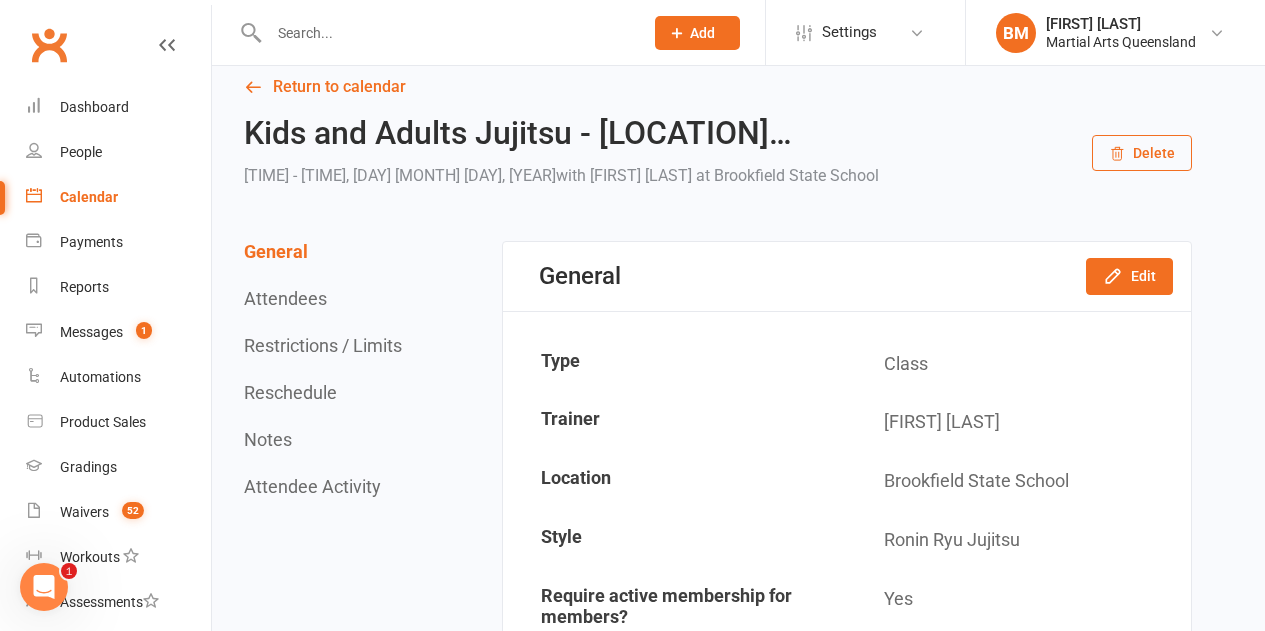 scroll, scrollTop: 0, scrollLeft: 0, axis: both 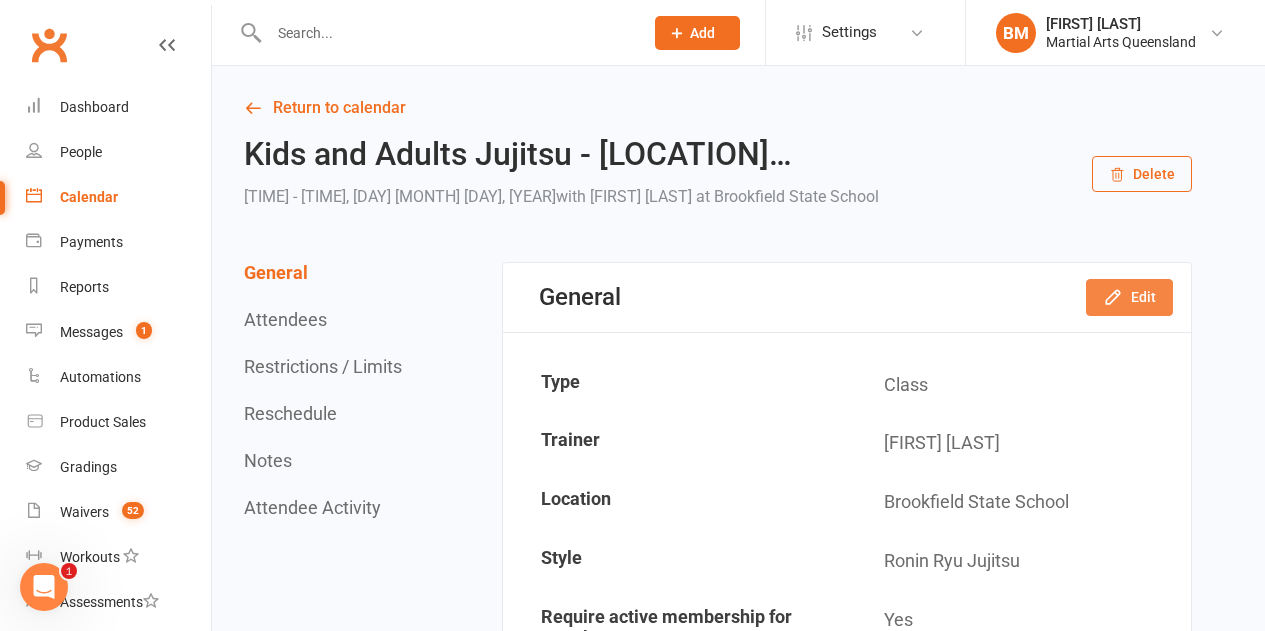 click 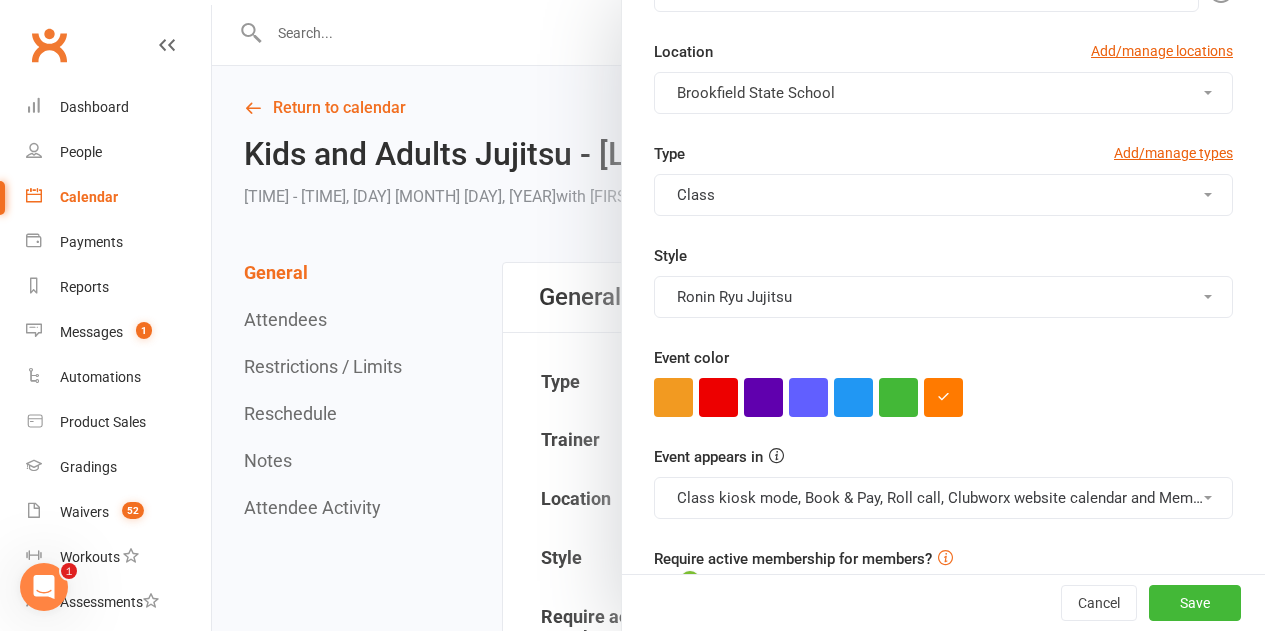 scroll, scrollTop: 300, scrollLeft: 0, axis: vertical 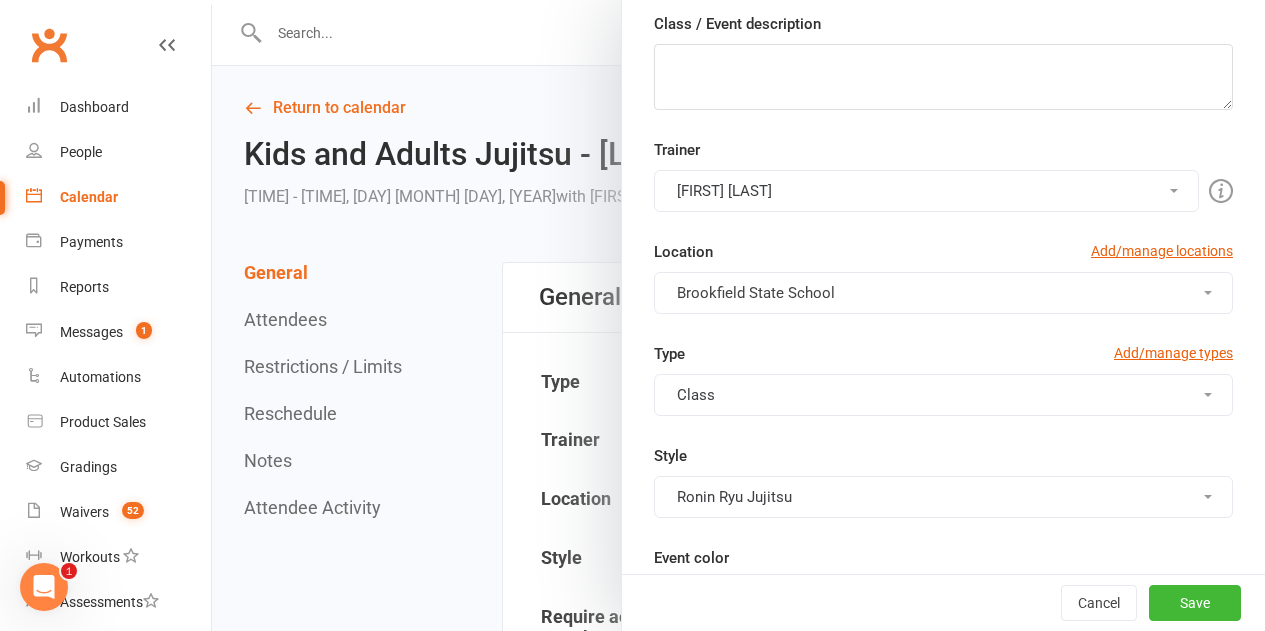 drag, startPoint x: 745, startPoint y: 221, endPoint x: 743, endPoint y: 202, distance: 19.104973 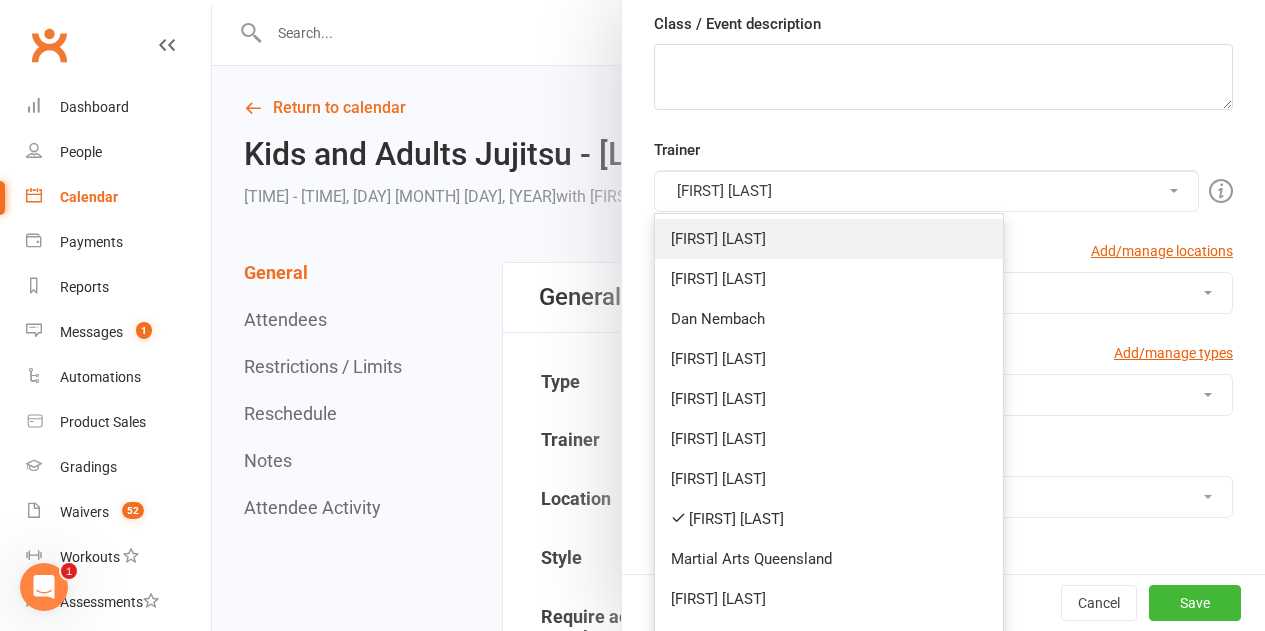 click on "[FIRST] [LAST]" at bounding box center (829, 239) 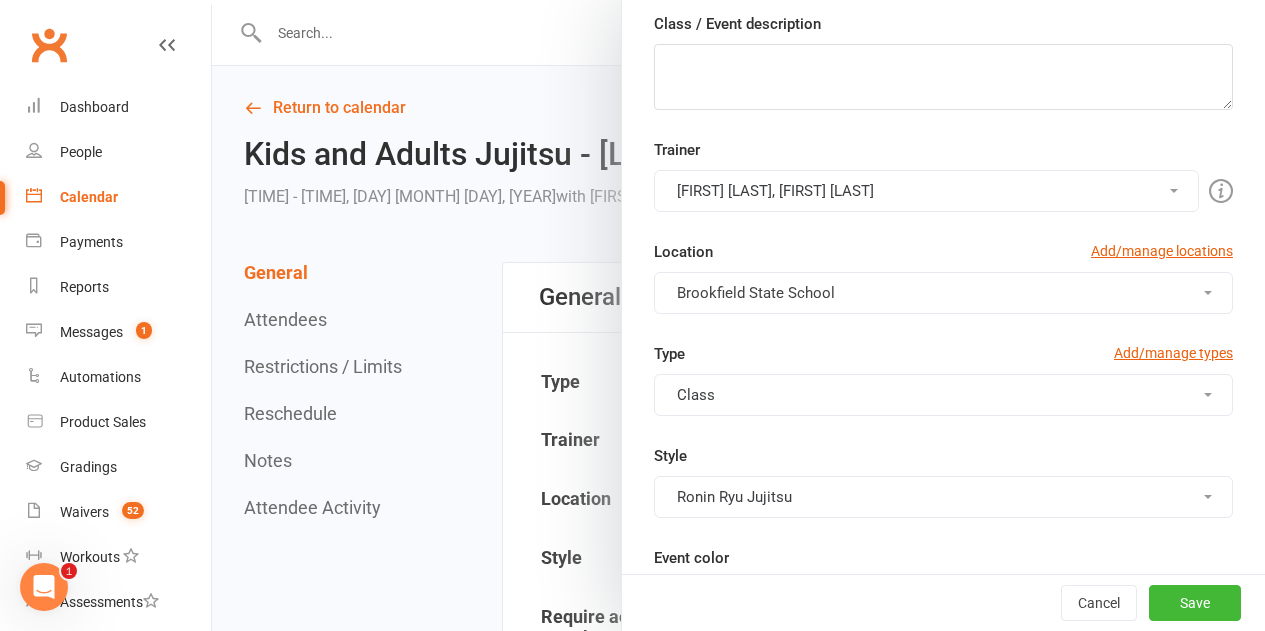 click on "Robert Dupont, Brandon McNamara" at bounding box center (926, 191) 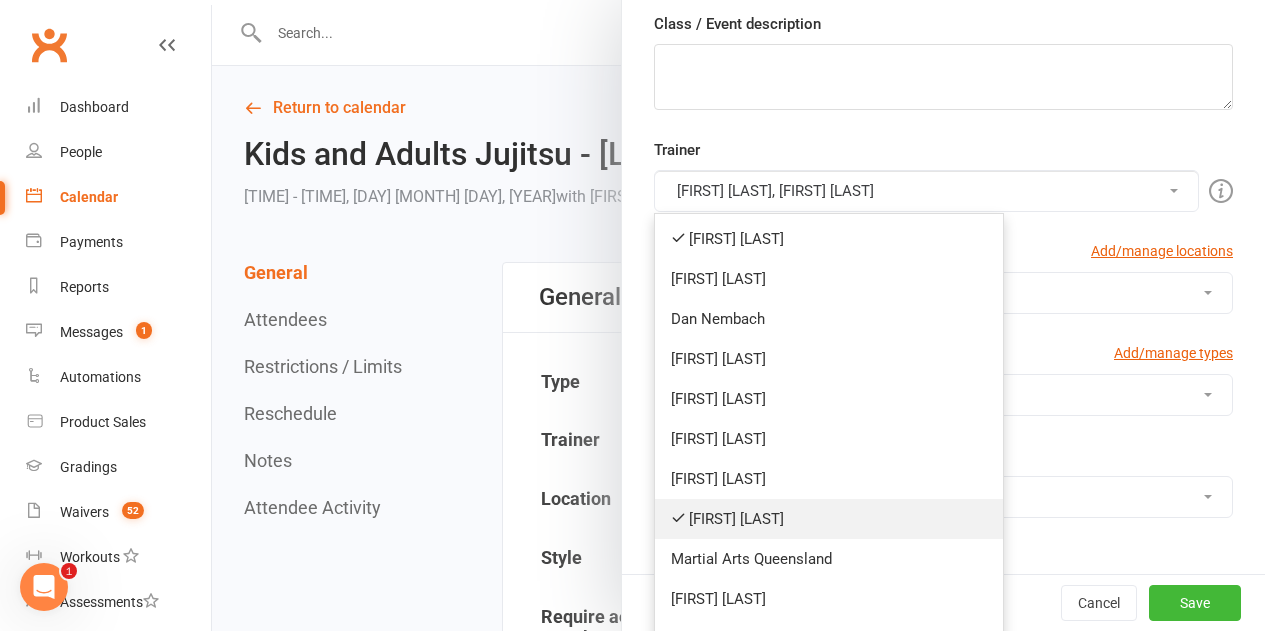 click on "Robert Dupont" at bounding box center (829, 519) 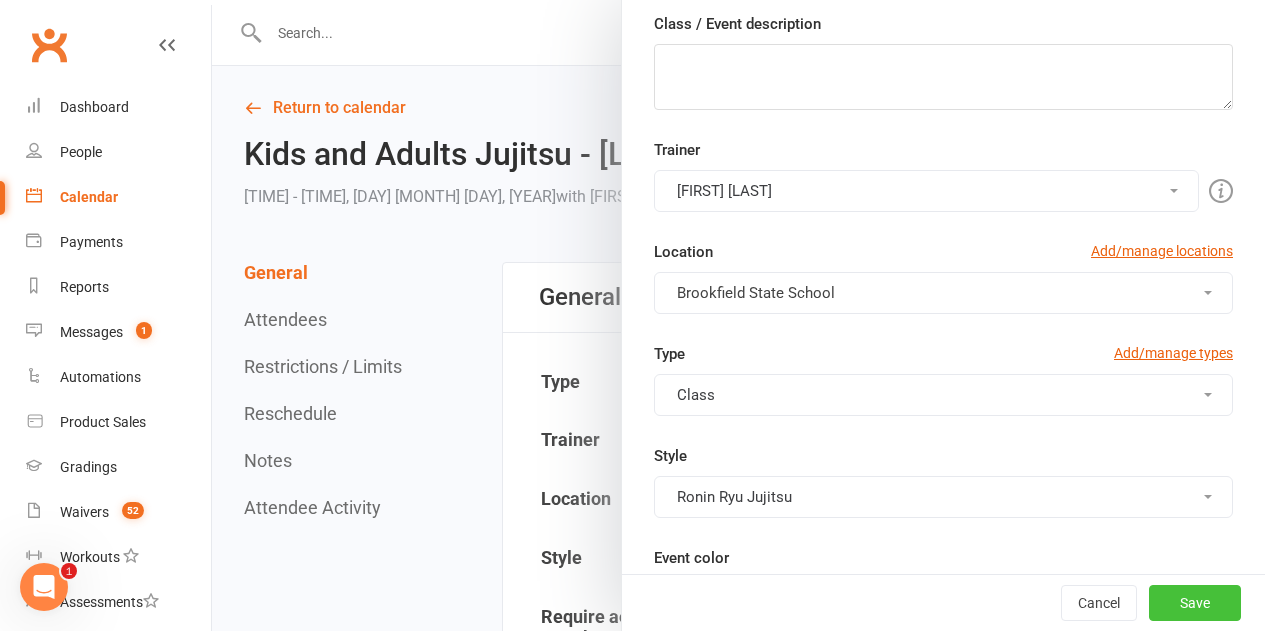 click on "Save" at bounding box center (1195, 603) 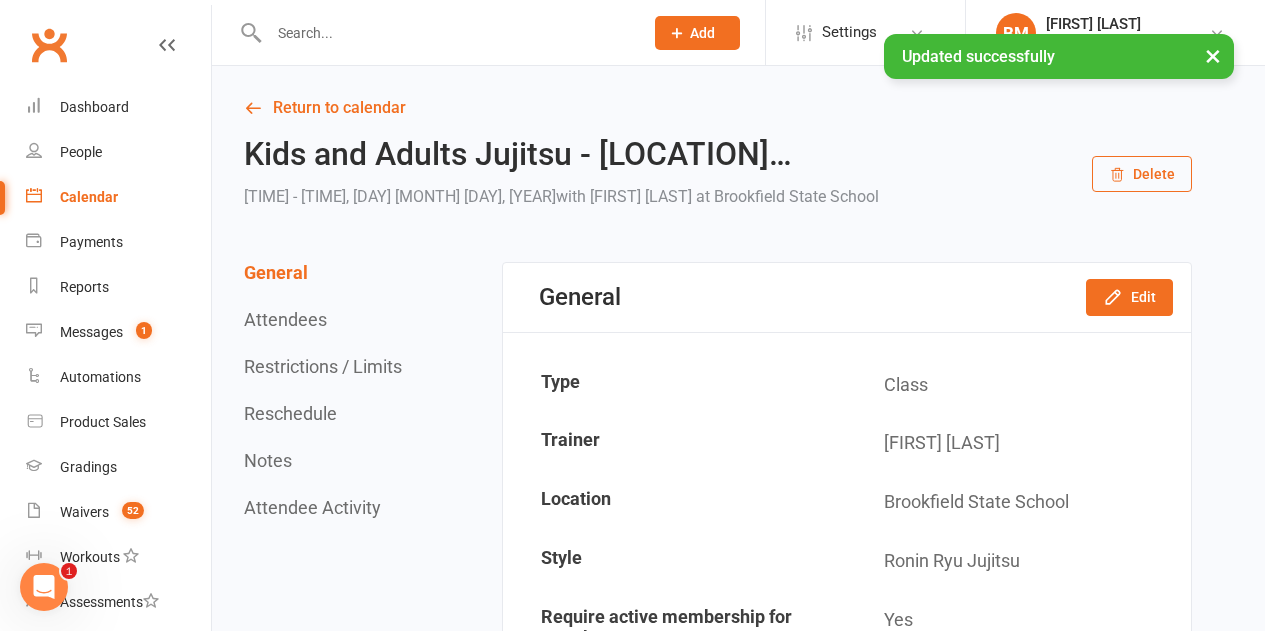 click on "Calendar" at bounding box center (89, 197) 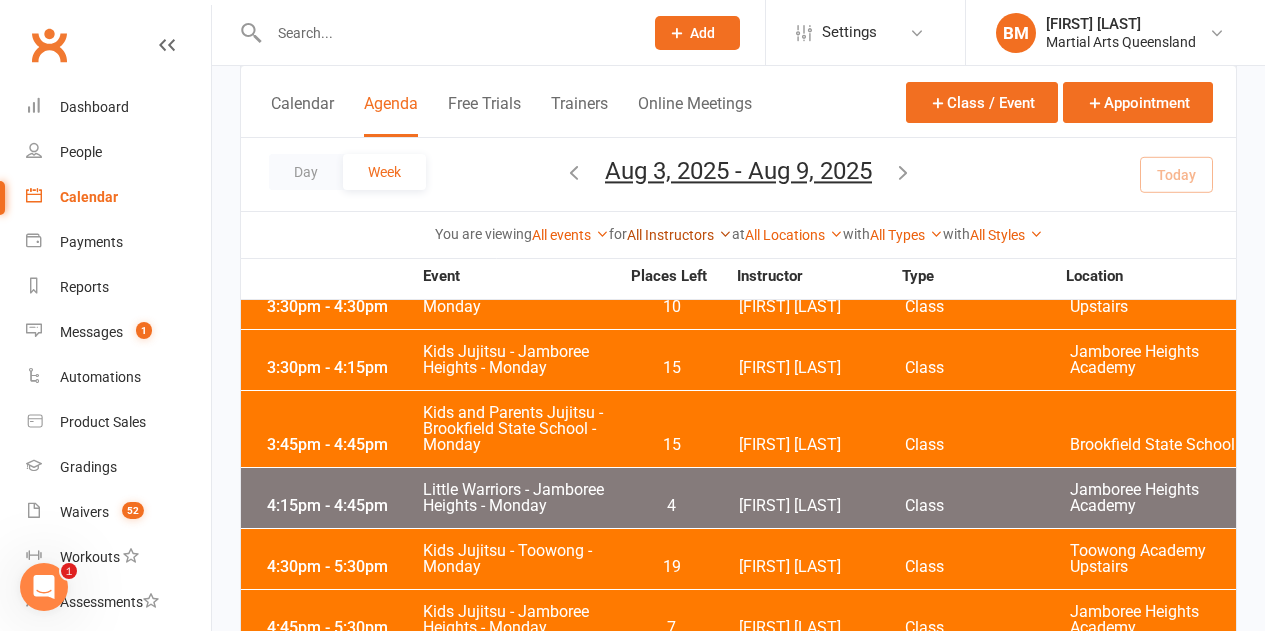 scroll, scrollTop: 500, scrollLeft: 0, axis: vertical 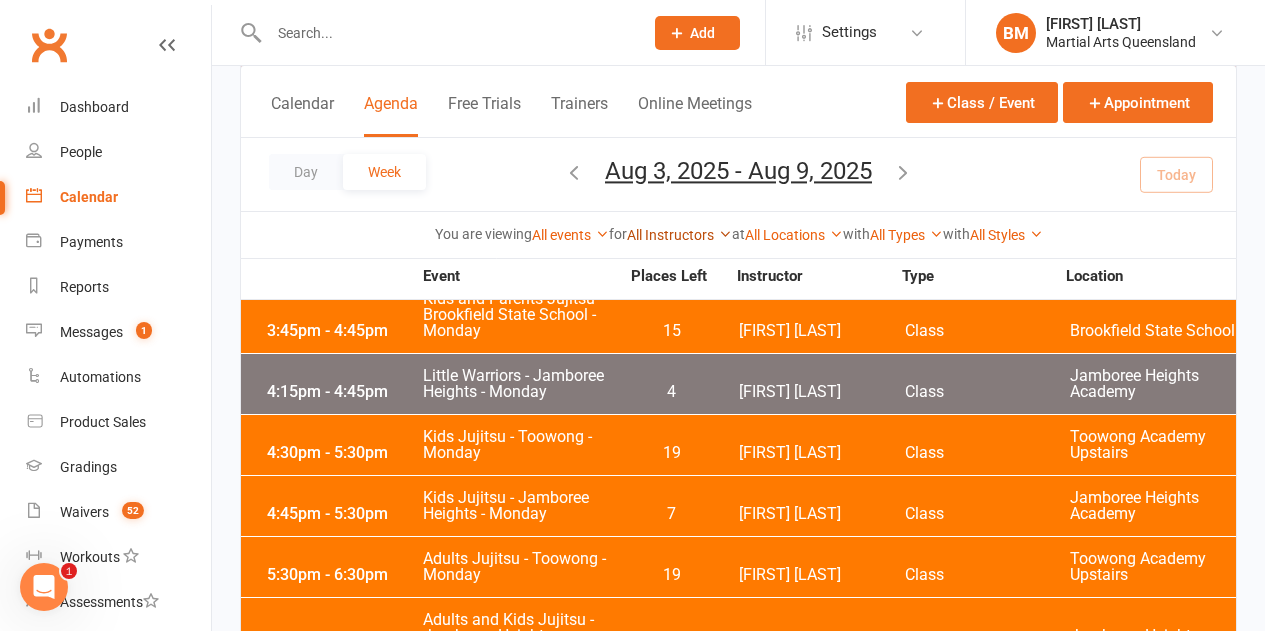 click on "All Instructors" at bounding box center (679, 235) 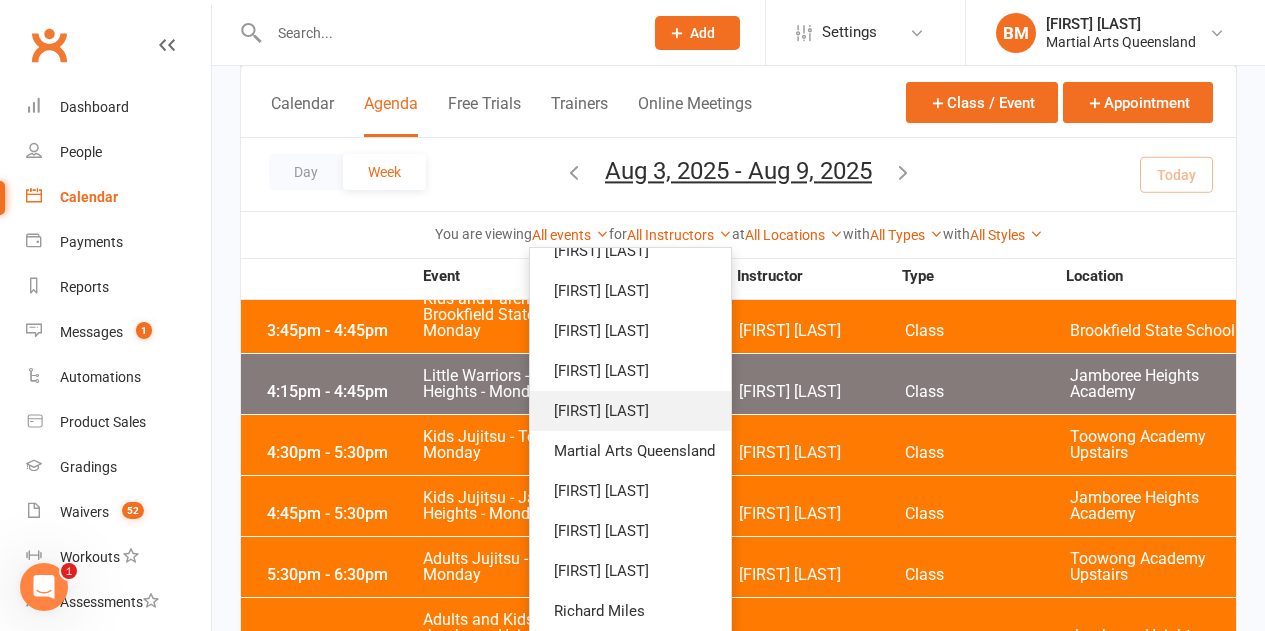 scroll, scrollTop: 143, scrollLeft: 0, axis: vertical 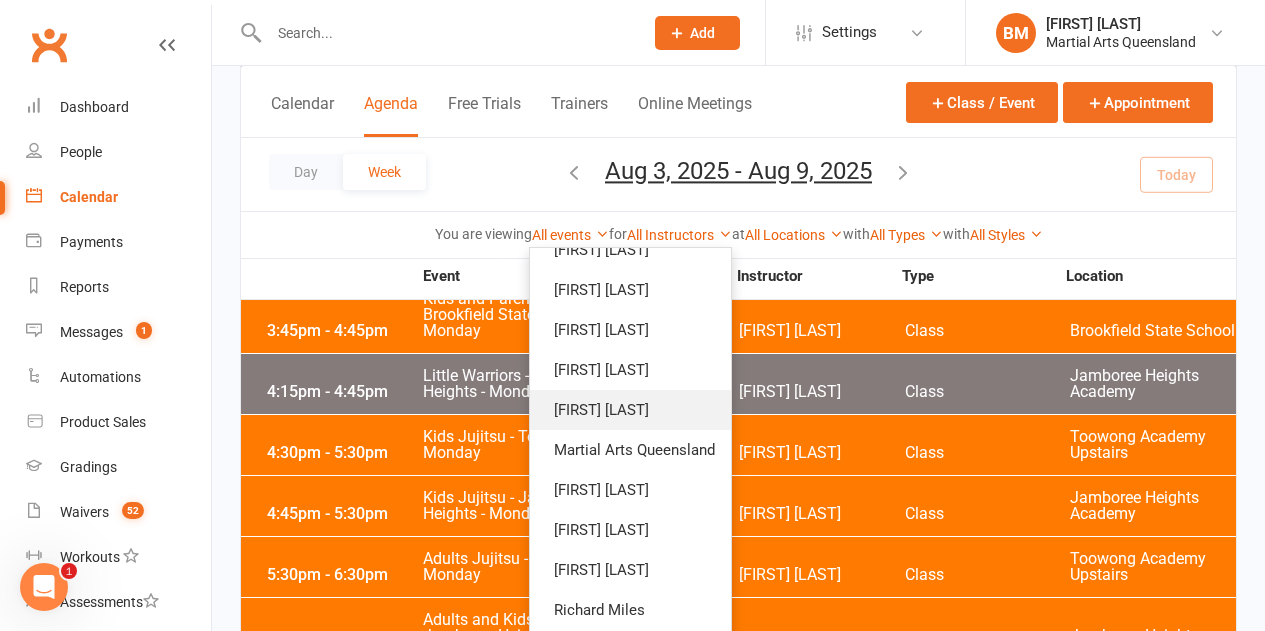 drag, startPoint x: 608, startPoint y: 397, endPoint x: 634, endPoint y: 362, distance: 43.60046 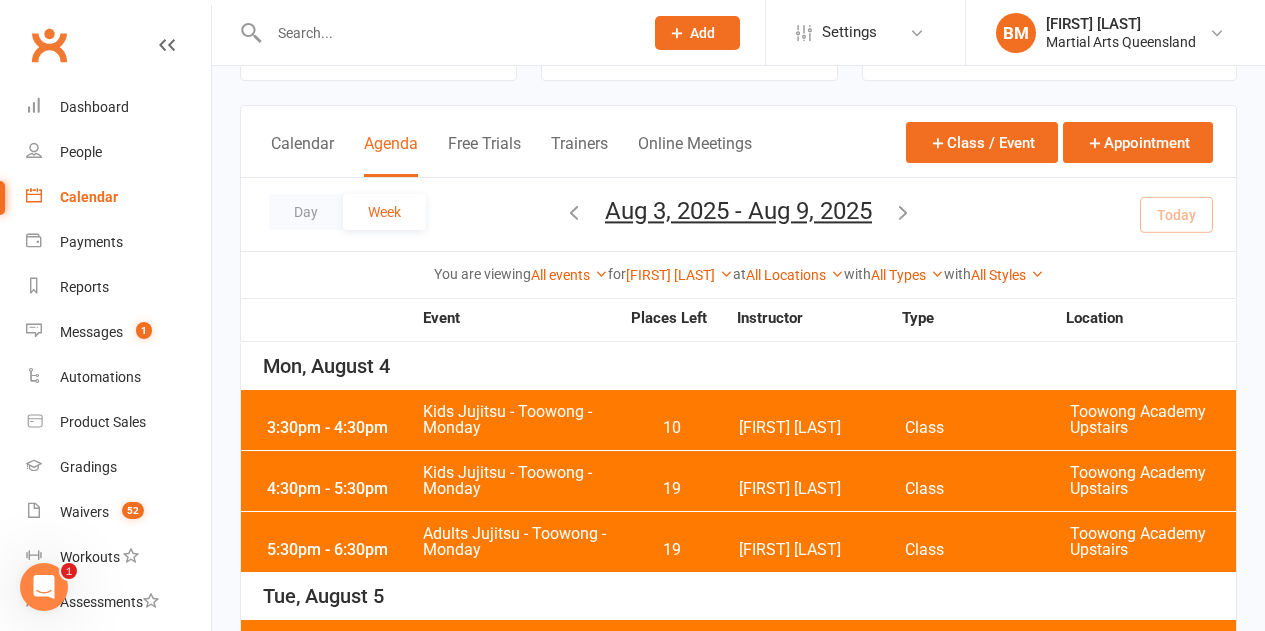 scroll, scrollTop: 117, scrollLeft: 0, axis: vertical 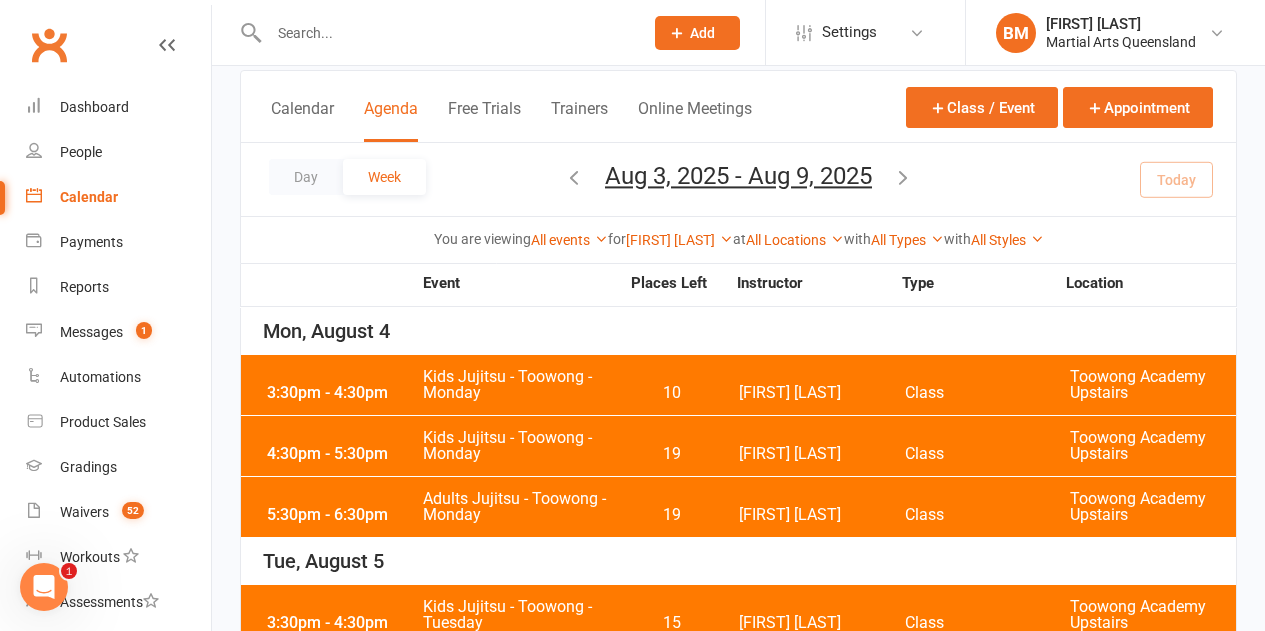 click at bounding box center [574, 177] 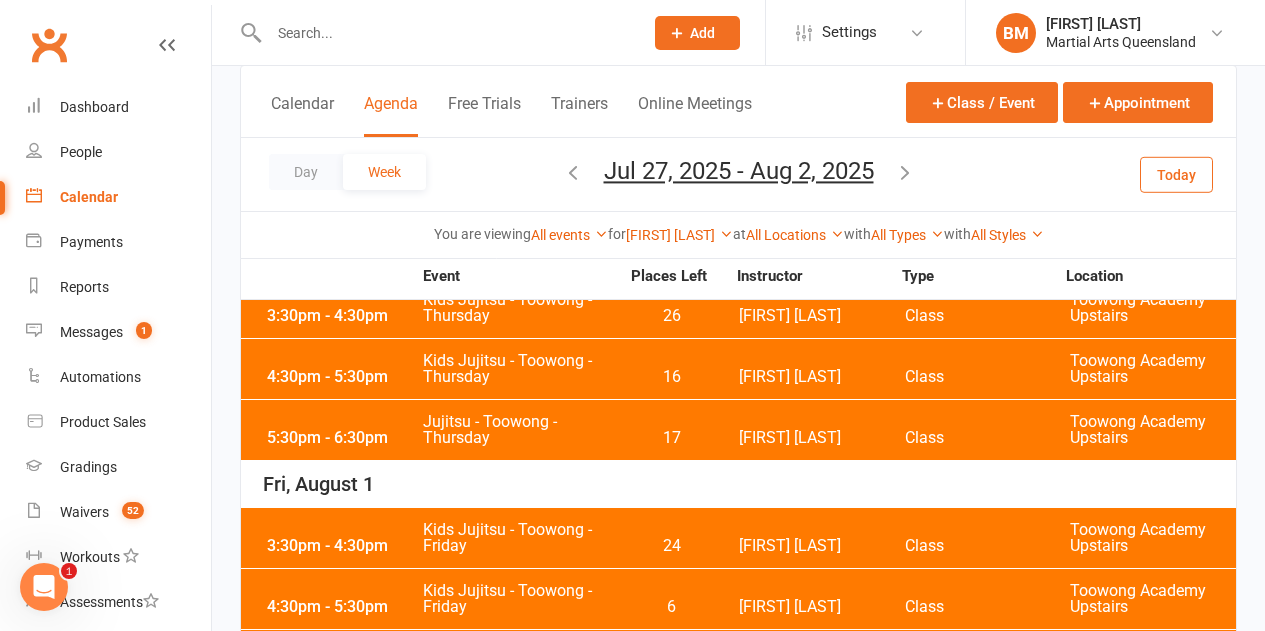 scroll, scrollTop: 84, scrollLeft: 0, axis: vertical 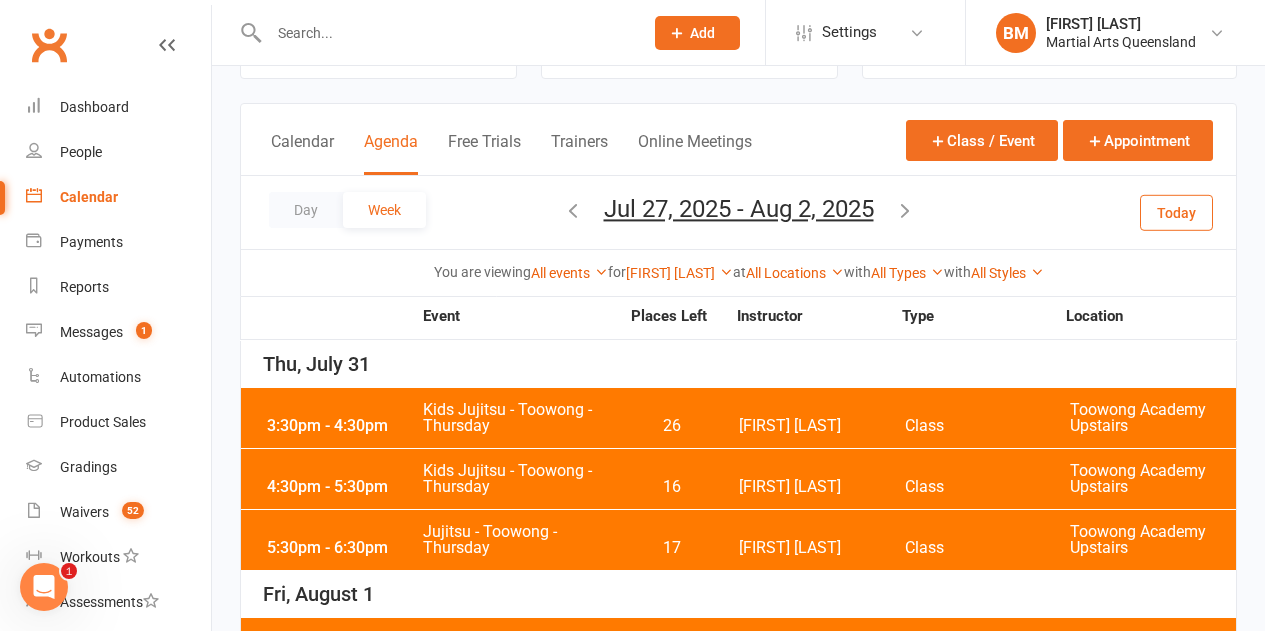 click on "Kids Jujitsu - Toowong - Thursday" at bounding box center (520, 418) 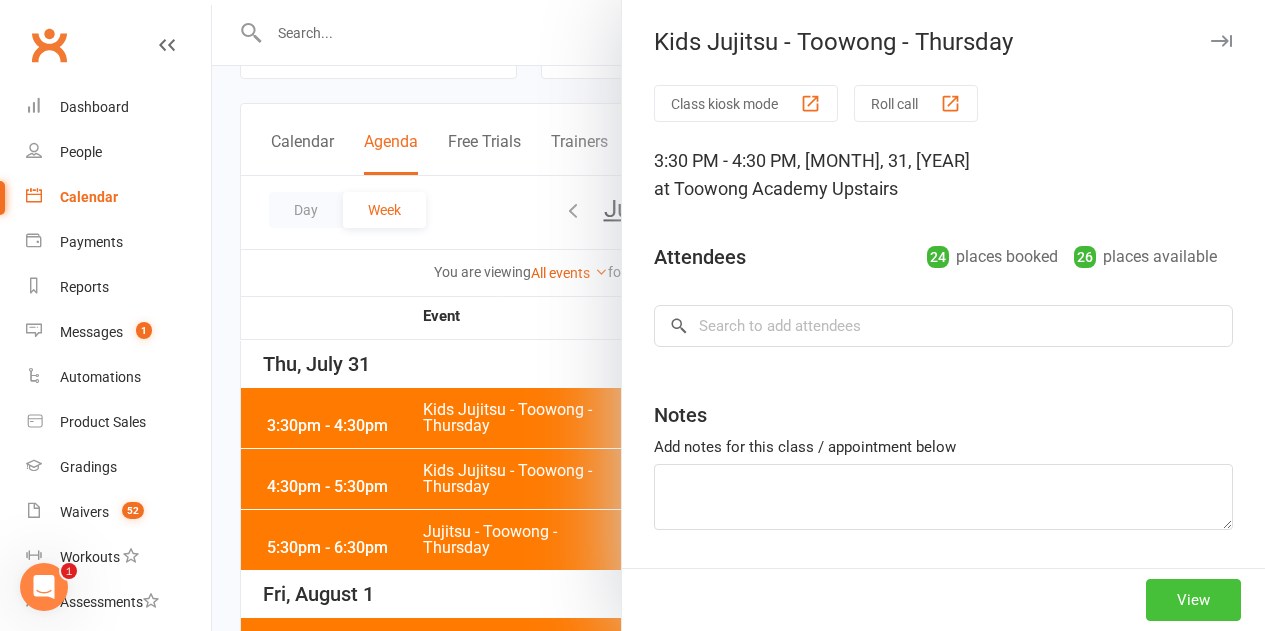 click on "View" at bounding box center (1193, 600) 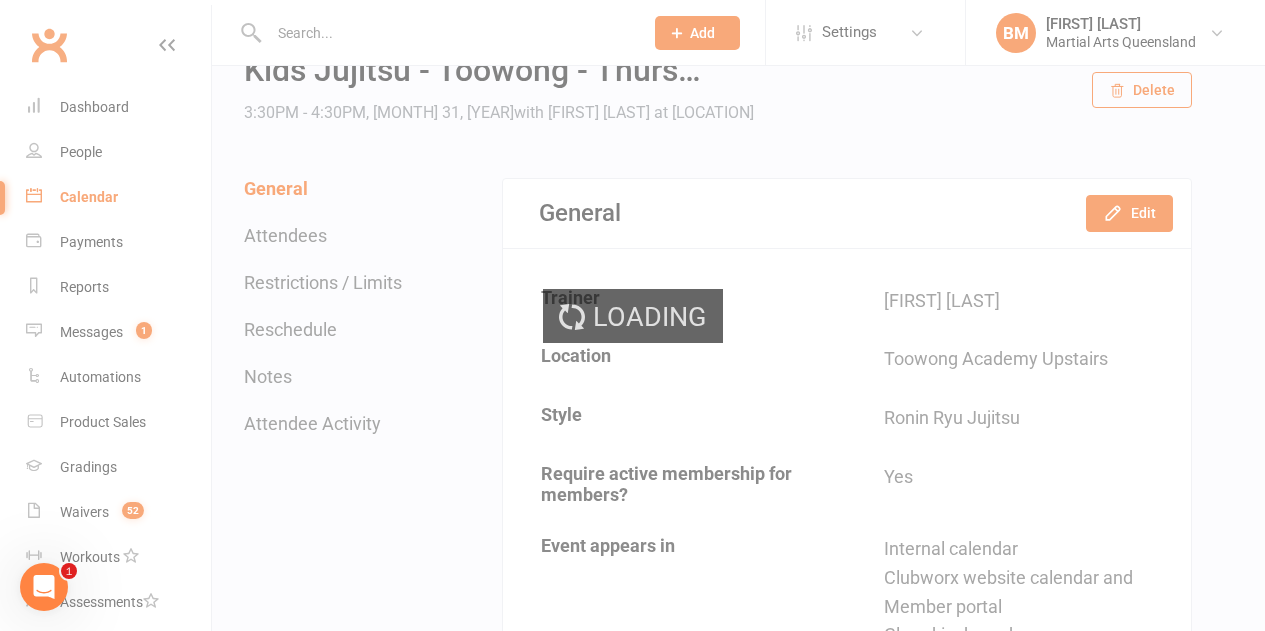 scroll, scrollTop: 0, scrollLeft: 0, axis: both 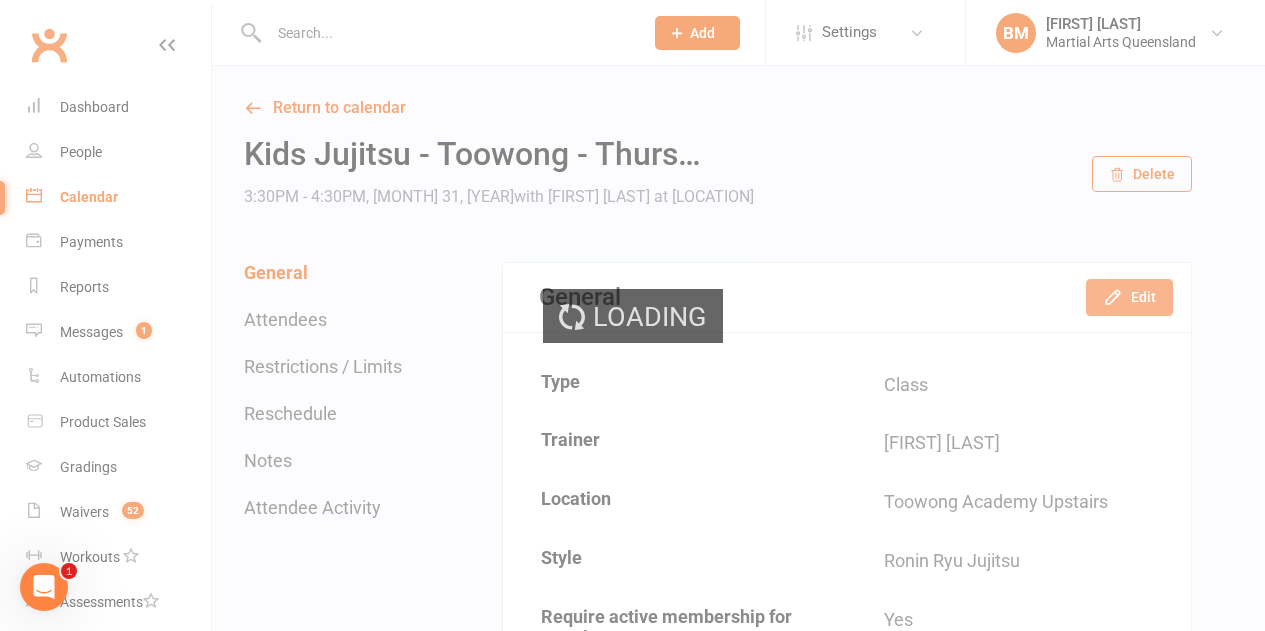 click 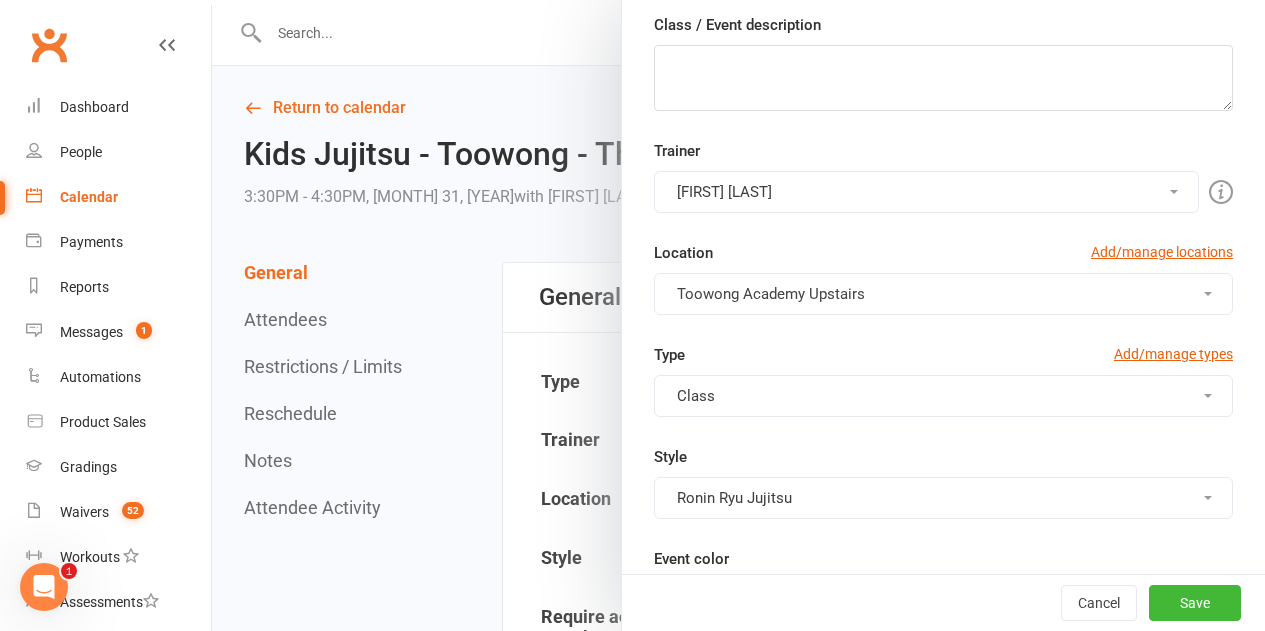 scroll, scrollTop: 300, scrollLeft: 0, axis: vertical 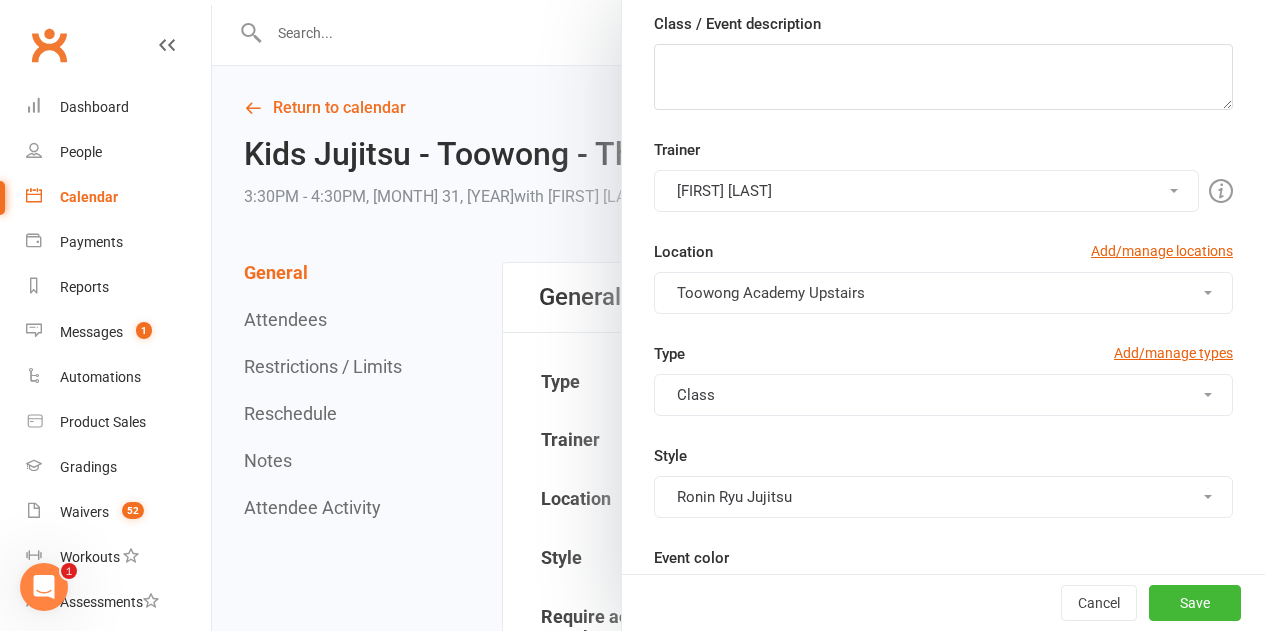 click on "Robert Dupont" at bounding box center [926, 191] 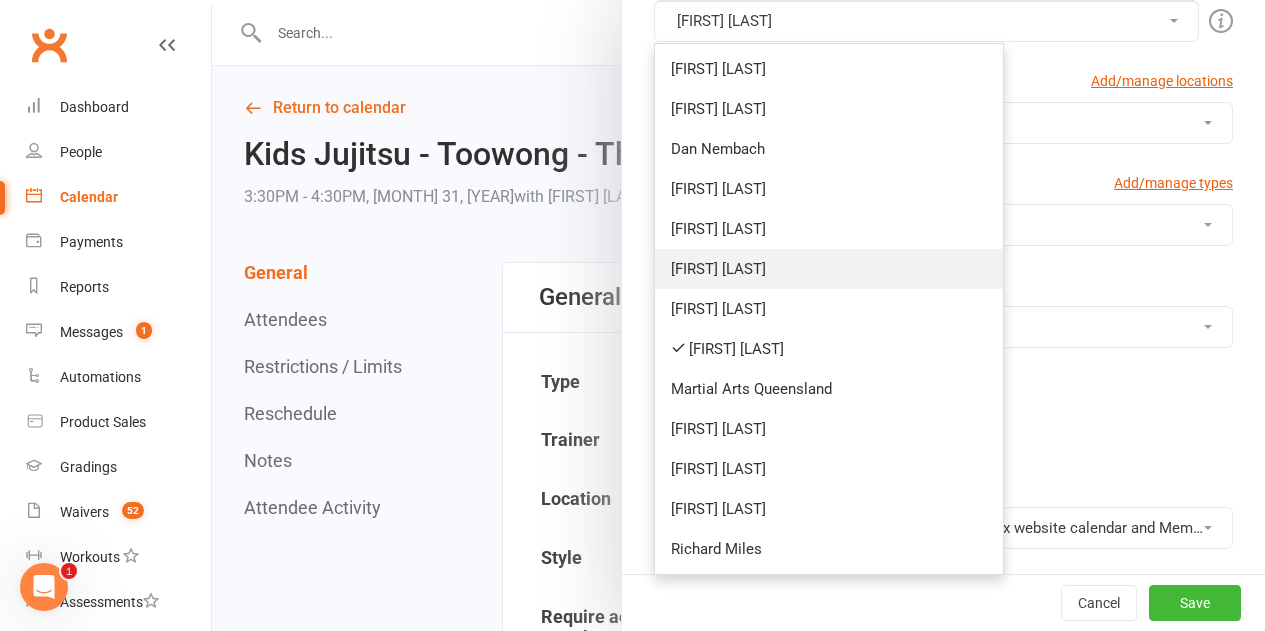 scroll, scrollTop: 500, scrollLeft: 0, axis: vertical 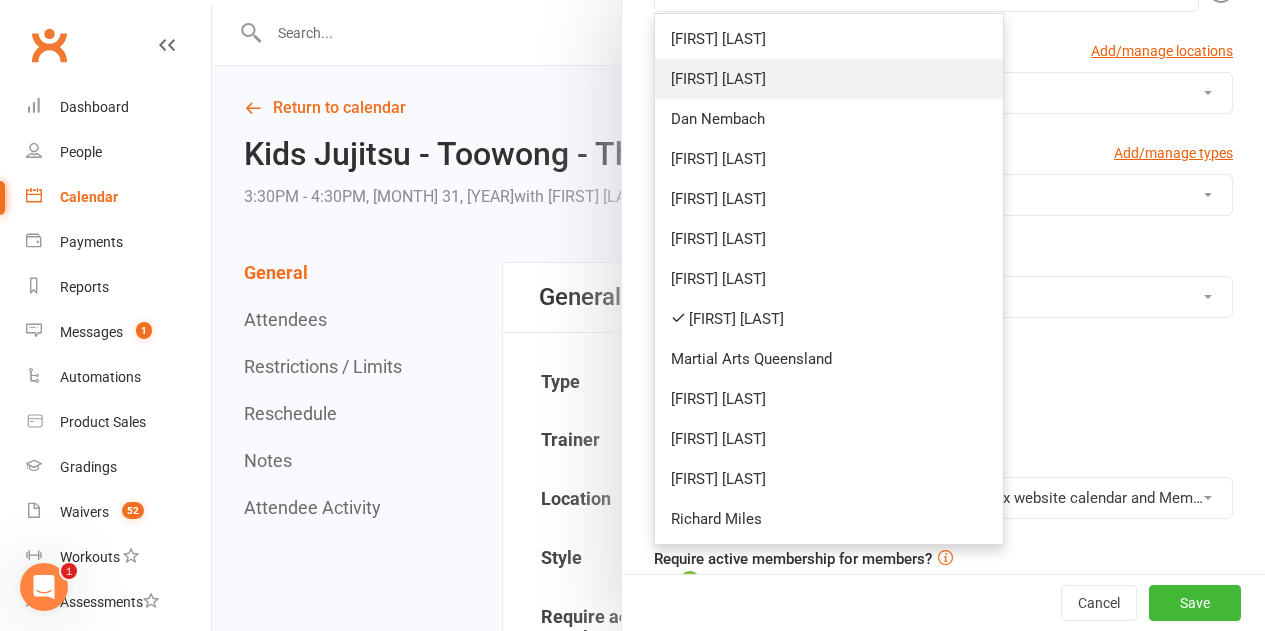 click on "Quinton Cugola" at bounding box center (829, 79) 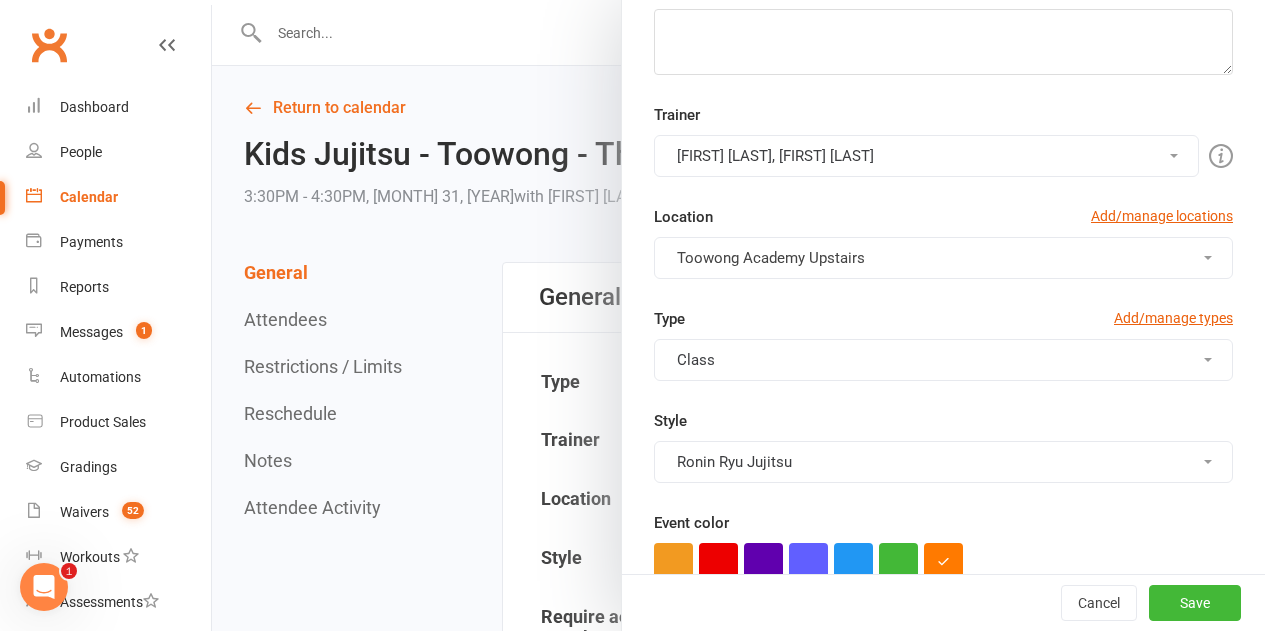 scroll, scrollTop: 300, scrollLeft: 0, axis: vertical 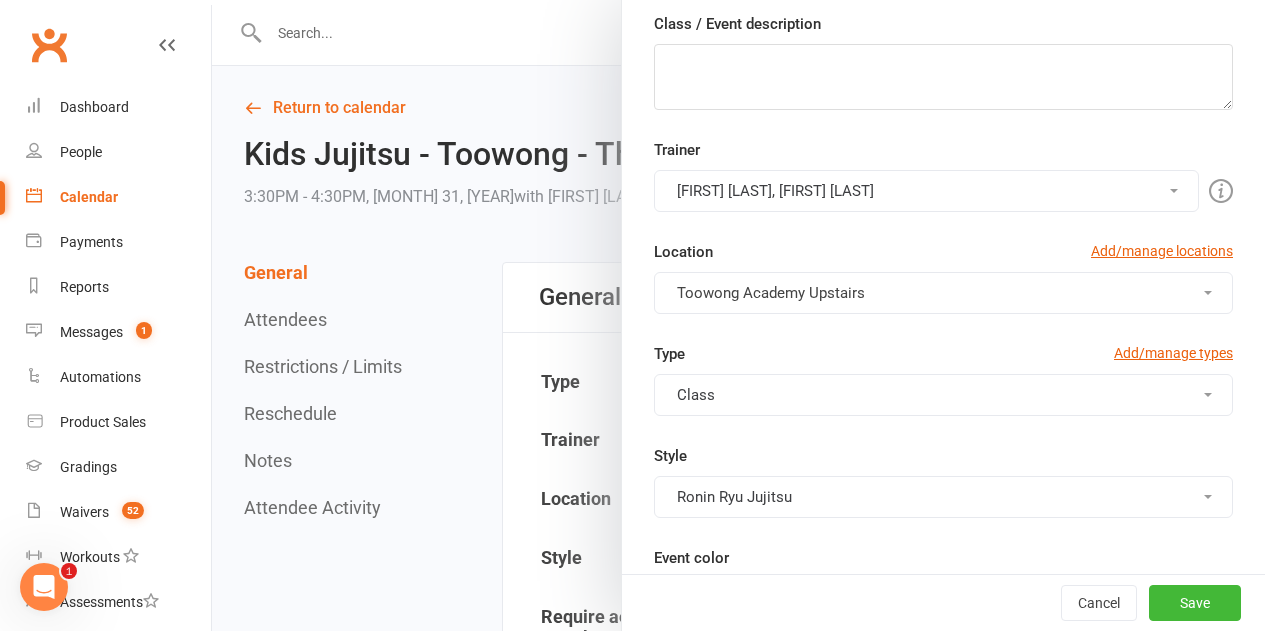 click on "Robert Dupont, Quinton Cugola" at bounding box center [926, 191] 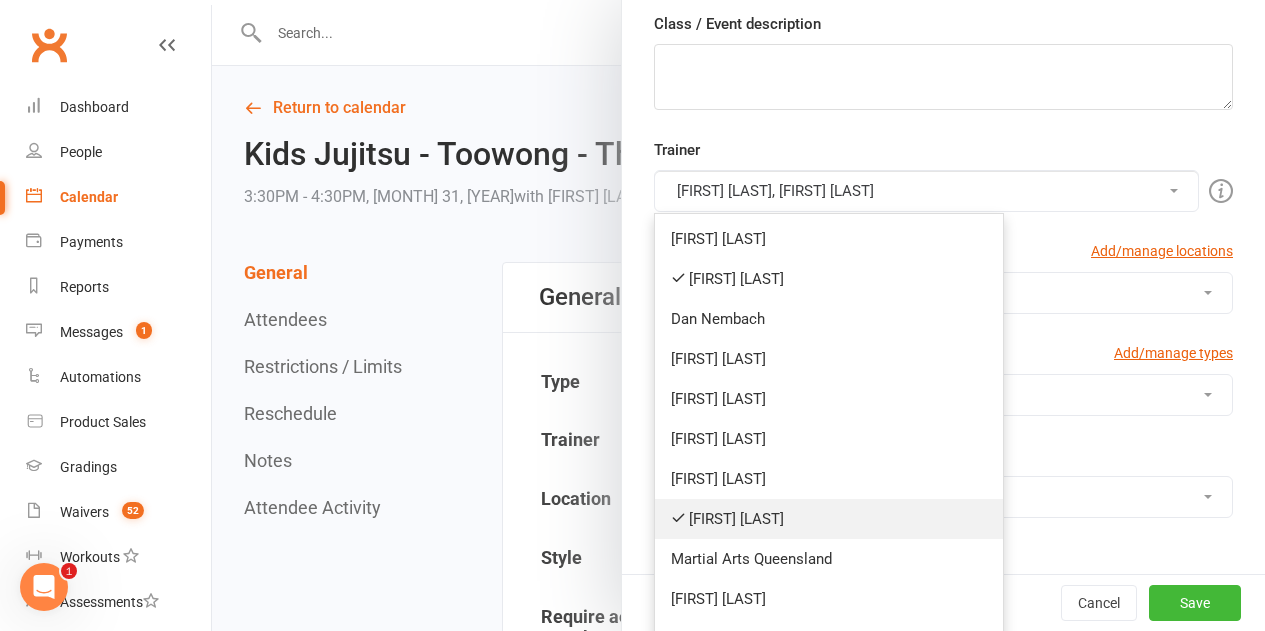 click on "Robert Dupont" at bounding box center (829, 519) 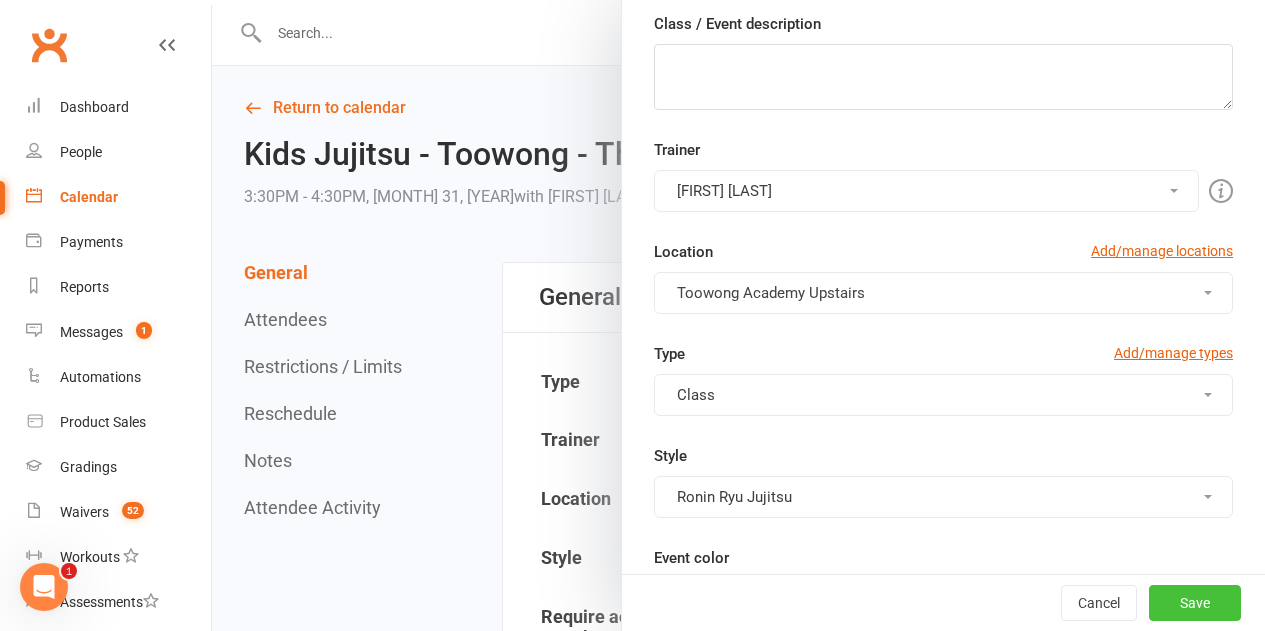 drag, startPoint x: 1154, startPoint y: 601, endPoint x: 1131, endPoint y: 596, distance: 23.537205 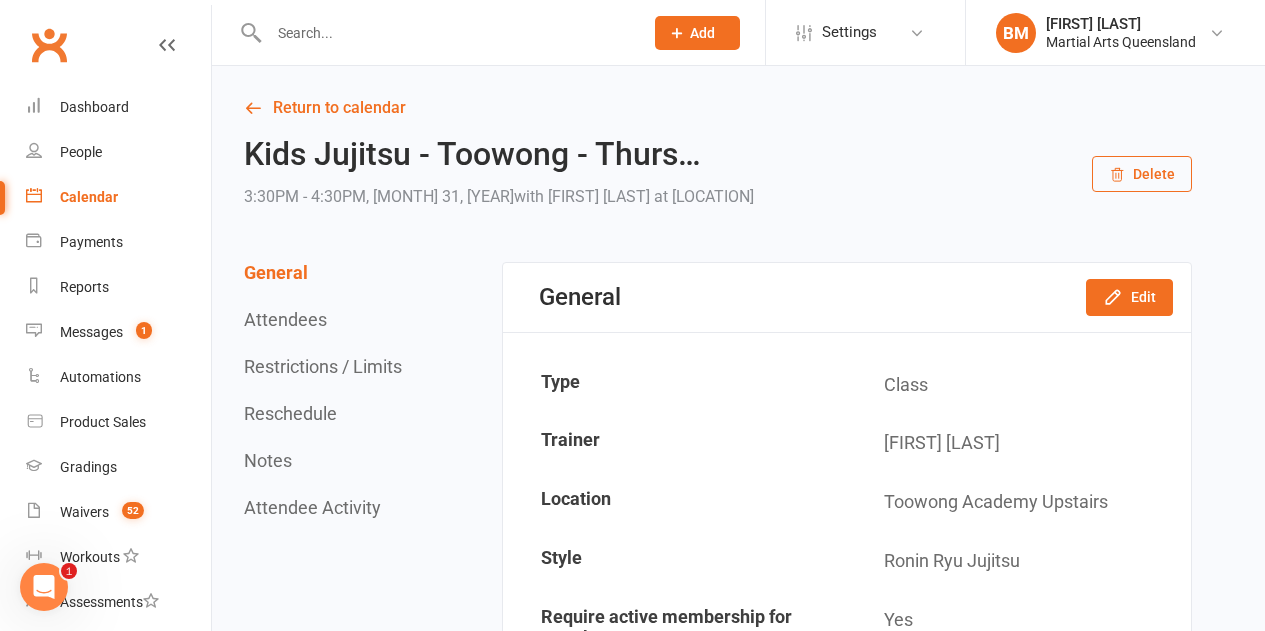 click on "Calendar" at bounding box center [89, 197] 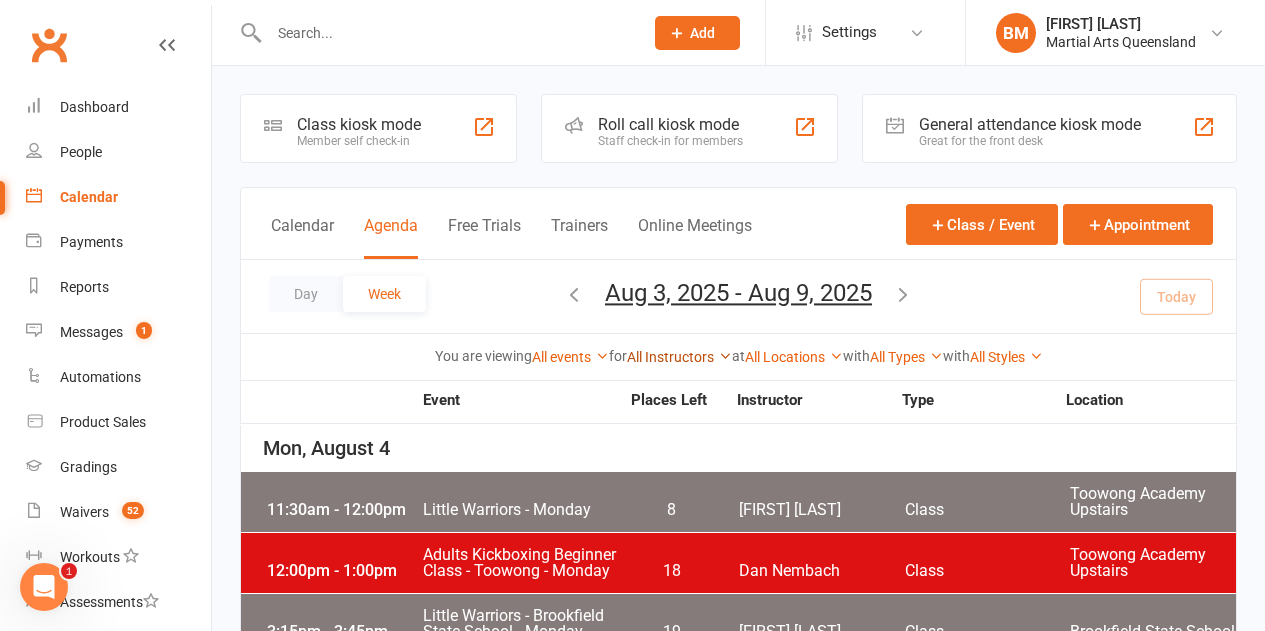 click on "All Instructors" at bounding box center (679, 357) 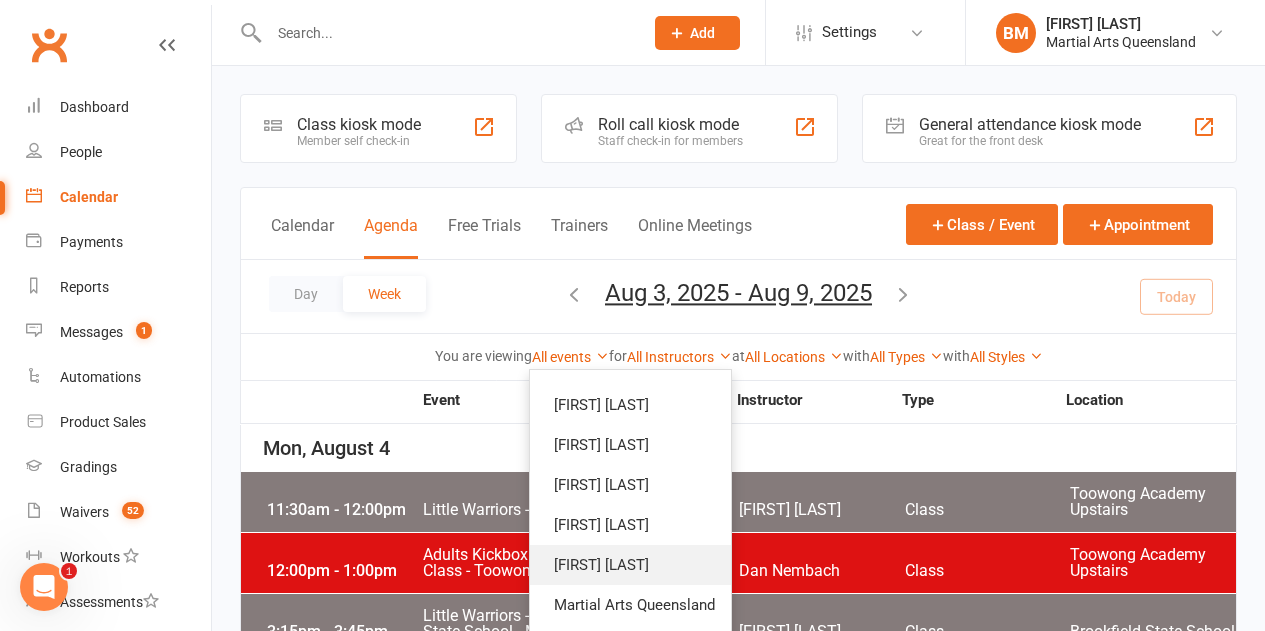 scroll, scrollTop: 200, scrollLeft: 0, axis: vertical 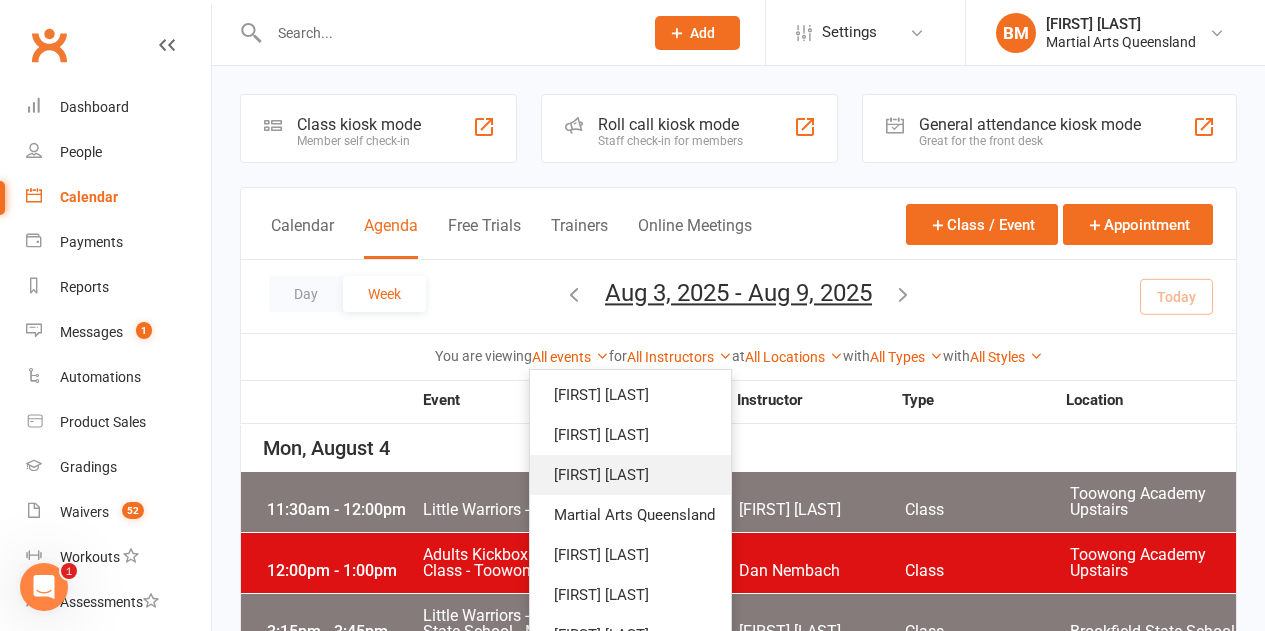 click on "Robert Dupont" at bounding box center [630, 475] 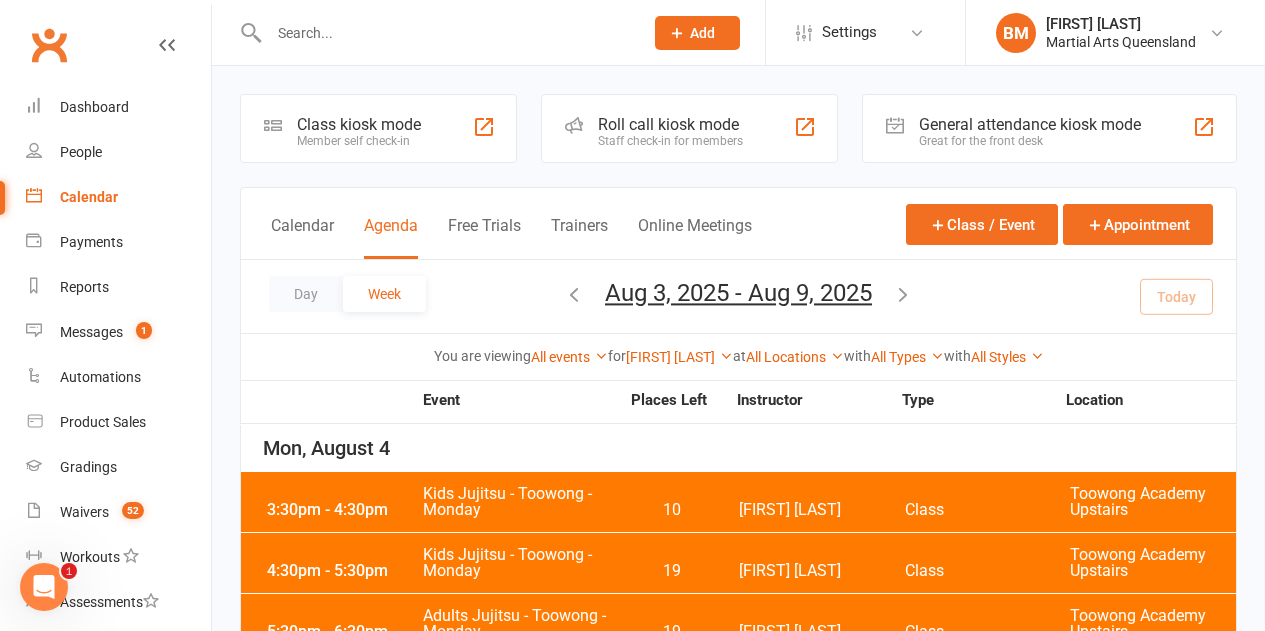 click at bounding box center (574, 294) 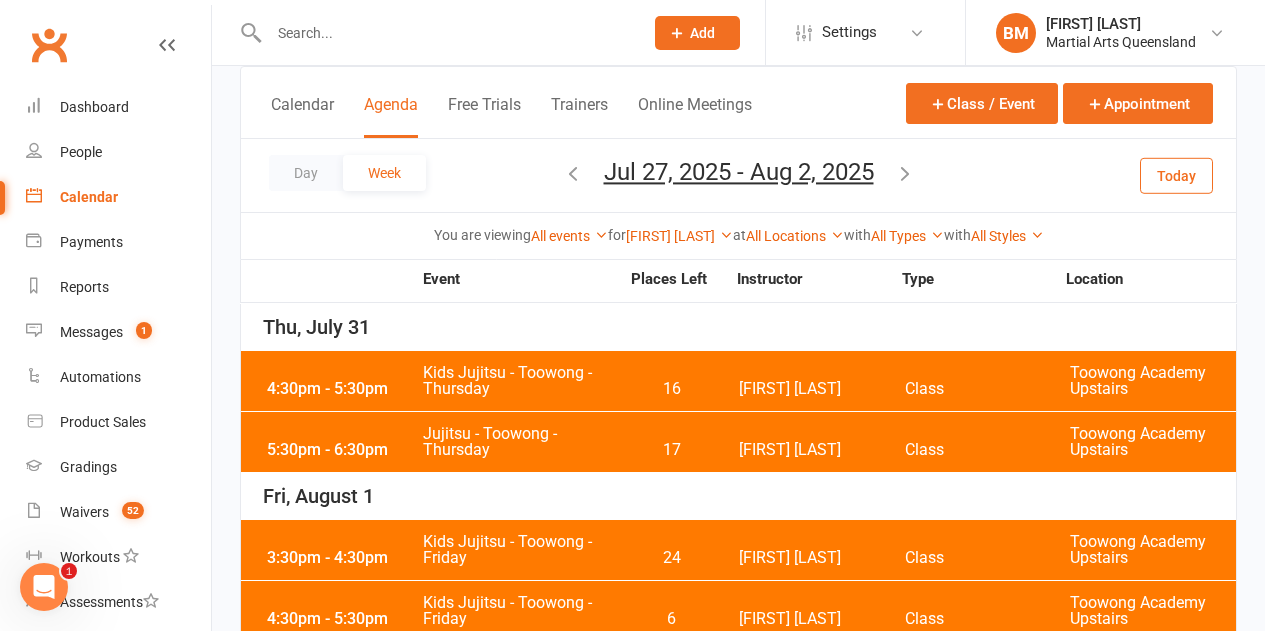 scroll, scrollTop: 23, scrollLeft: 0, axis: vertical 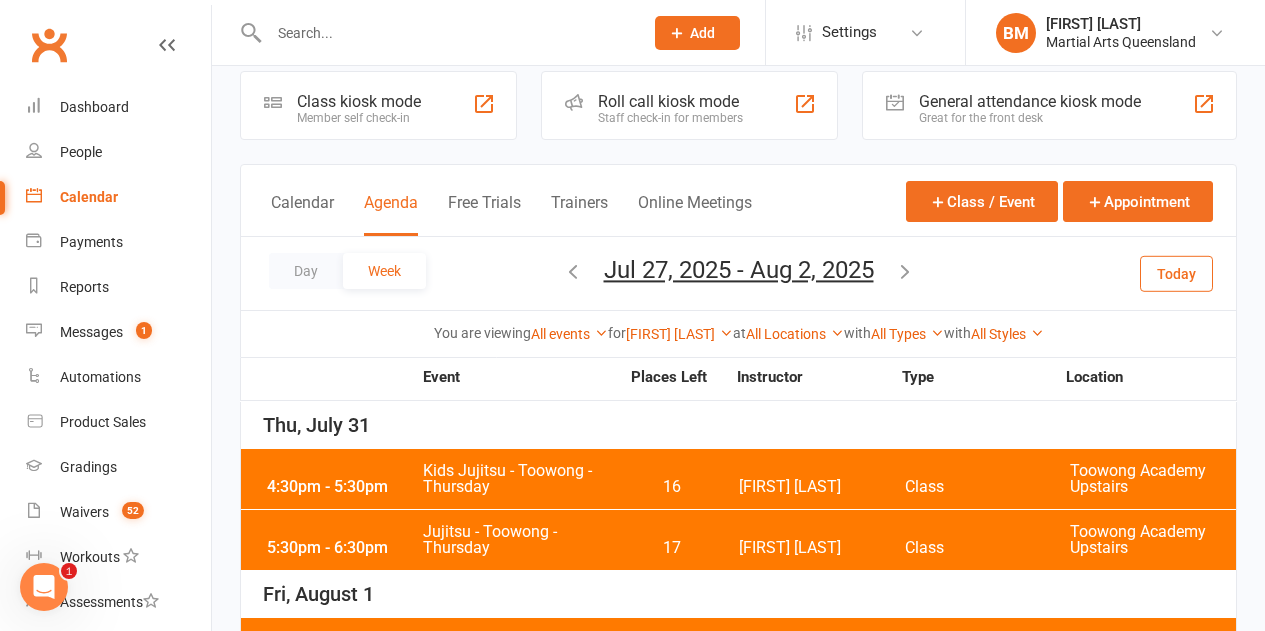 click on "4:30pm - 5:30pm Kids Jujitsu - Toowong - Thursday 16 Robert Dupont Class Toowong Academy Upstairs" at bounding box center (738, 479) 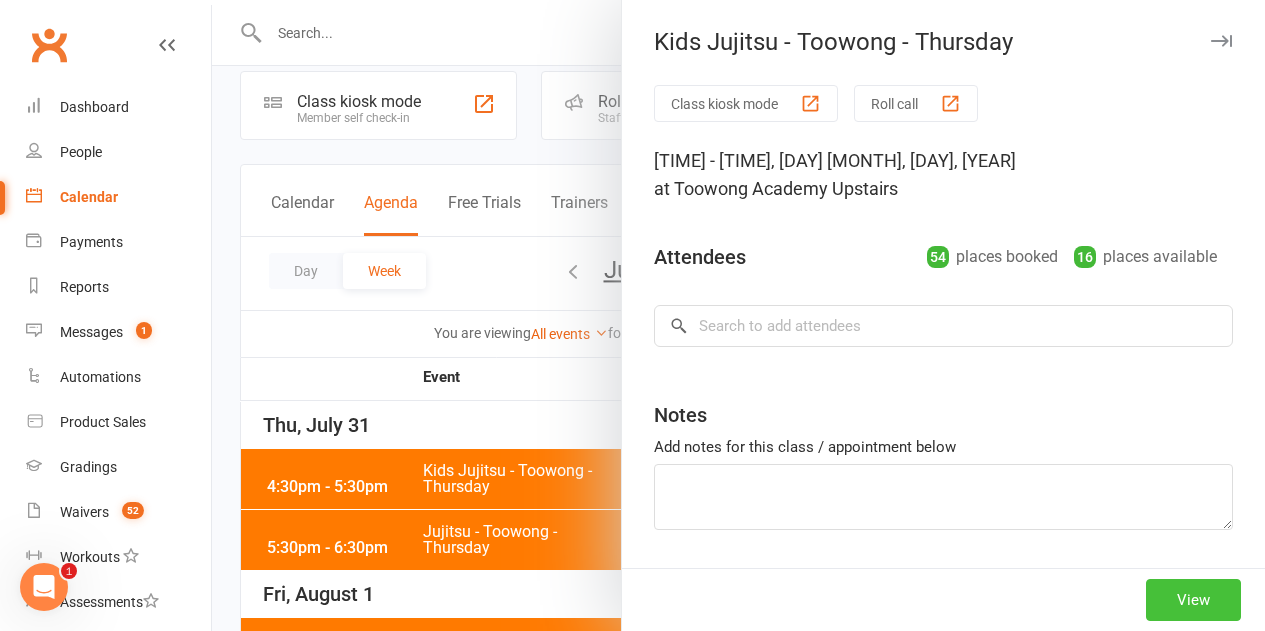 click on "View" at bounding box center [1193, 600] 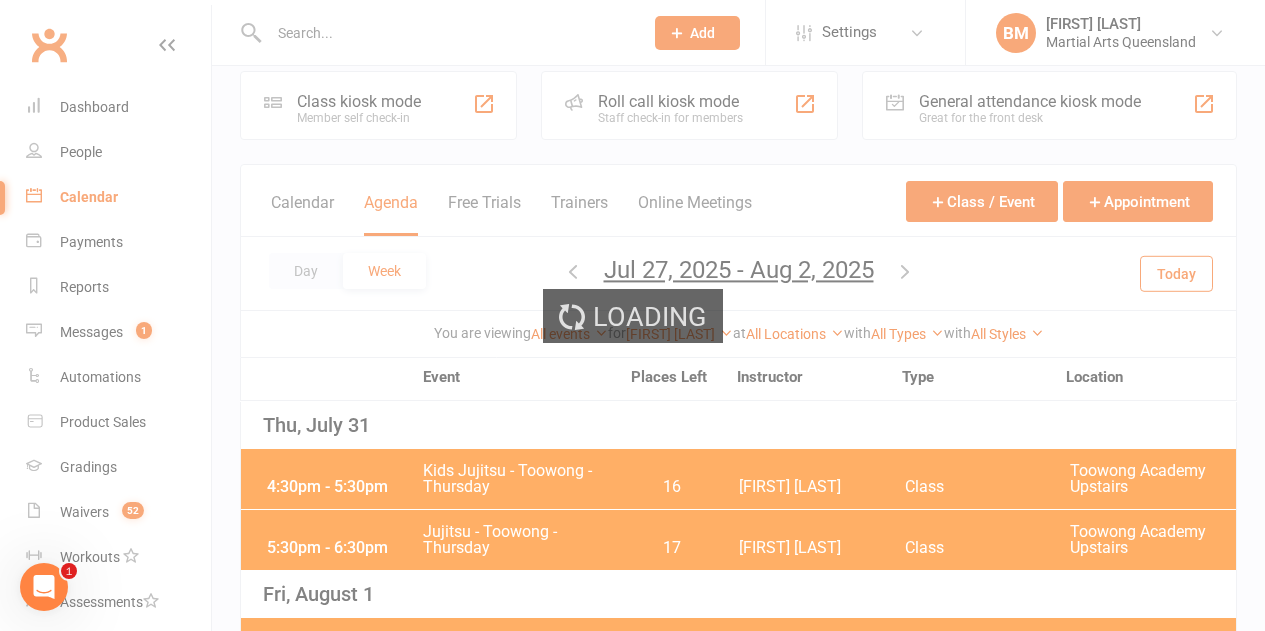 scroll, scrollTop: 0, scrollLeft: 0, axis: both 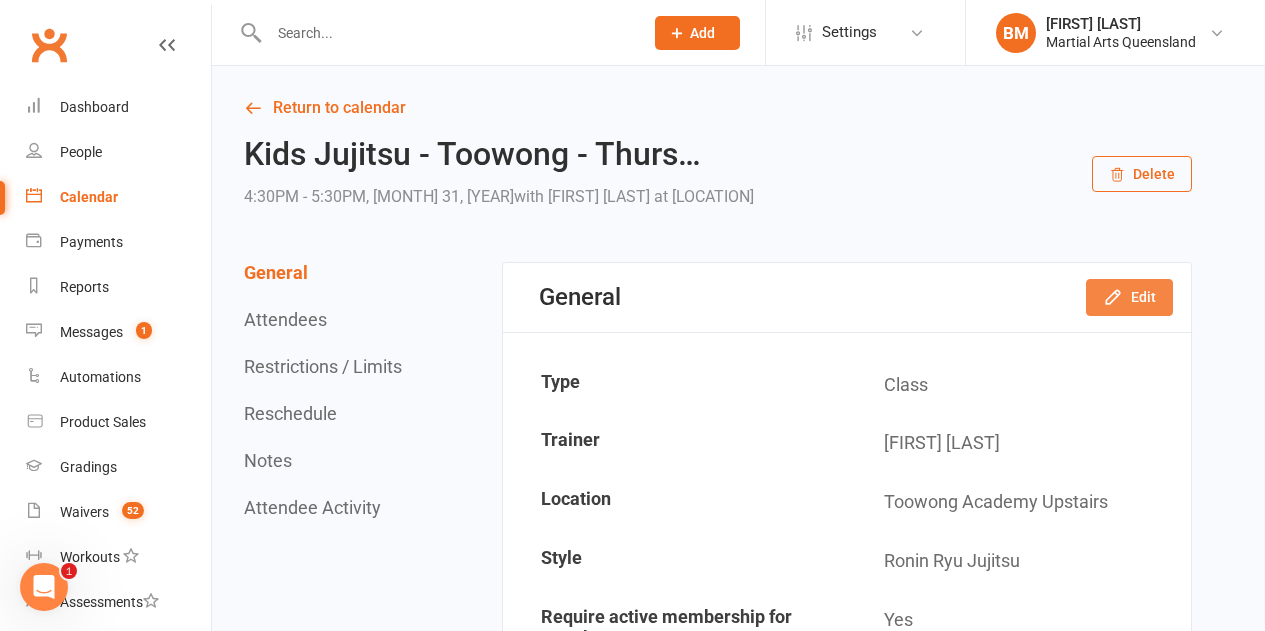 click 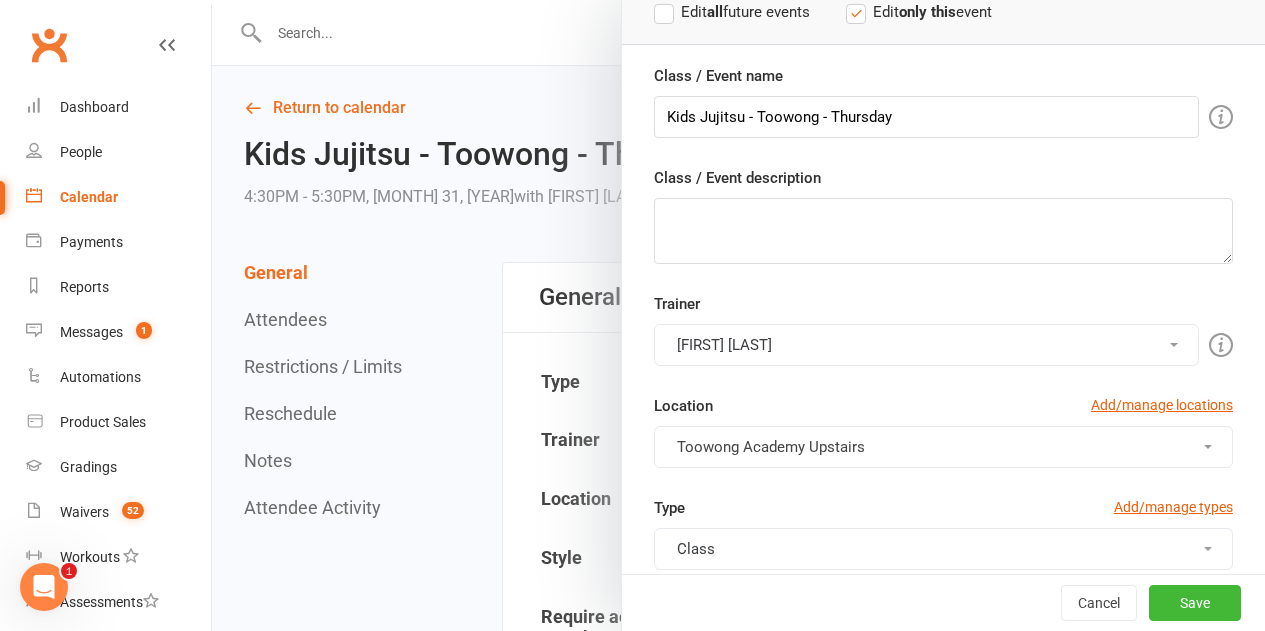scroll, scrollTop: 300, scrollLeft: 0, axis: vertical 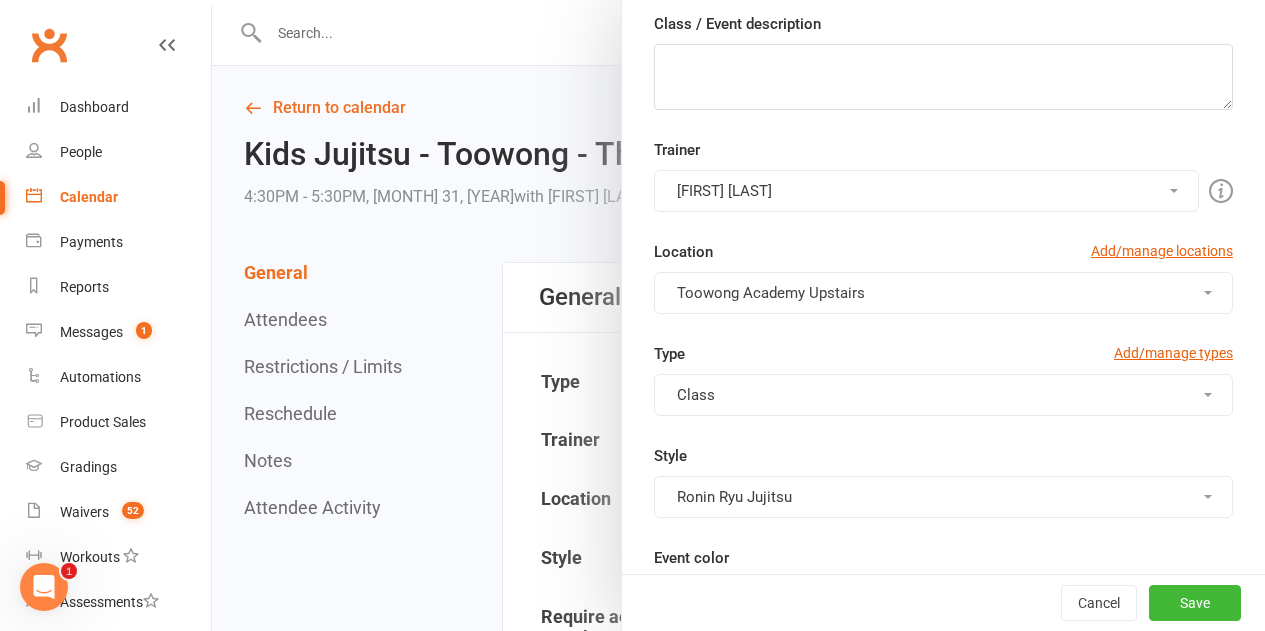 click on "Robert Dupont" at bounding box center [926, 191] 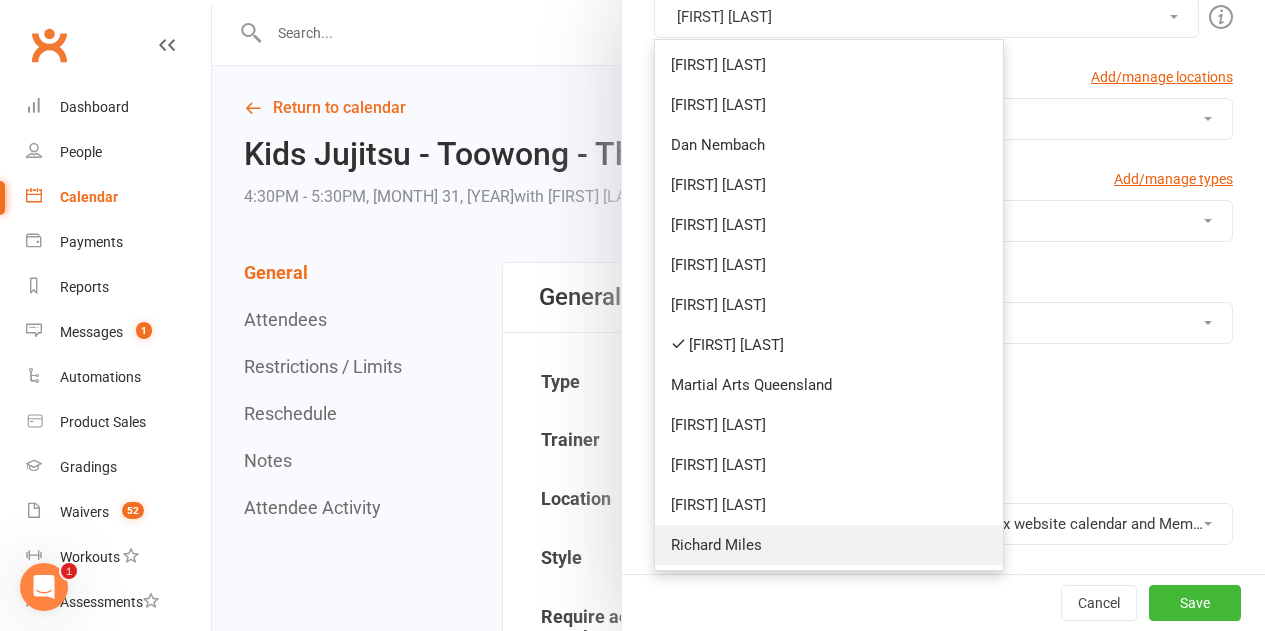 scroll, scrollTop: 549, scrollLeft: 0, axis: vertical 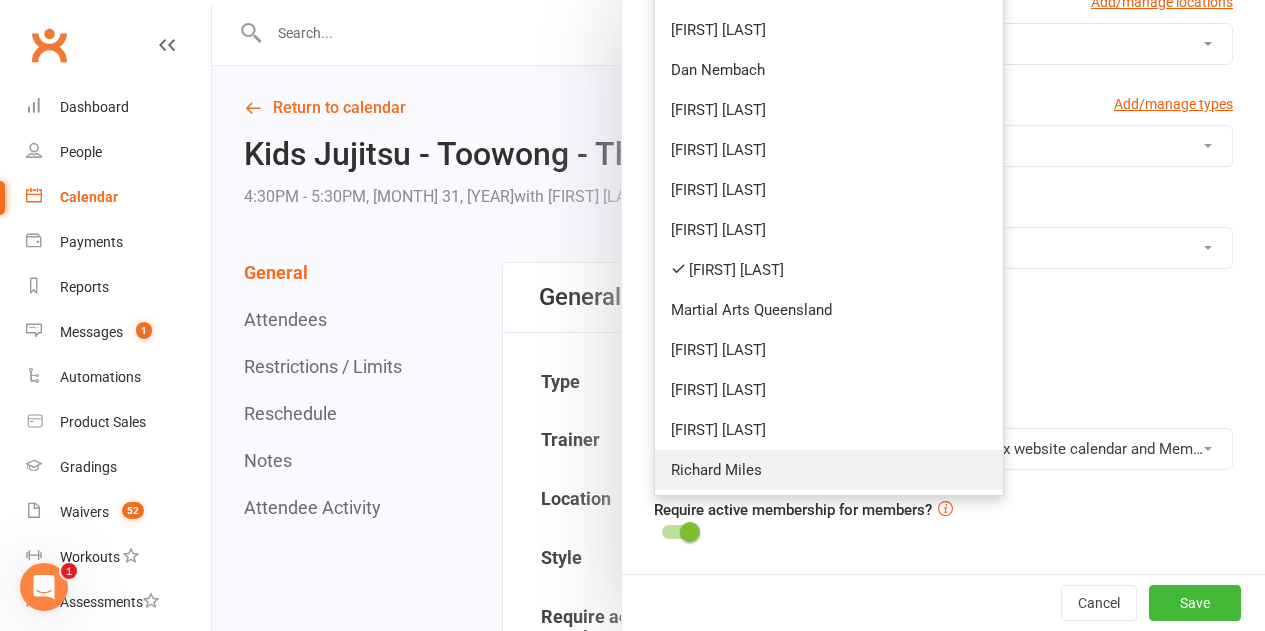 click on "Richard Miles" at bounding box center (829, 470) 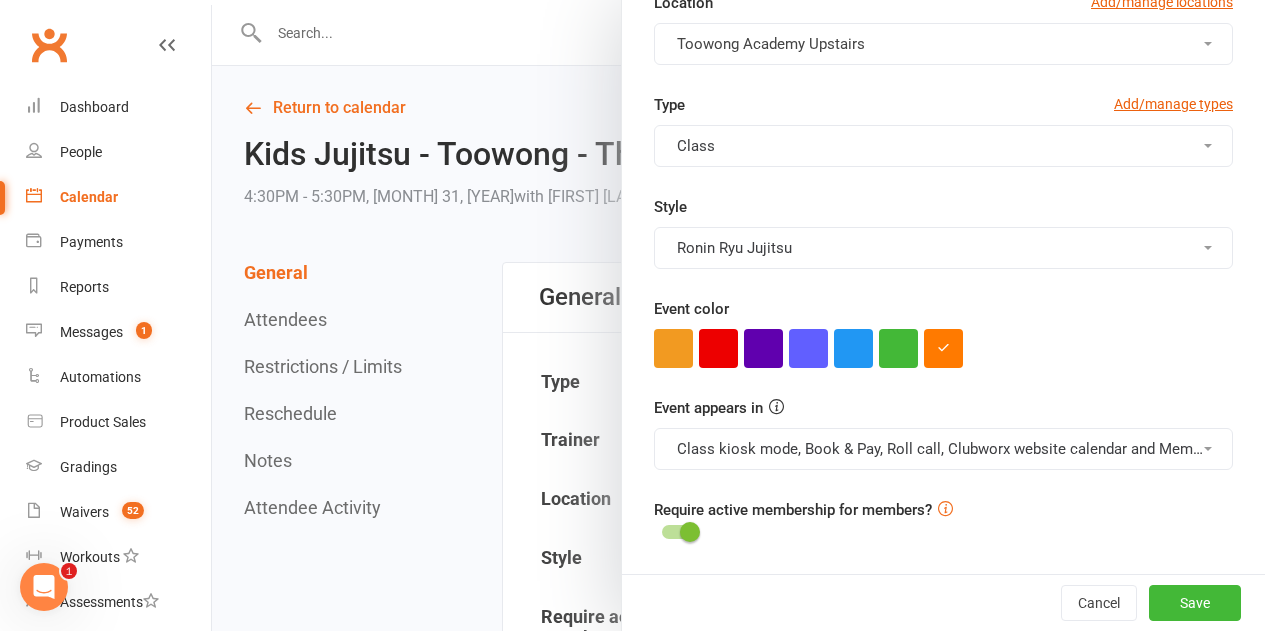 click on "Toowong Academy Upstairs" at bounding box center (771, 44) 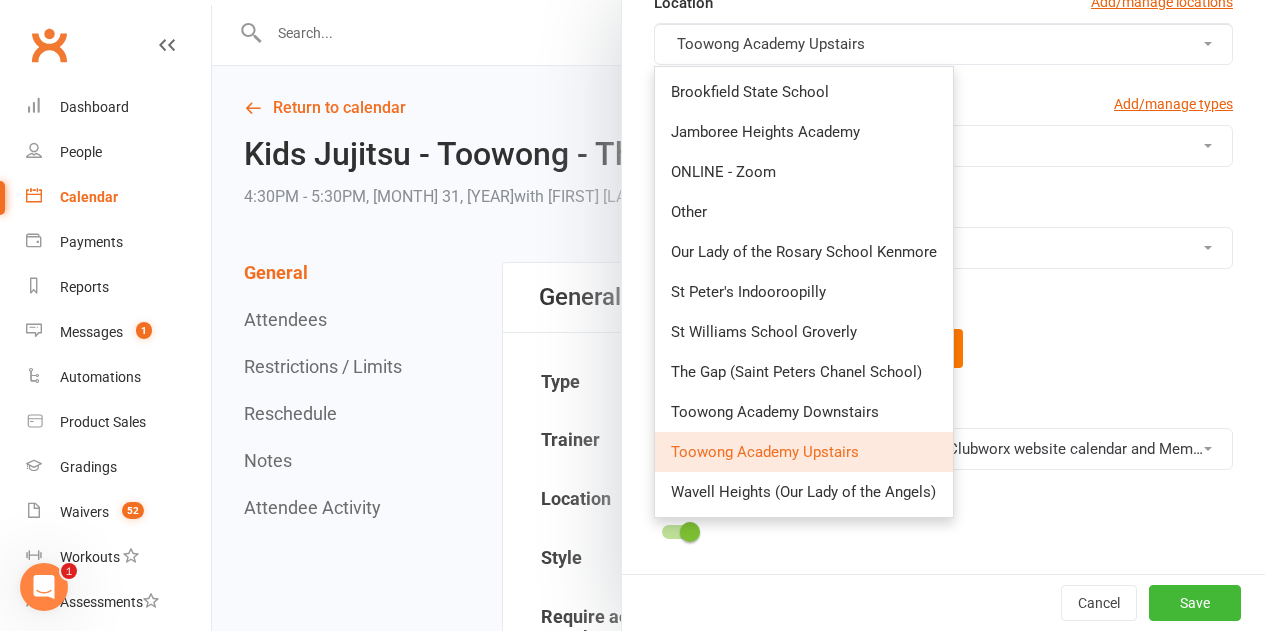click on "Style Ronin Ryu Jujitsu  Brazilian Jiu Jitsu PUMMA Kickboxing Kids Brazilian Jiu Jitsu Monkeys Kids Kickboxing Kyushin Ryu Jujitsu Little Warriors Ronin Ryu Jujitsu" at bounding box center (943, 232) 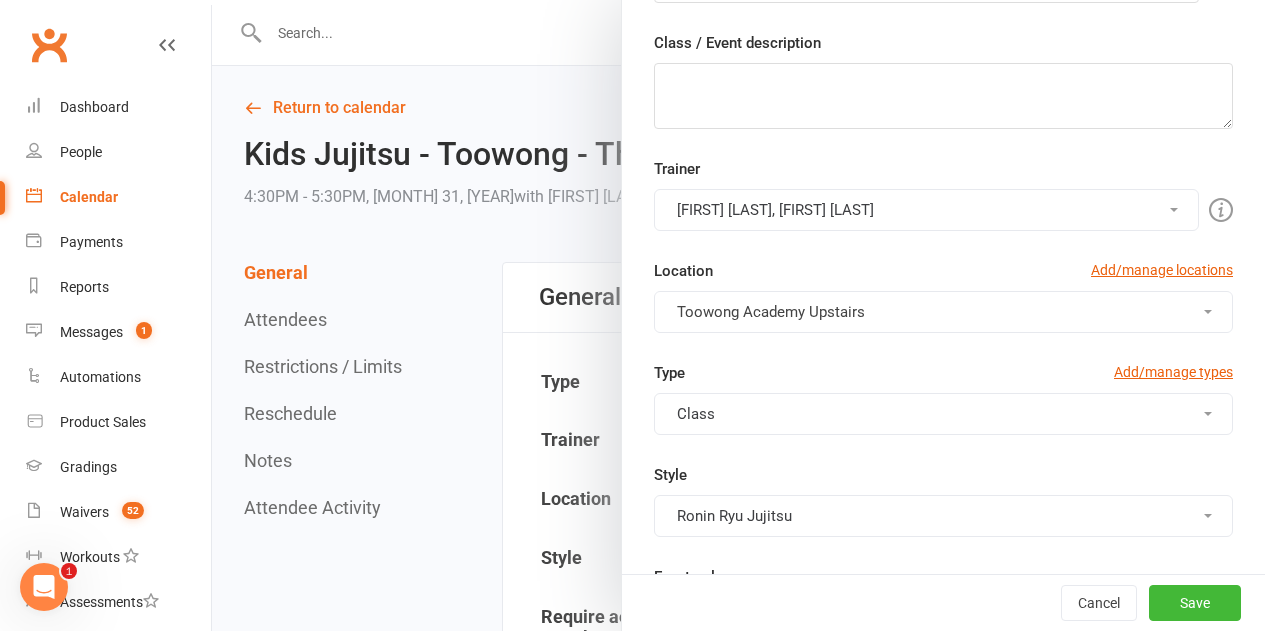 scroll, scrollTop: 249, scrollLeft: 0, axis: vertical 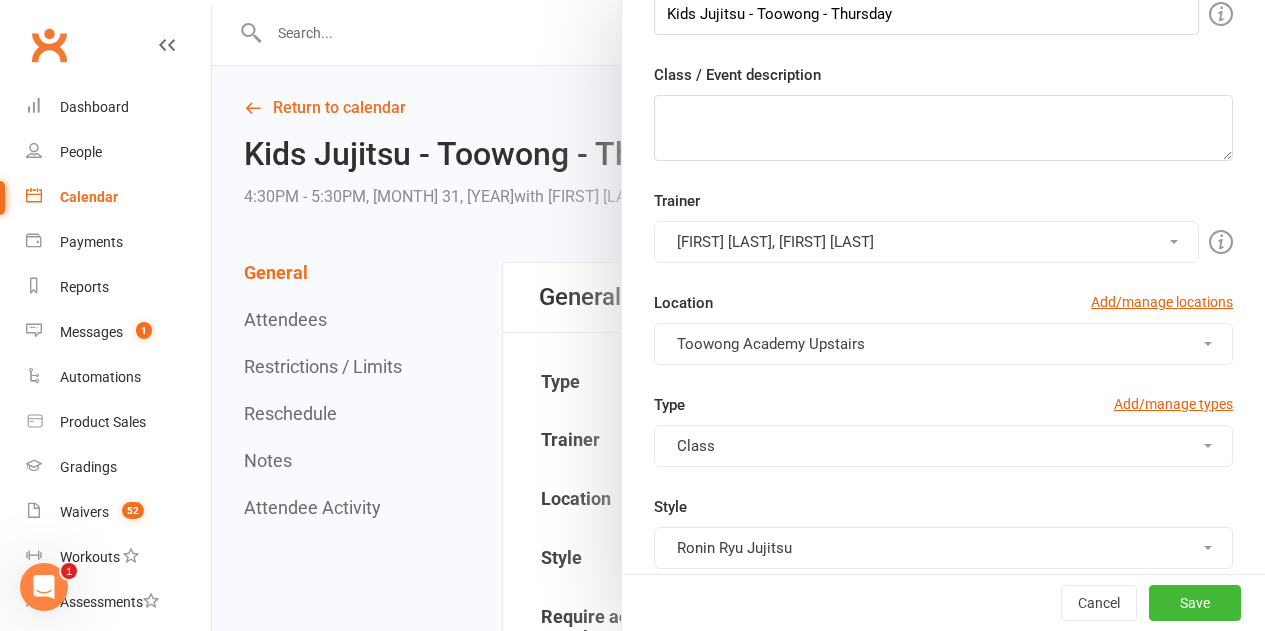 click on "Robert Dupont, Richard Miles" at bounding box center [926, 242] 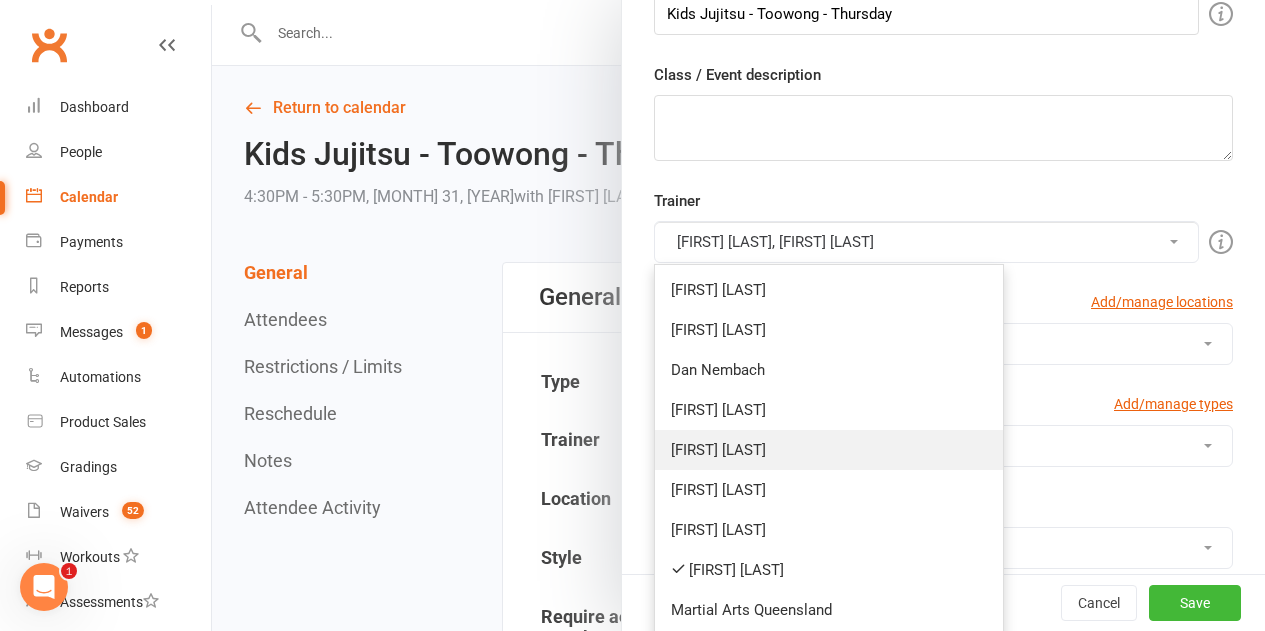 scroll, scrollTop: 449, scrollLeft: 0, axis: vertical 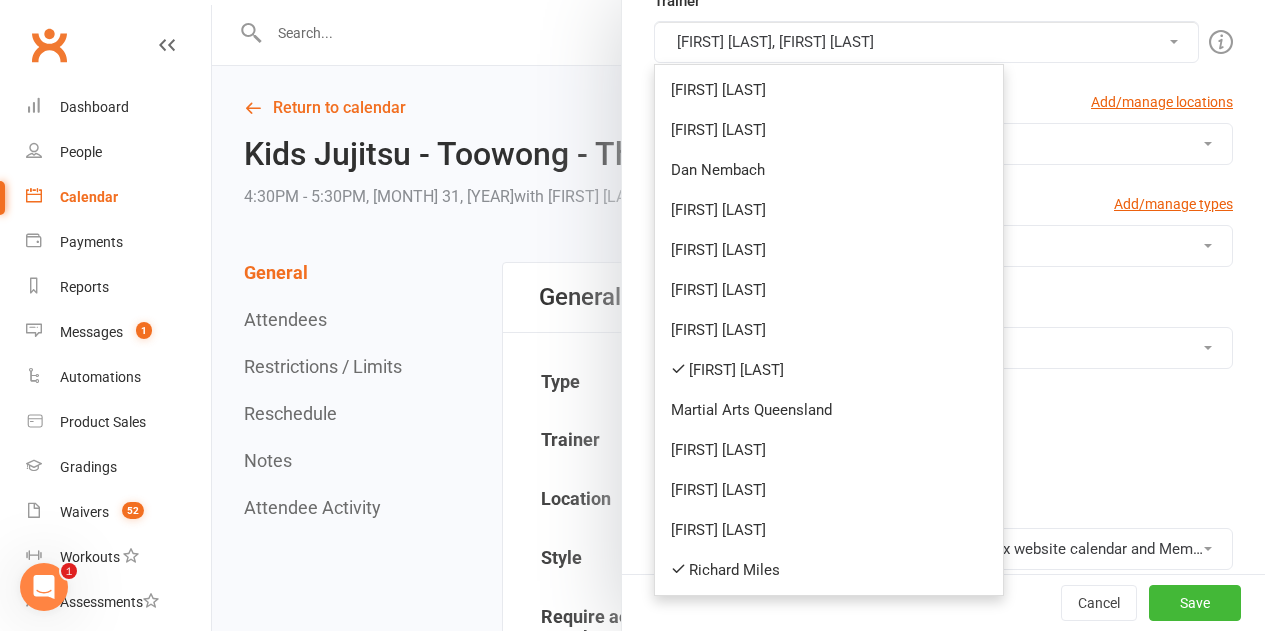 click on "Robert Dupont" at bounding box center [829, 370] 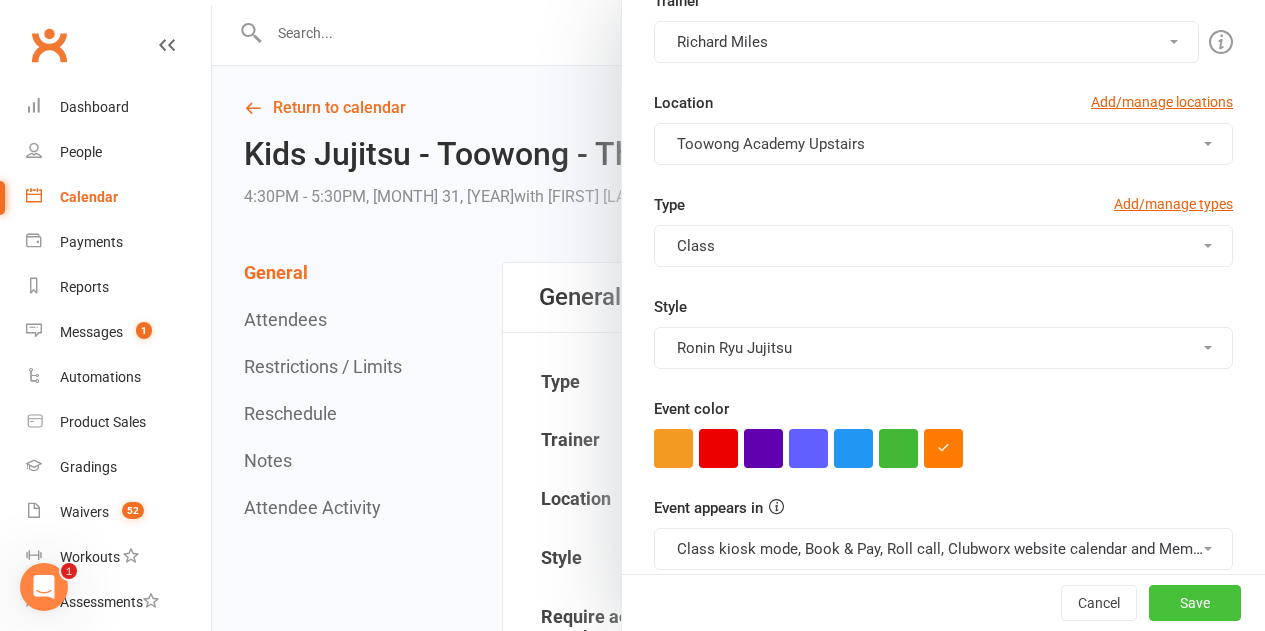 click on "Save" at bounding box center [1195, 603] 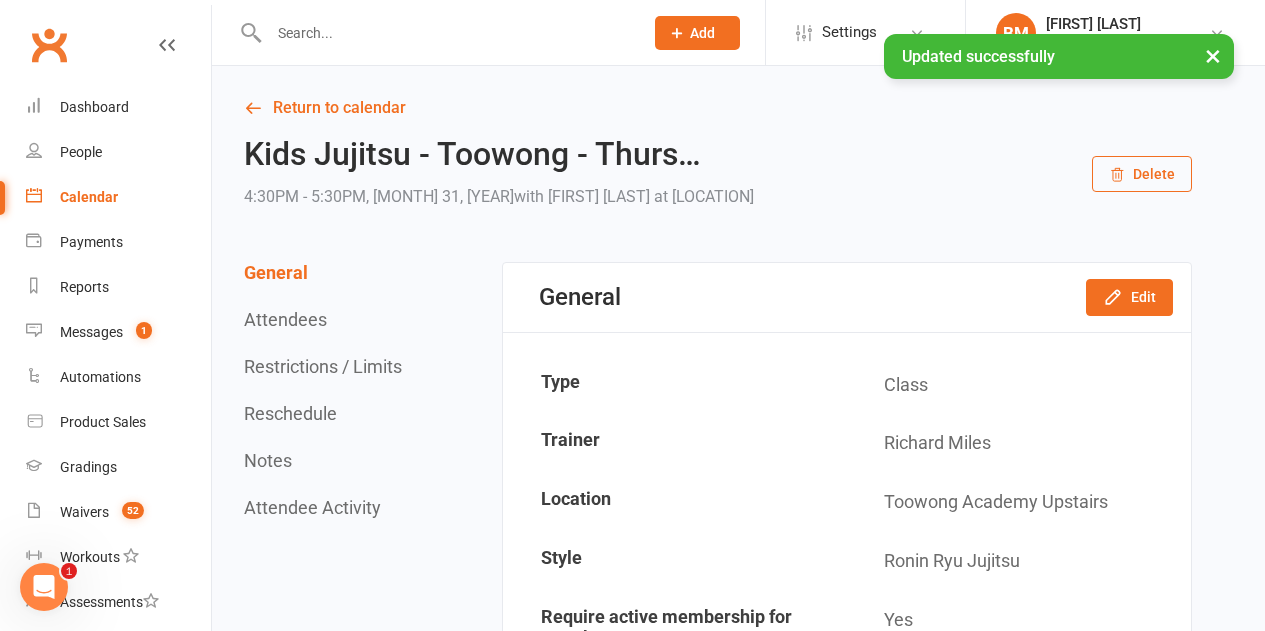 click on "Calendar" at bounding box center (118, 197) 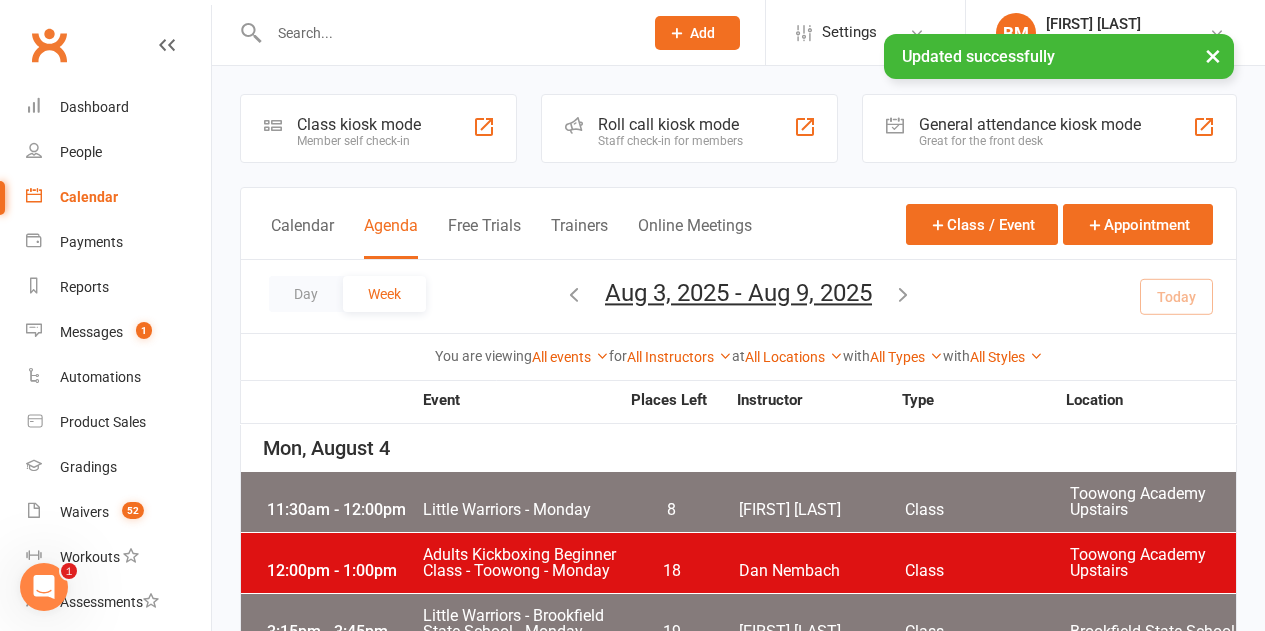 click at bounding box center [574, 294] 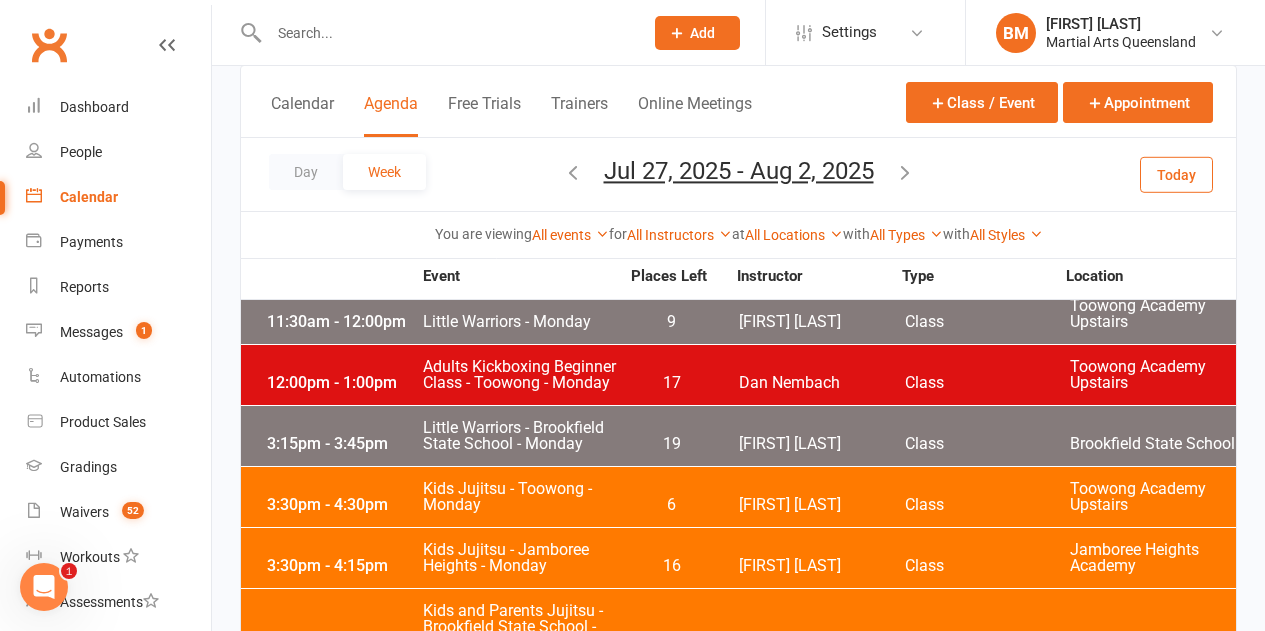 scroll, scrollTop: 300, scrollLeft: 0, axis: vertical 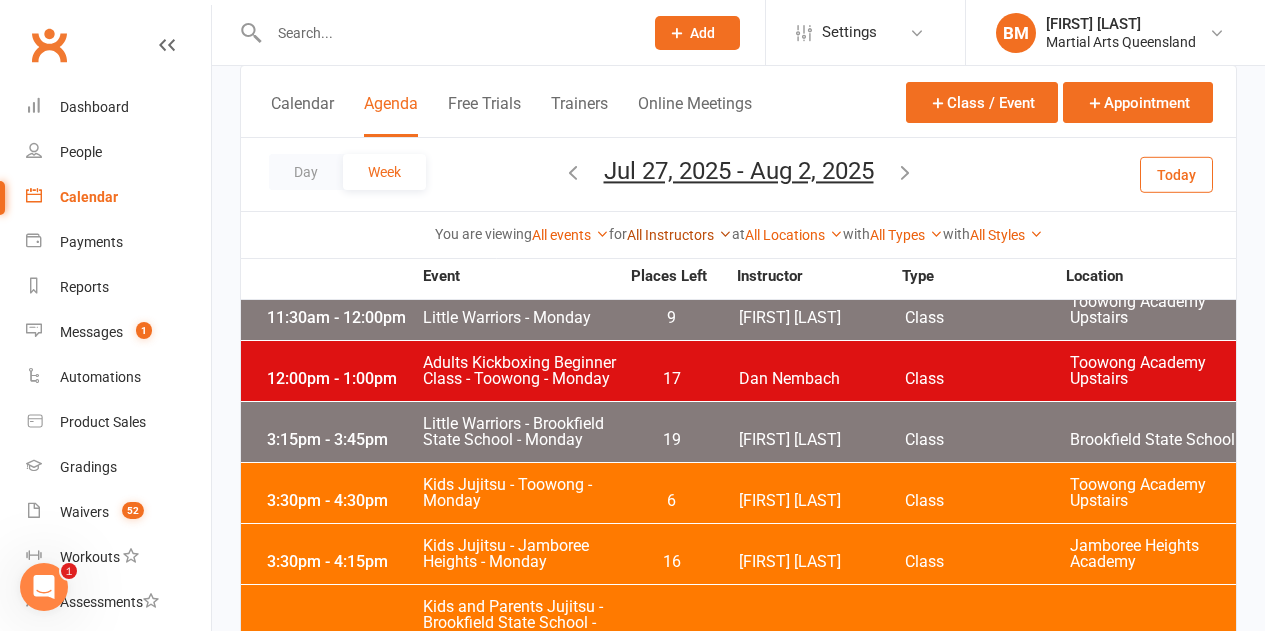 click on "All Instructors" at bounding box center (679, 235) 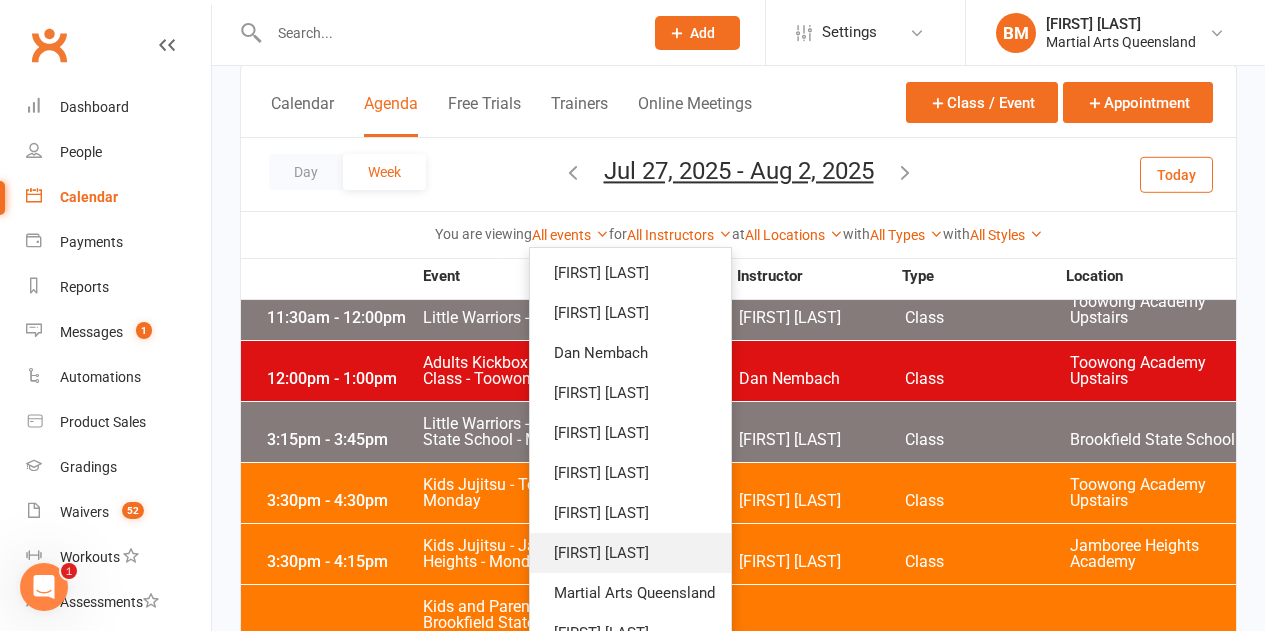click on "Robert Dupont" at bounding box center (630, 553) 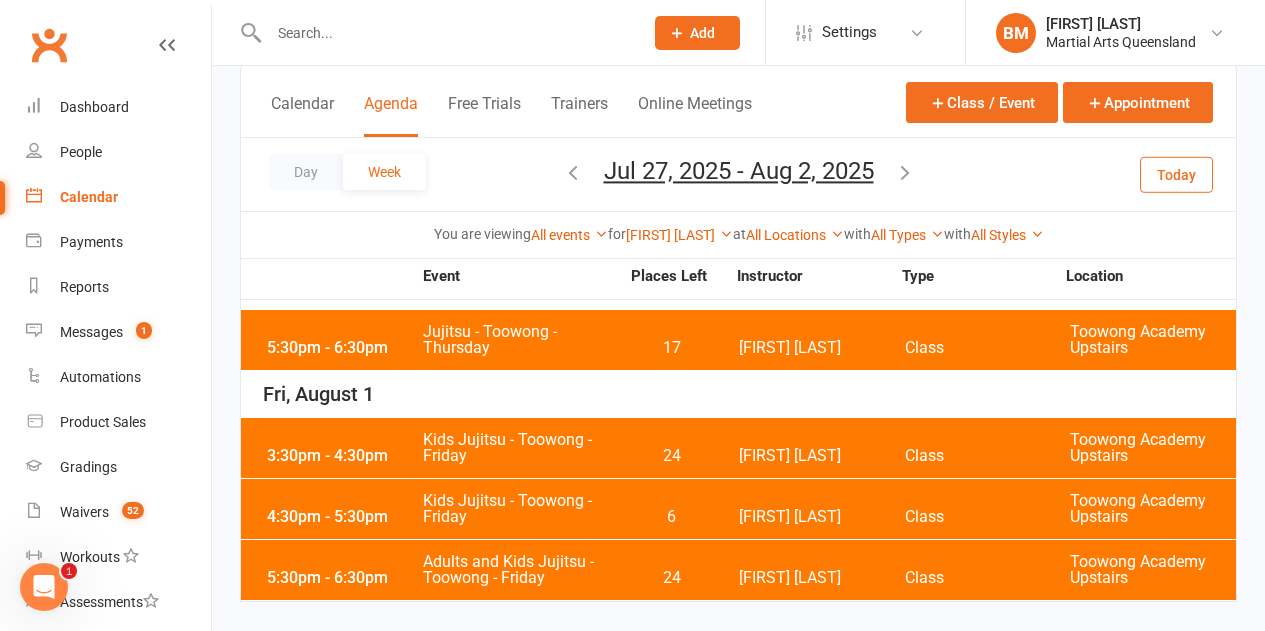 scroll, scrollTop: 162, scrollLeft: 0, axis: vertical 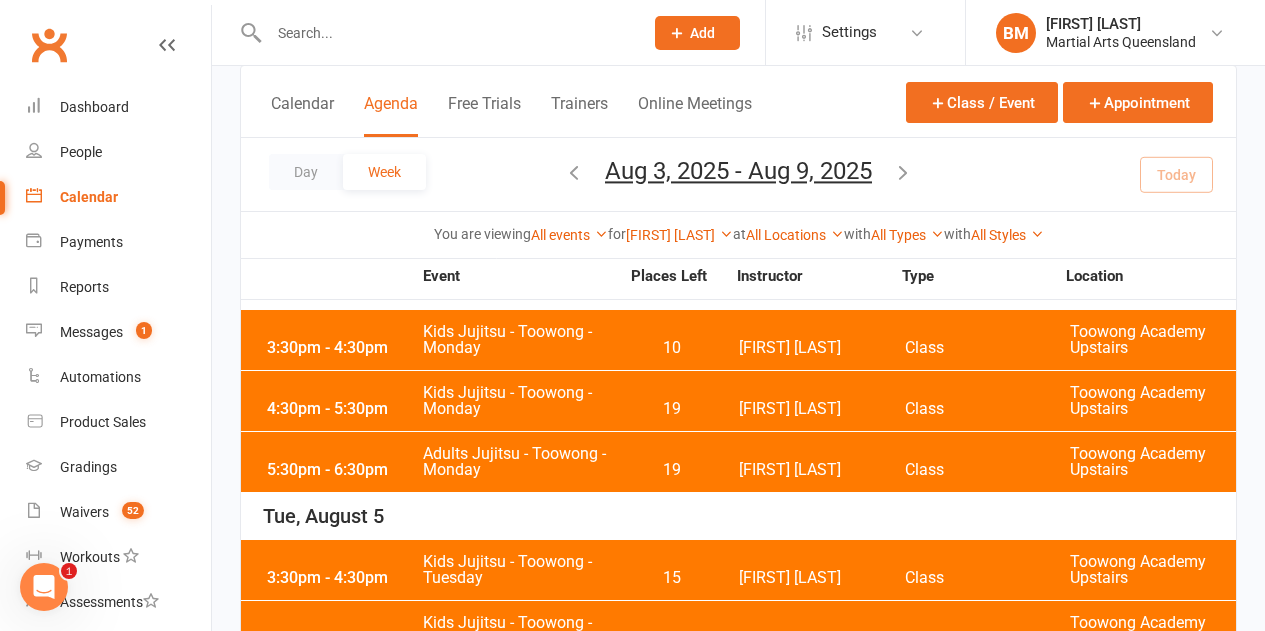 click at bounding box center (574, 172) 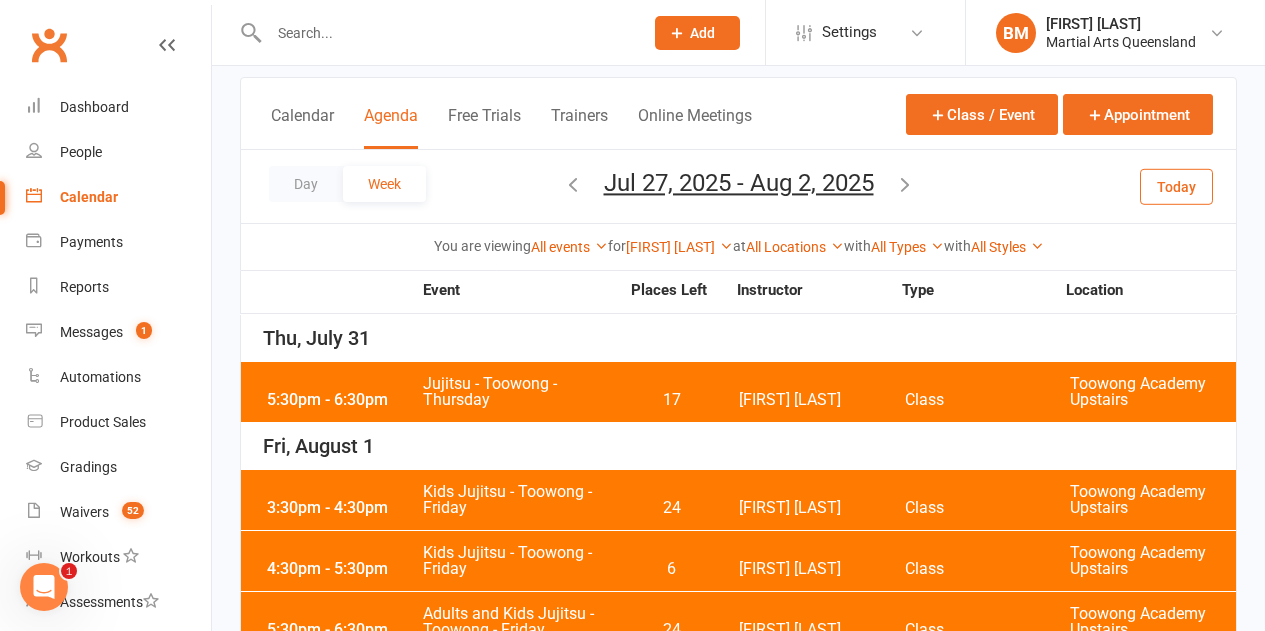 scroll, scrollTop: 62, scrollLeft: 0, axis: vertical 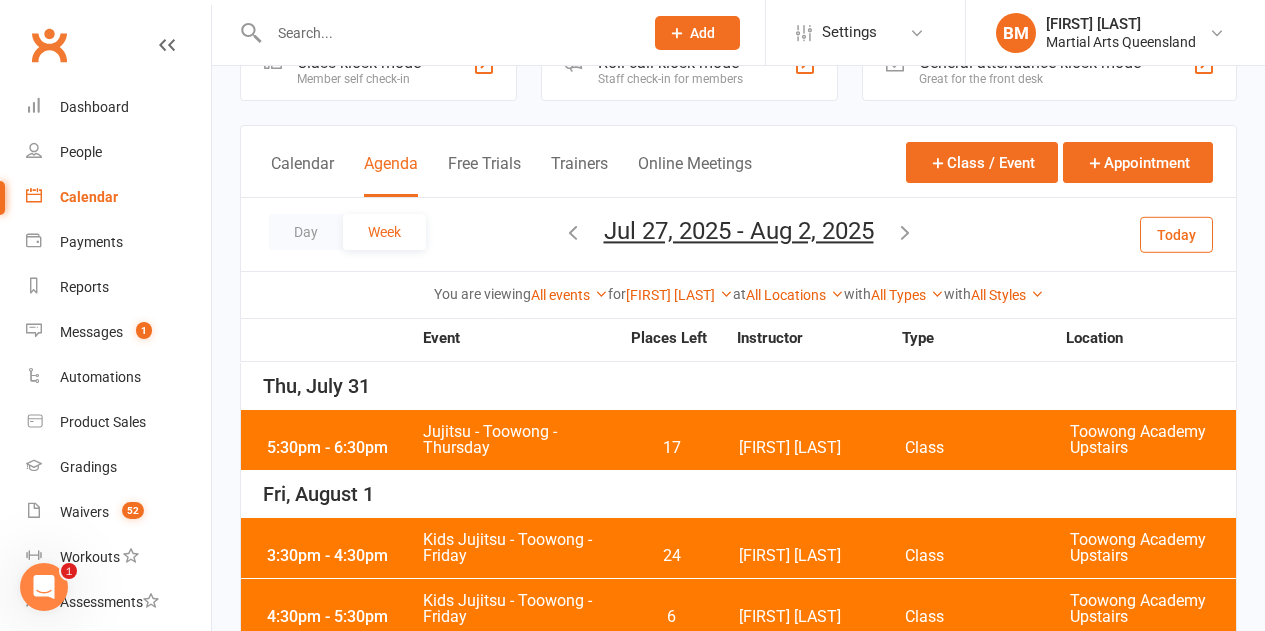 click on "Jujitsu - Toowong - Thursday" at bounding box center (520, 440) 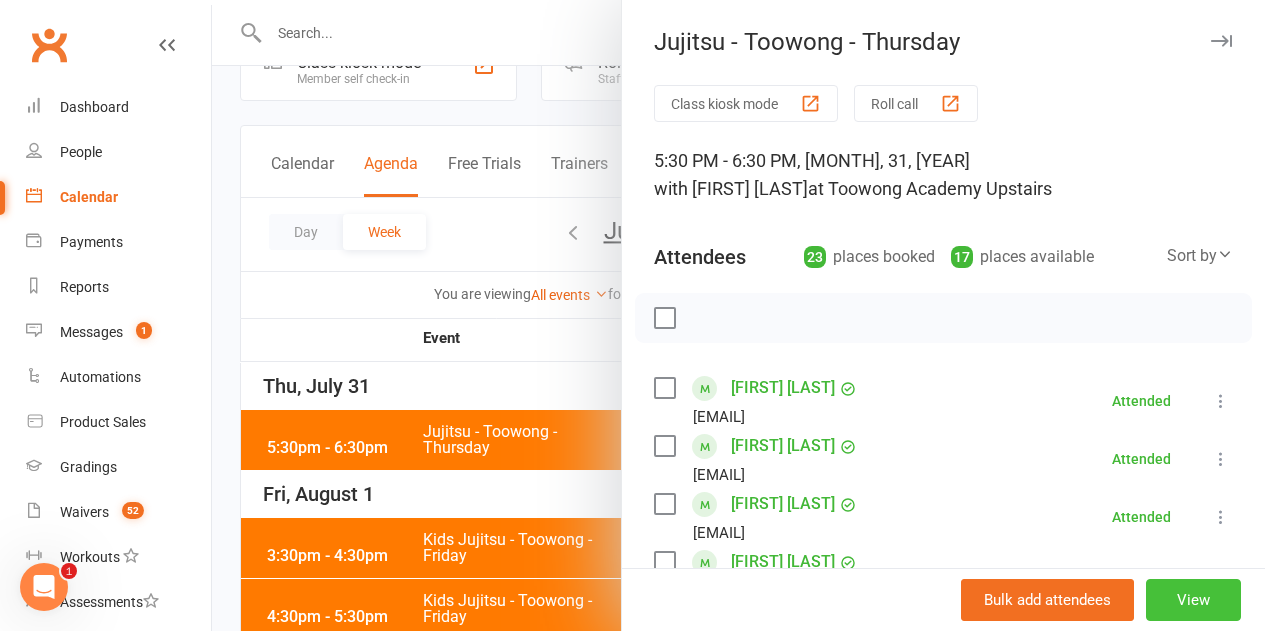 click on "View" at bounding box center [1193, 600] 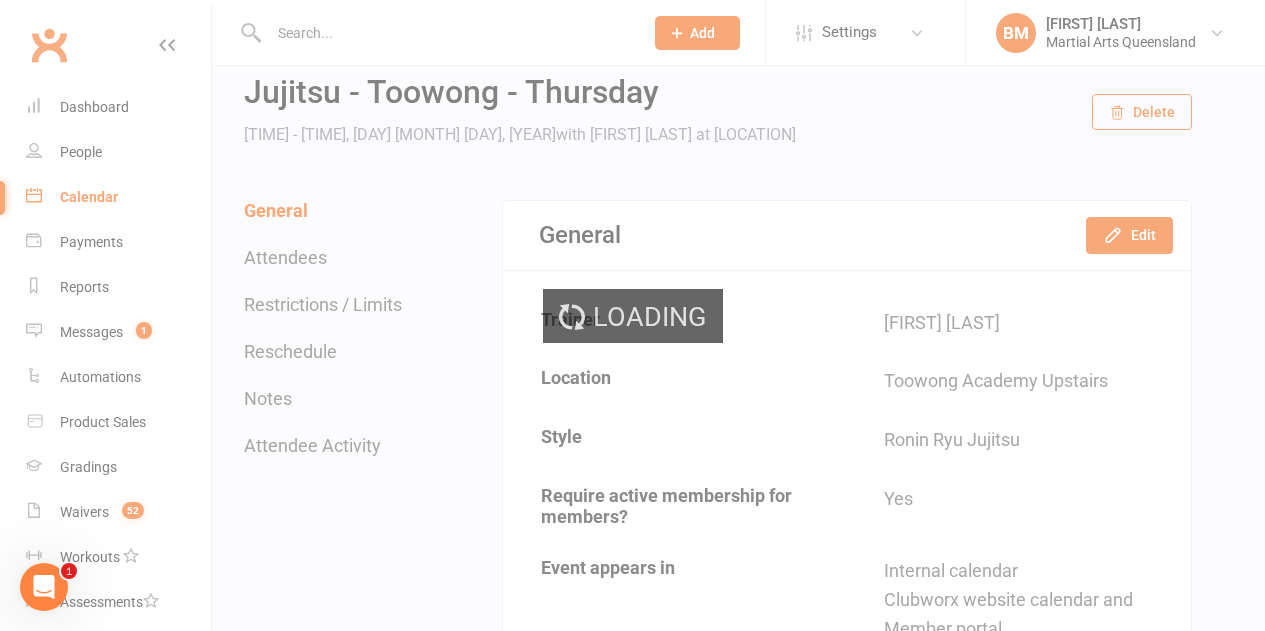 scroll, scrollTop: 0, scrollLeft: 0, axis: both 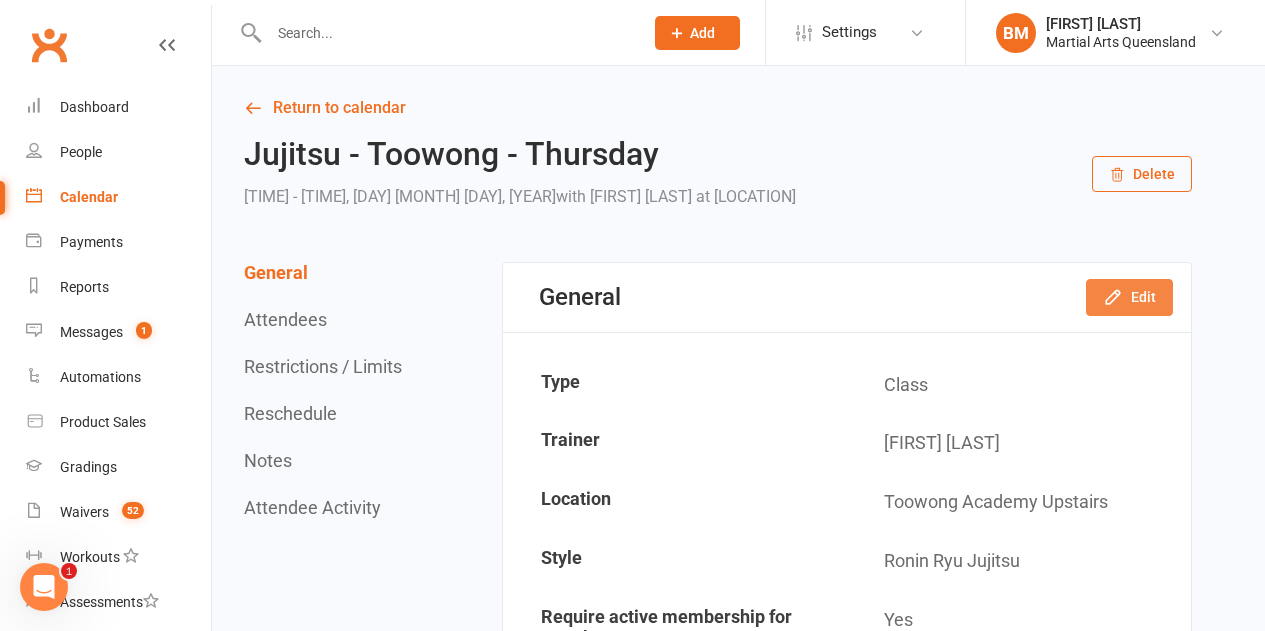 click on "Edit" at bounding box center (1129, 297) 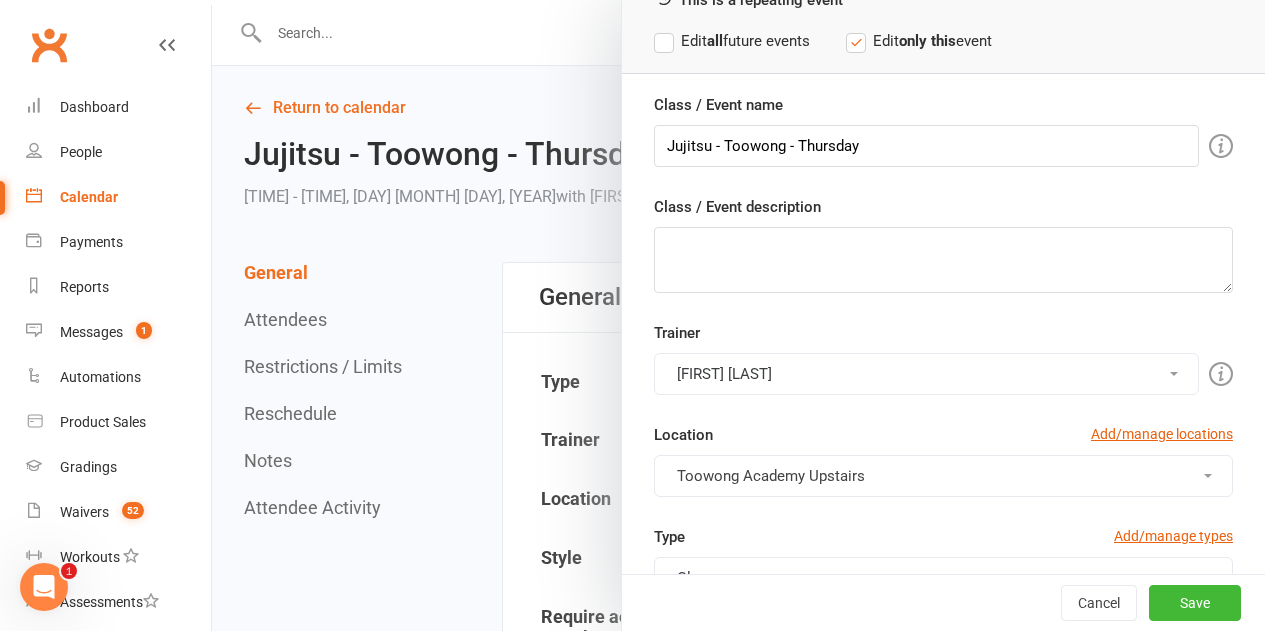 scroll, scrollTop: 300, scrollLeft: 0, axis: vertical 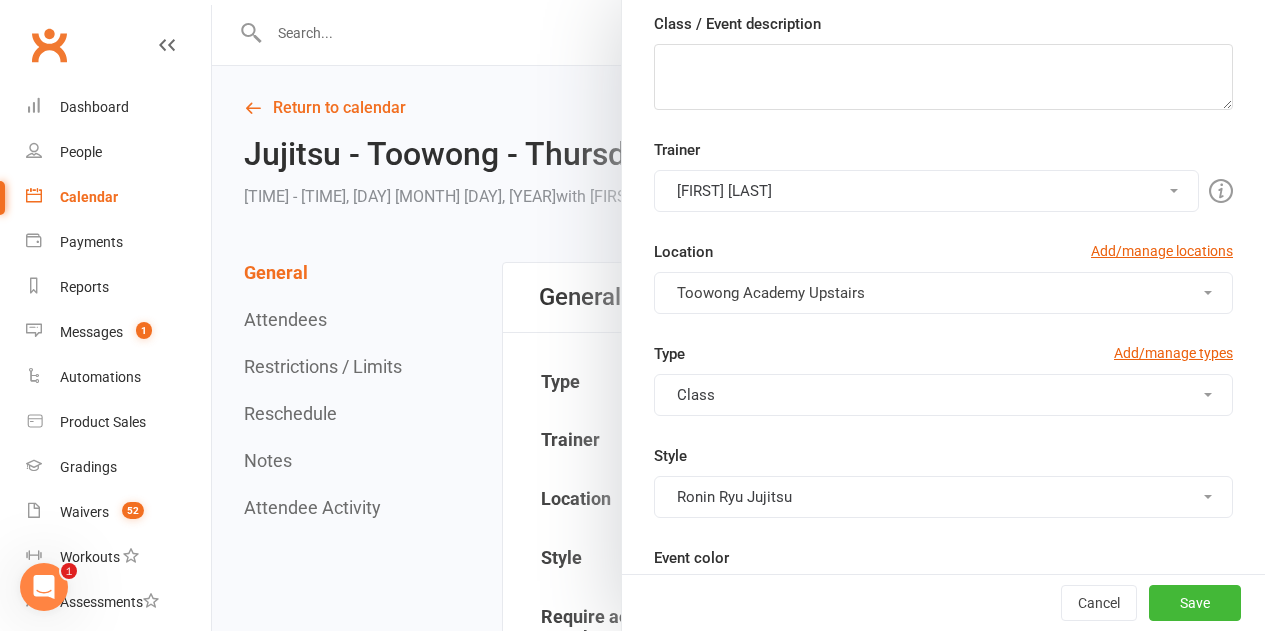 click on "Robert Dupont" at bounding box center (926, 191) 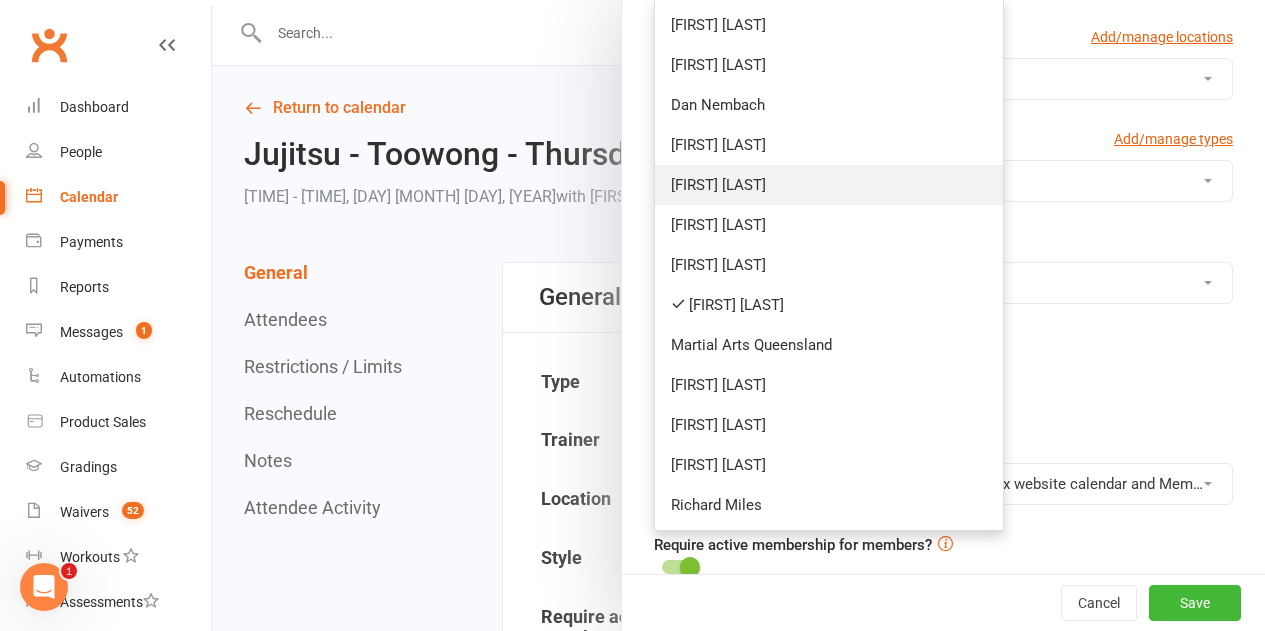 scroll, scrollTop: 549, scrollLeft: 0, axis: vertical 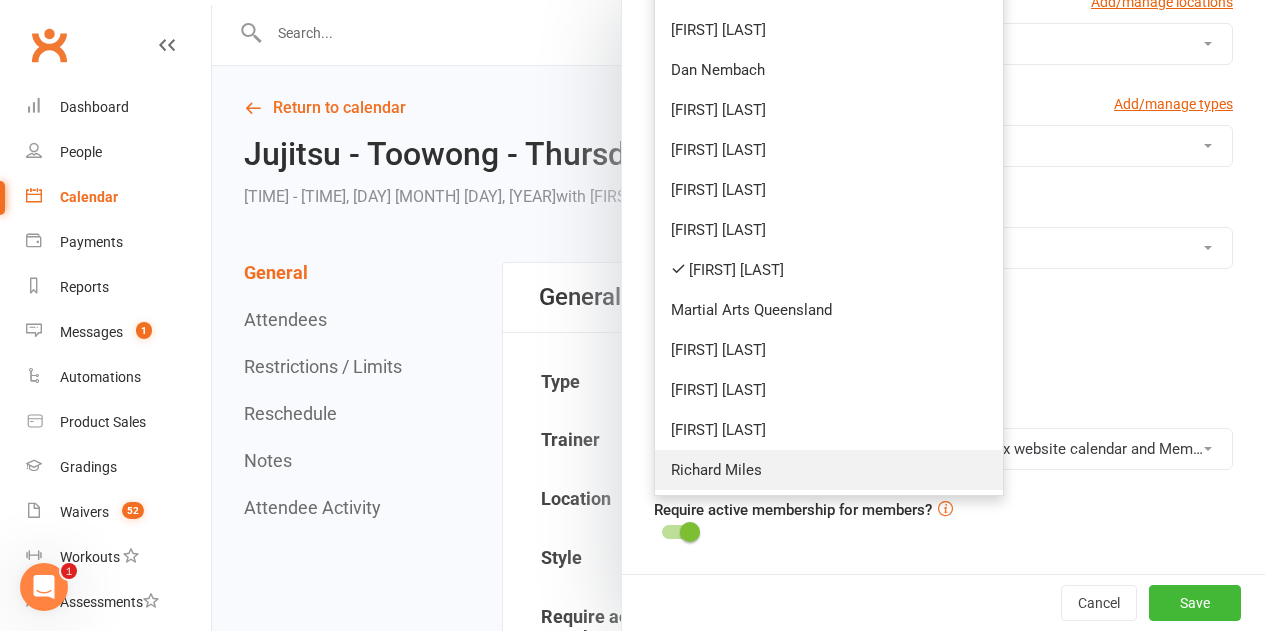 click on "Richard Miles" at bounding box center (829, 470) 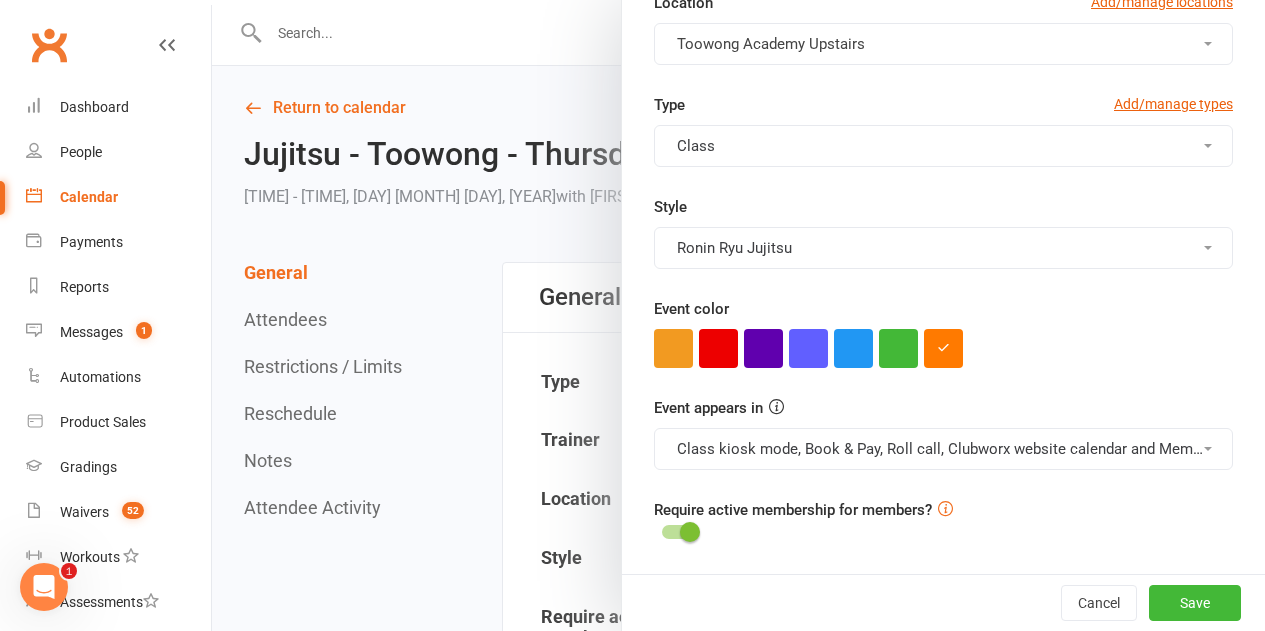 click on "Toowong Academy Upstairs" at bounding box center (943, 44) 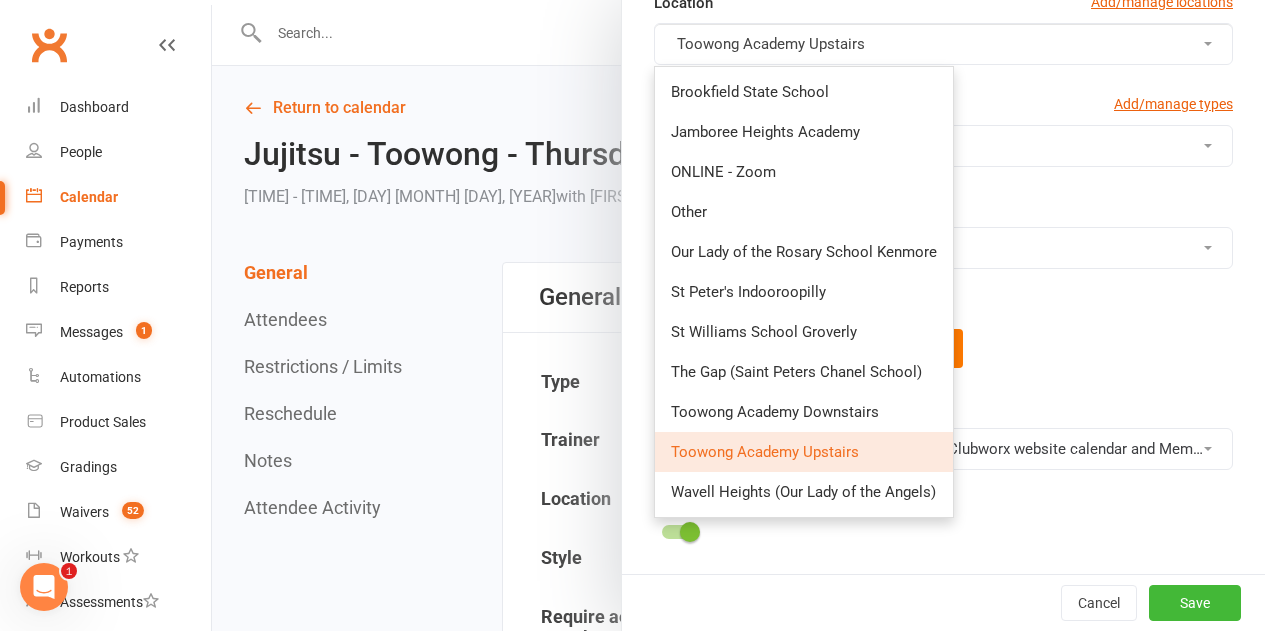 click on "Class" at bounding box center (943, 146) 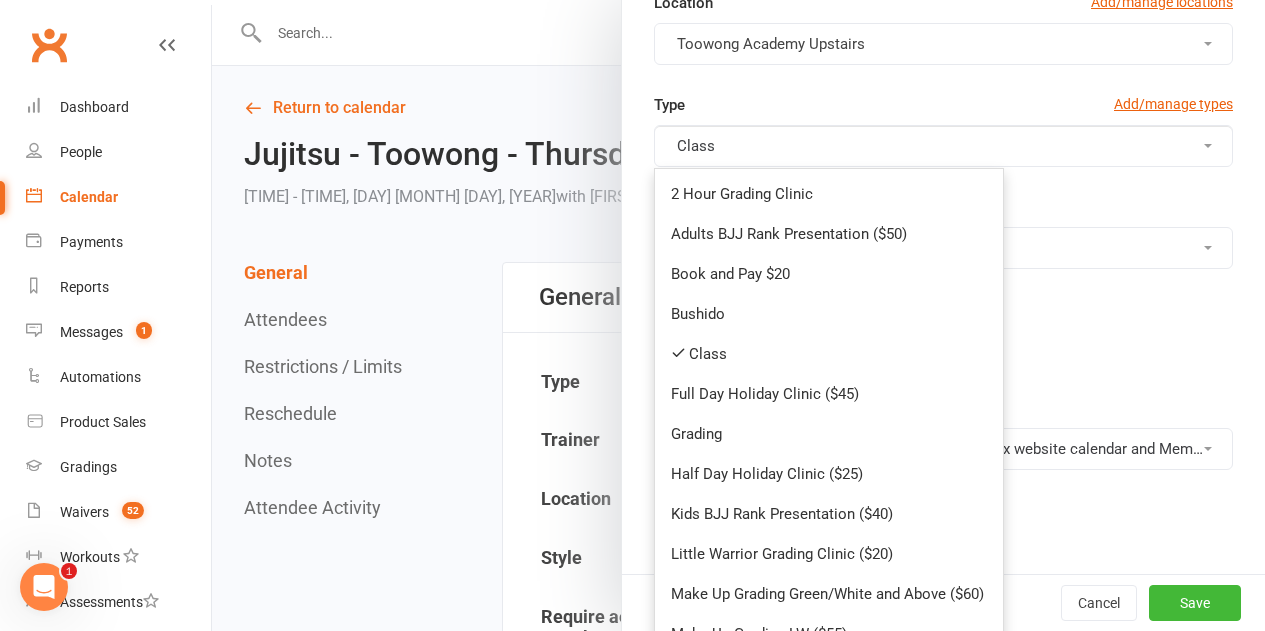 click on "Ronin Ryu Jujitsu" at bounding box center [943, 248] 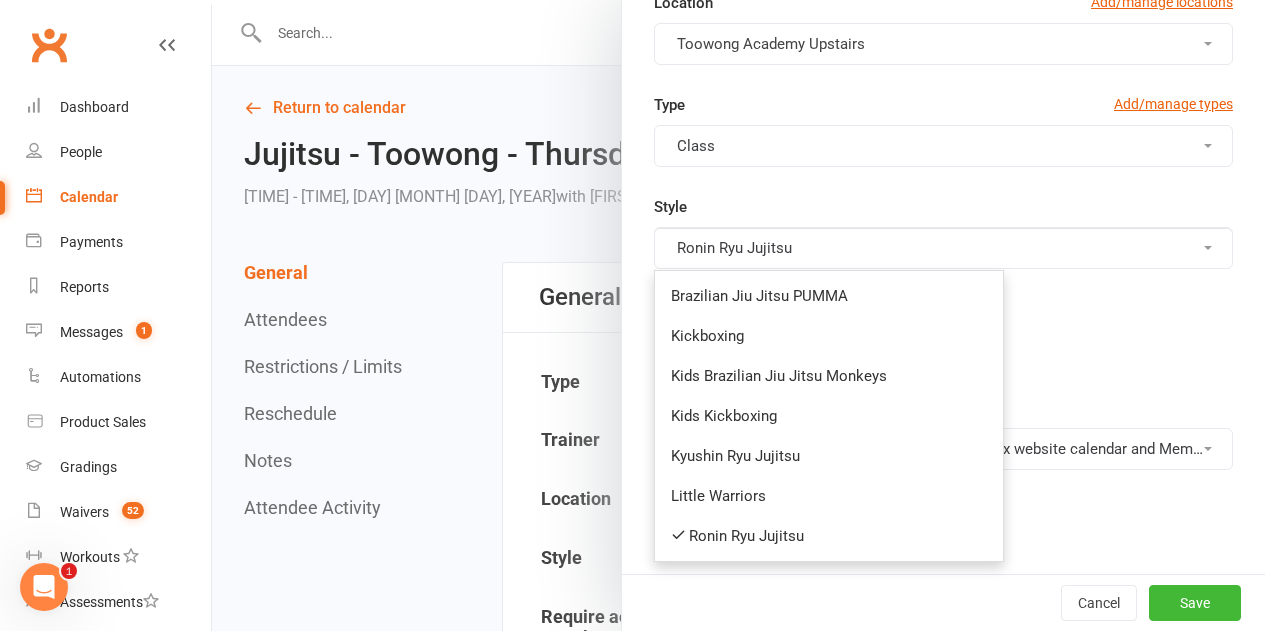 click on "Type Add/manage types" at bounding box center (943, 109) 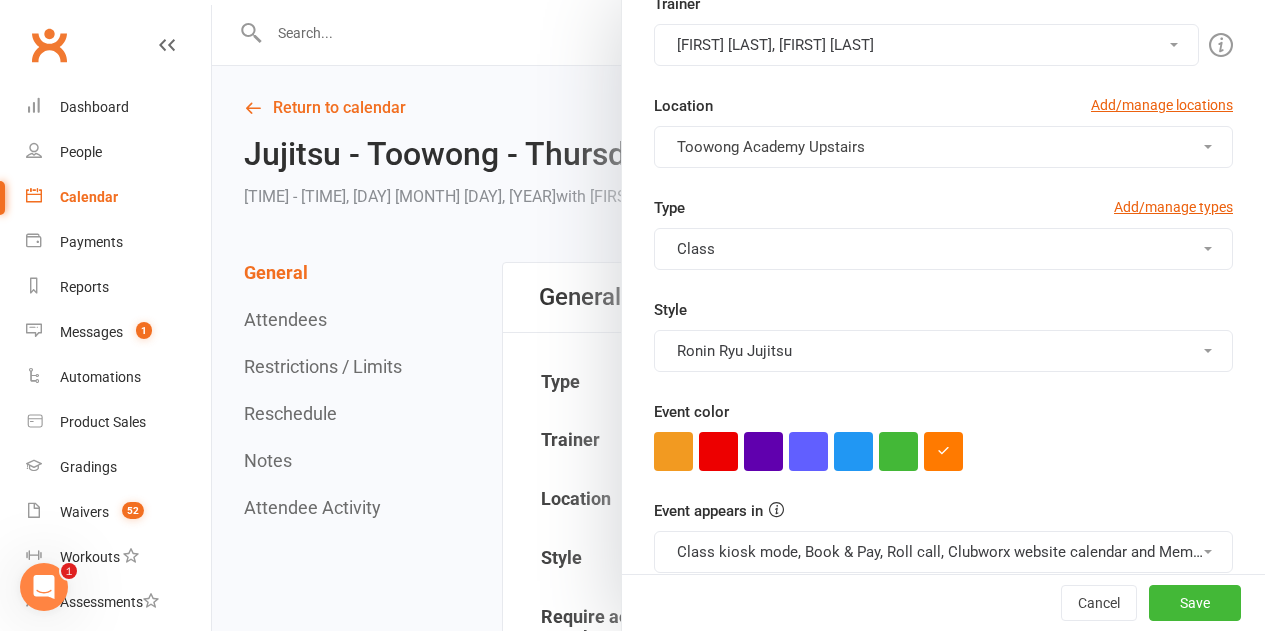 scroll, scrollTop: 349, scrollLeft: 0, axis: vertical 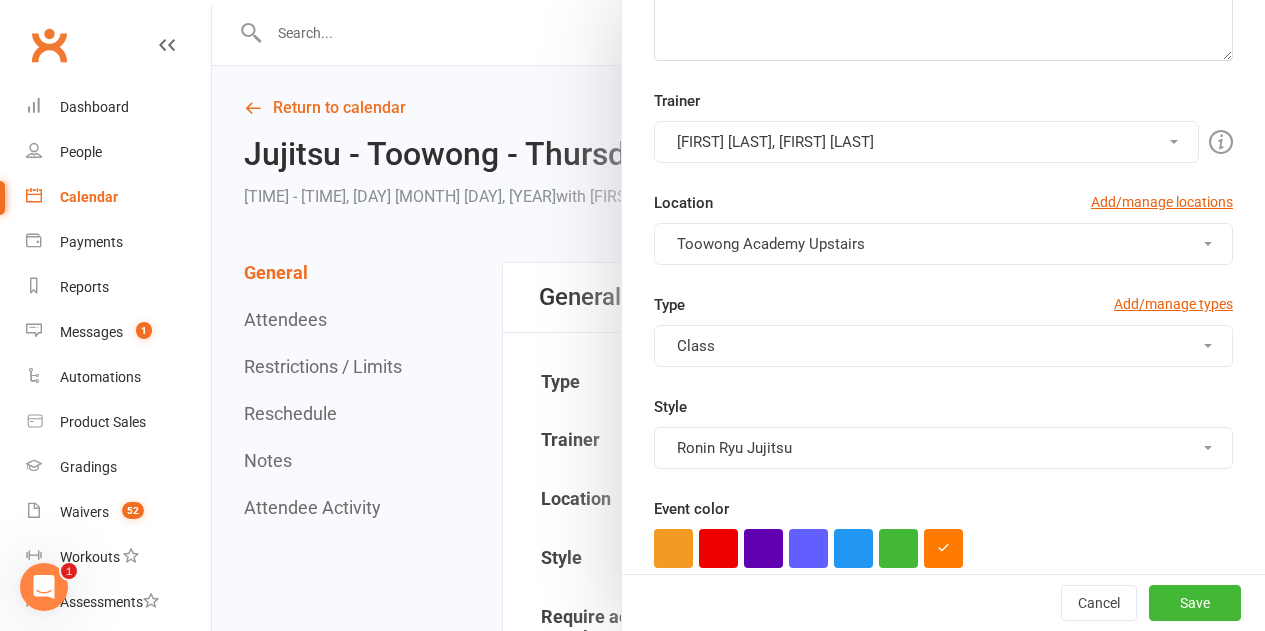 click on "Robert Dupont, Richard Miles" at bounding box center [926, 142] 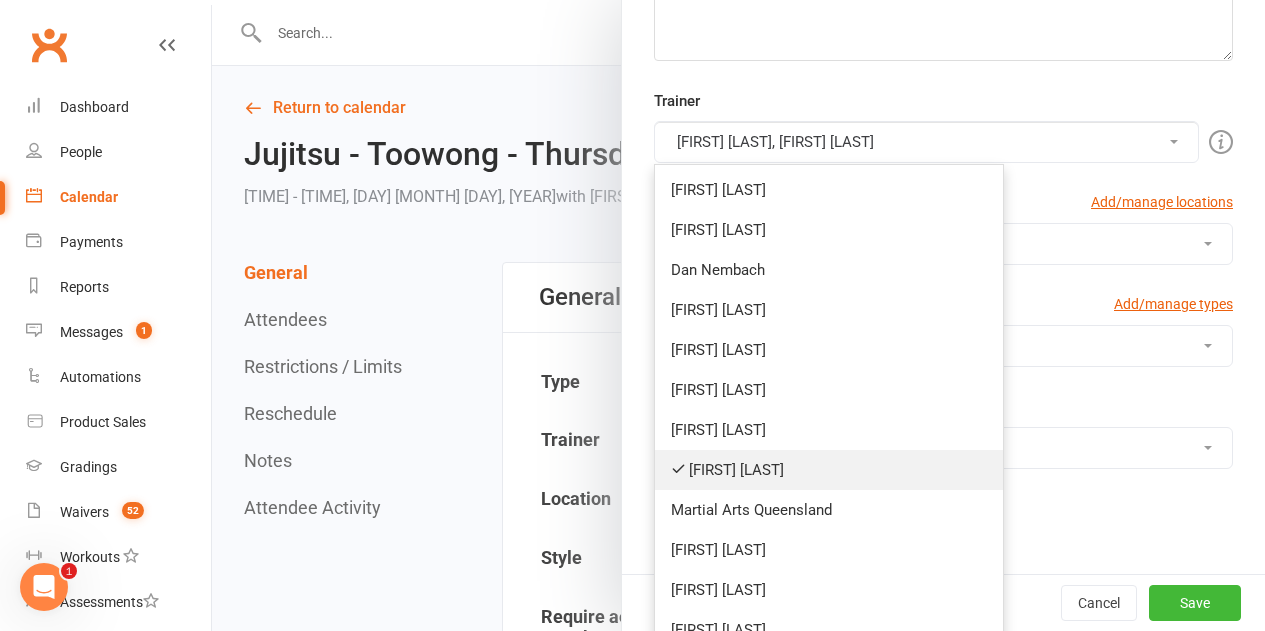 click on "Robert Dupont" at bounding box center (829, 470) 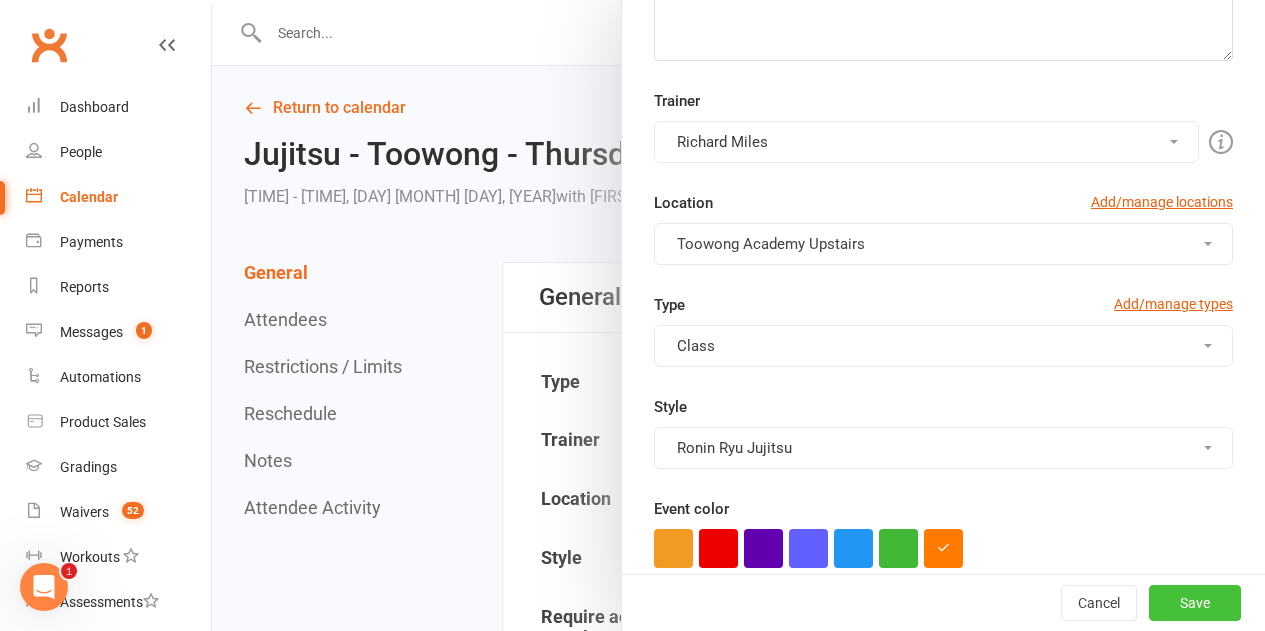 click on "Save" at bounding box center (1195, 603) 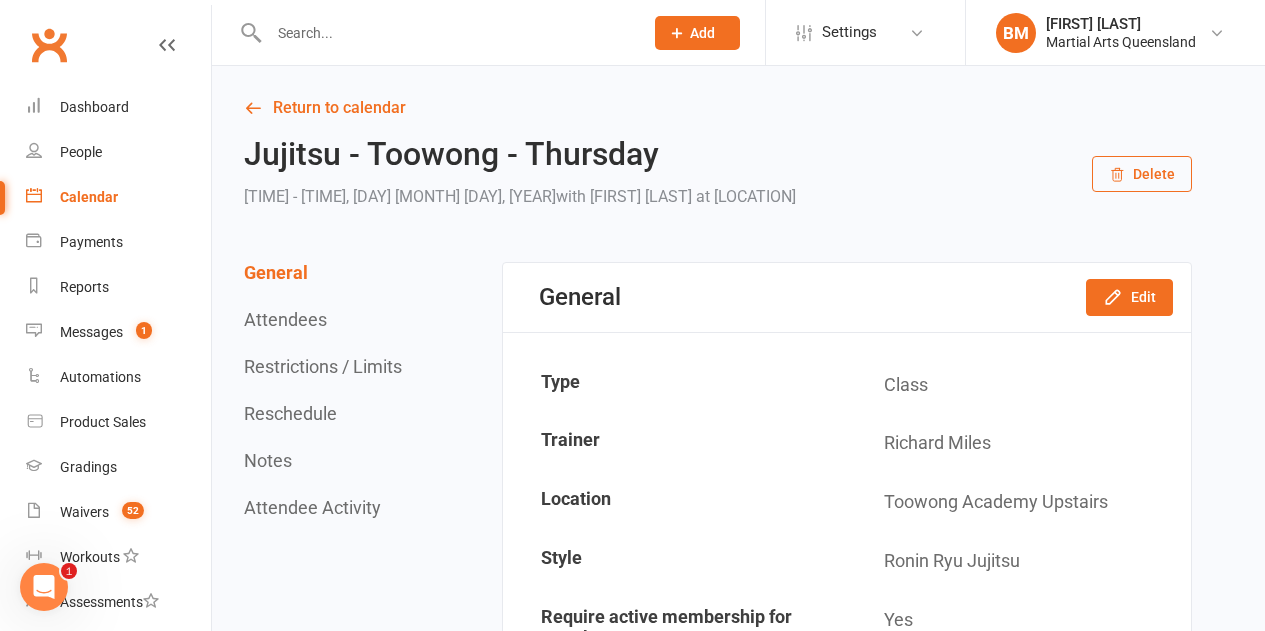 click on "Calendar" at bounding box center (118, 197) 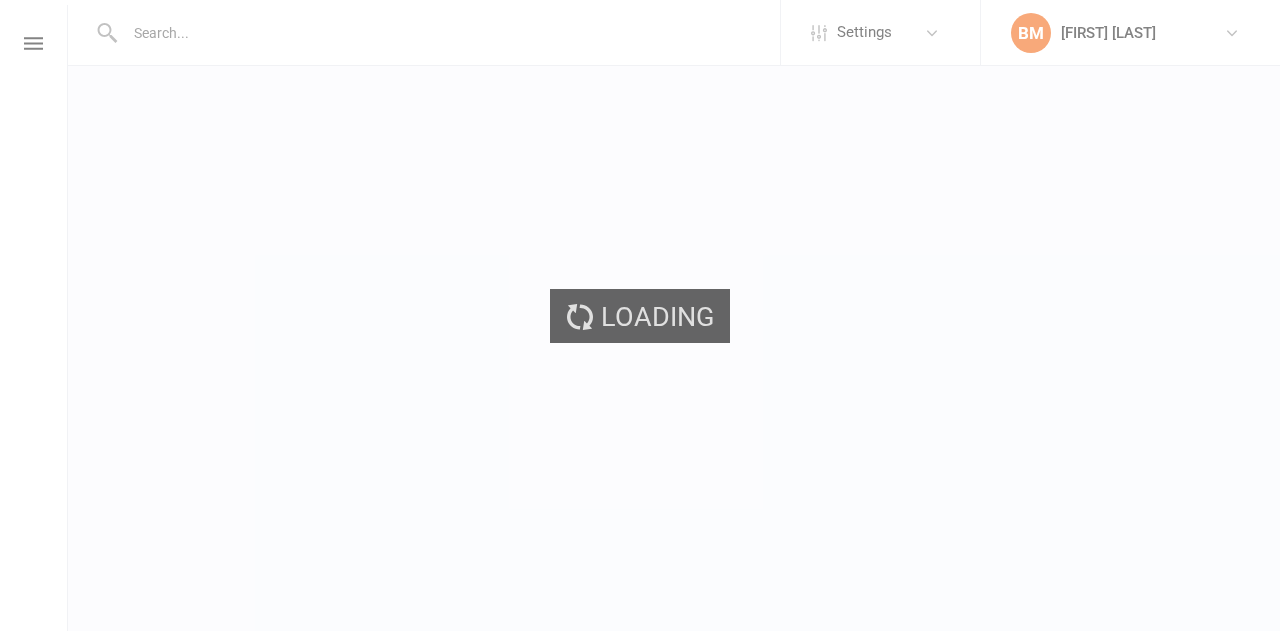 scroll, scrollTop: 0, scrollLeft: 0, axis: both 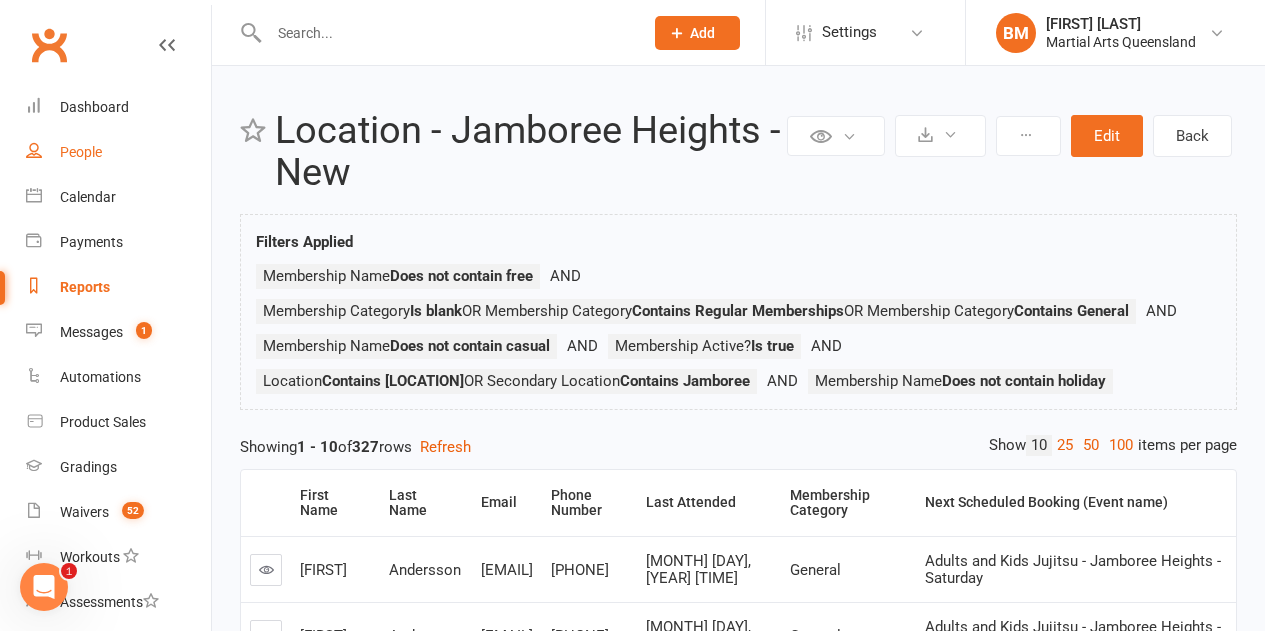 click on "People" at bounding box center [81, 152] 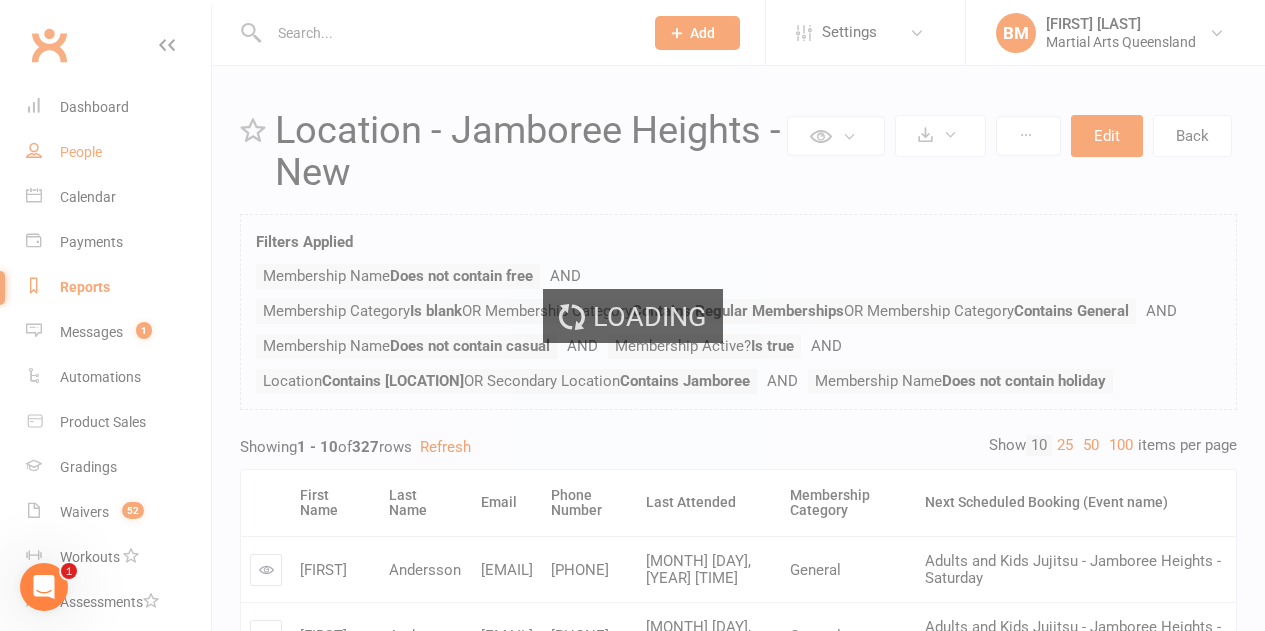 select on "100" 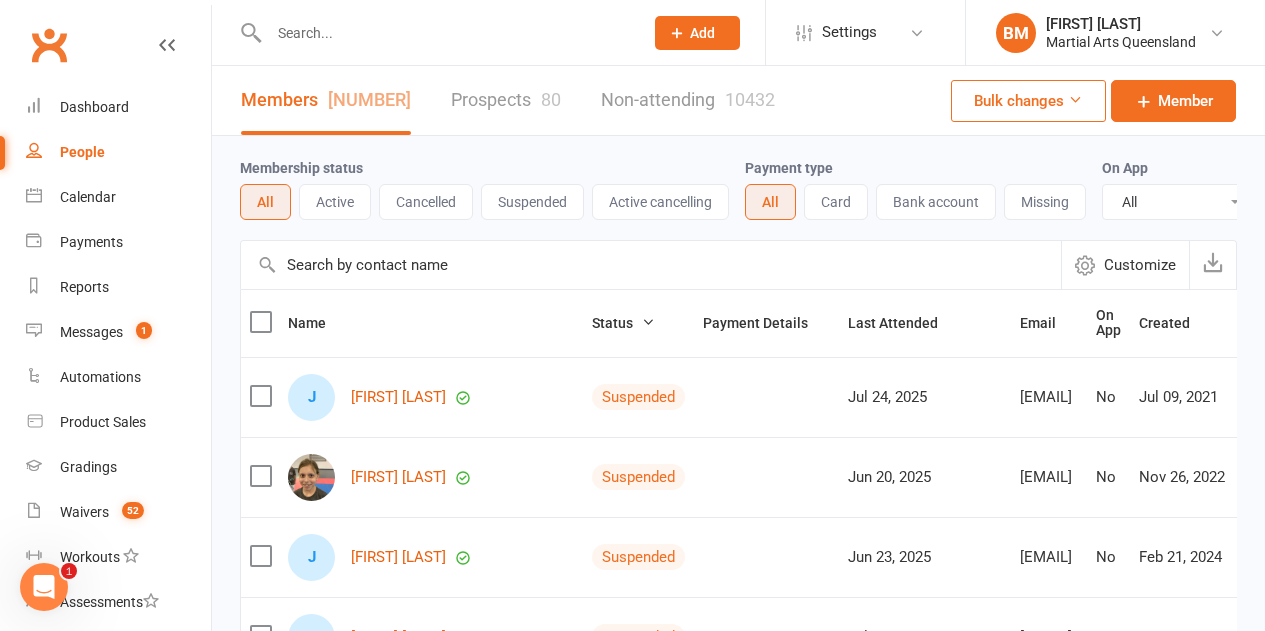 click on "Members 4033 Prospects 80 Non-attending 10432" at bounding box center (508, 100) 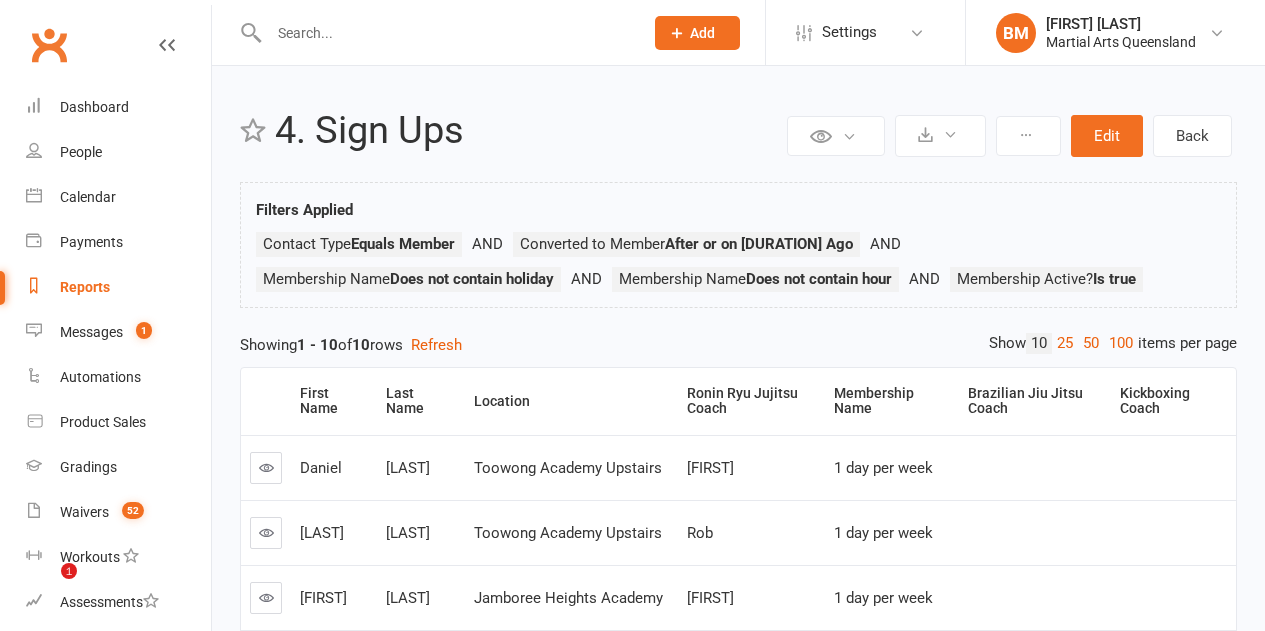 scroll, scrollTop: 0, scrollLeft: 0, axis: both 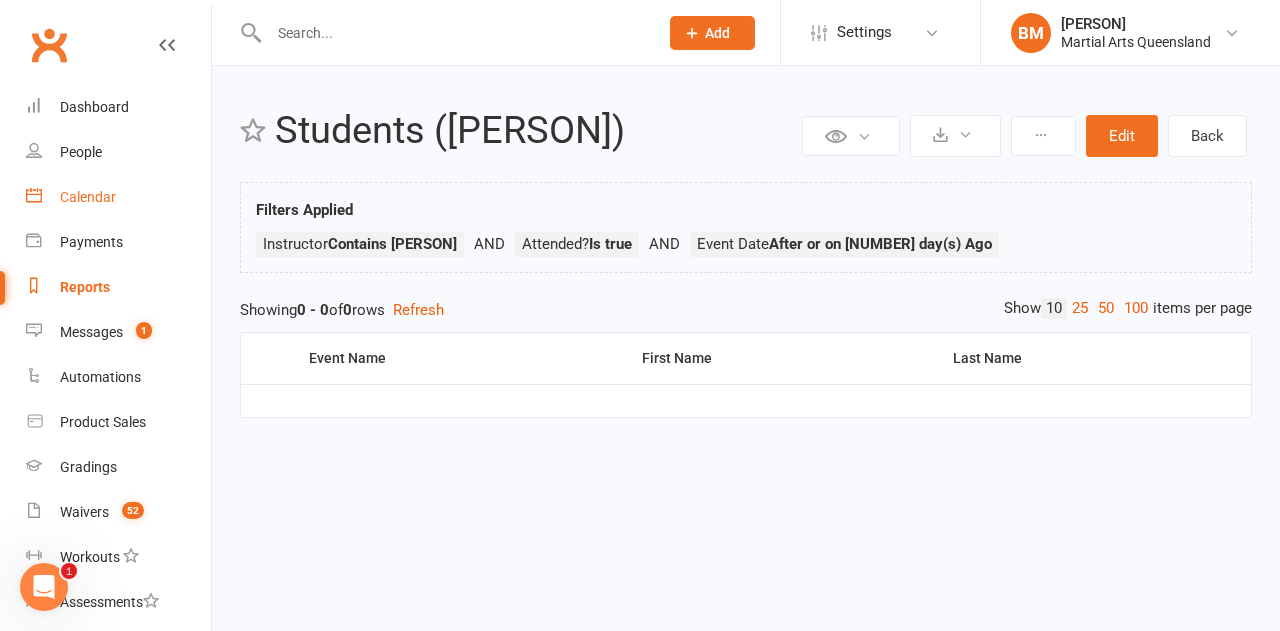 click on "Calendar" at bounding box center [118, 197] 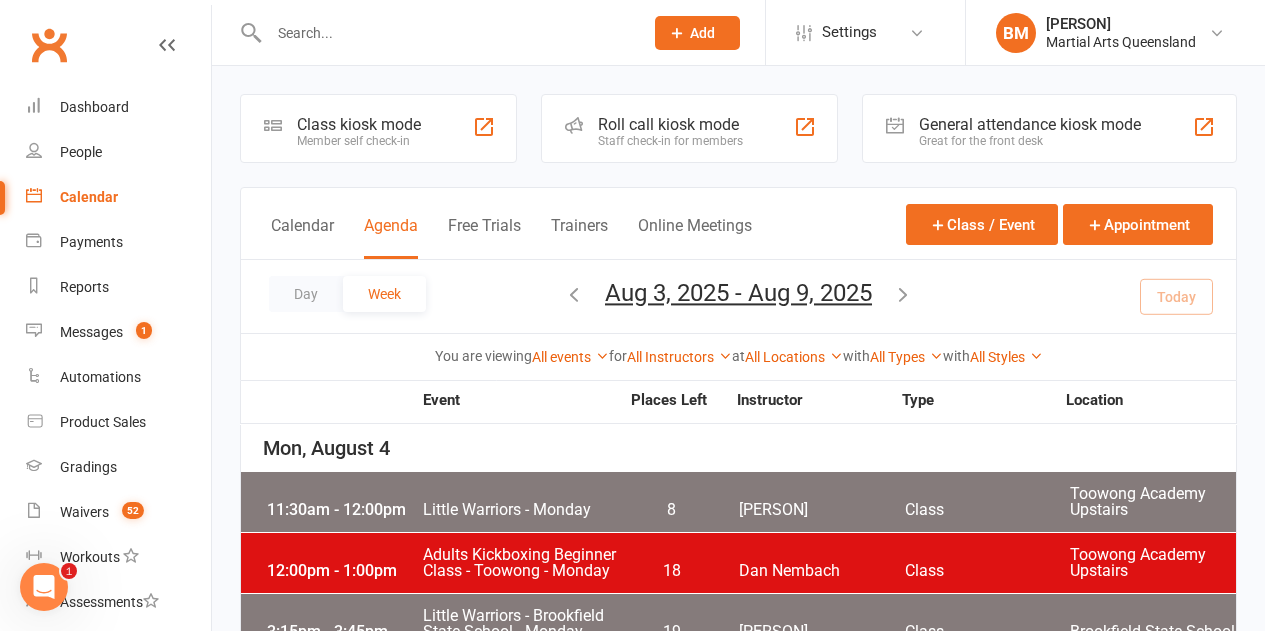 click on "All Instructors Brandon McNamara  Quinton Cugola  Dan Nembach  Levi Morris  Courtney Vedelago  Kieran Brammer  Kyle Elkenhans  Robert Dupont  Martial Arts Queensland  Matthew Cugola  Shane Philpot  Caleb Philpot  Richard Miles" at bounding box center [679, 357] 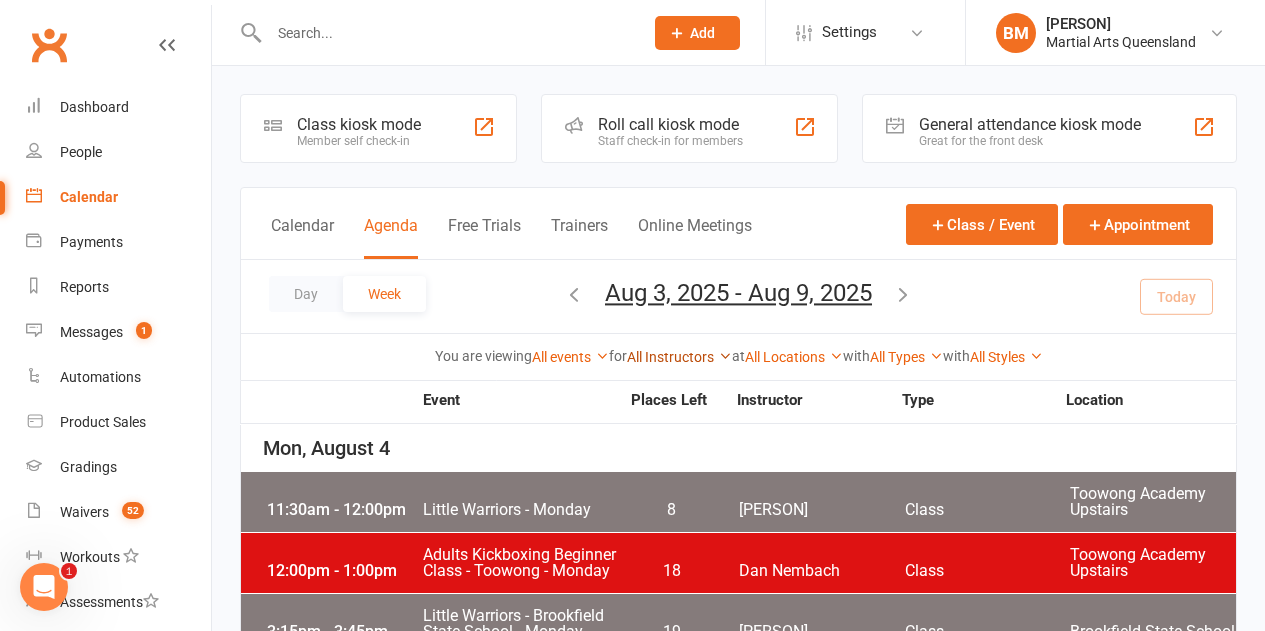 click on "All Instructors" at bounding box center (679, 357) 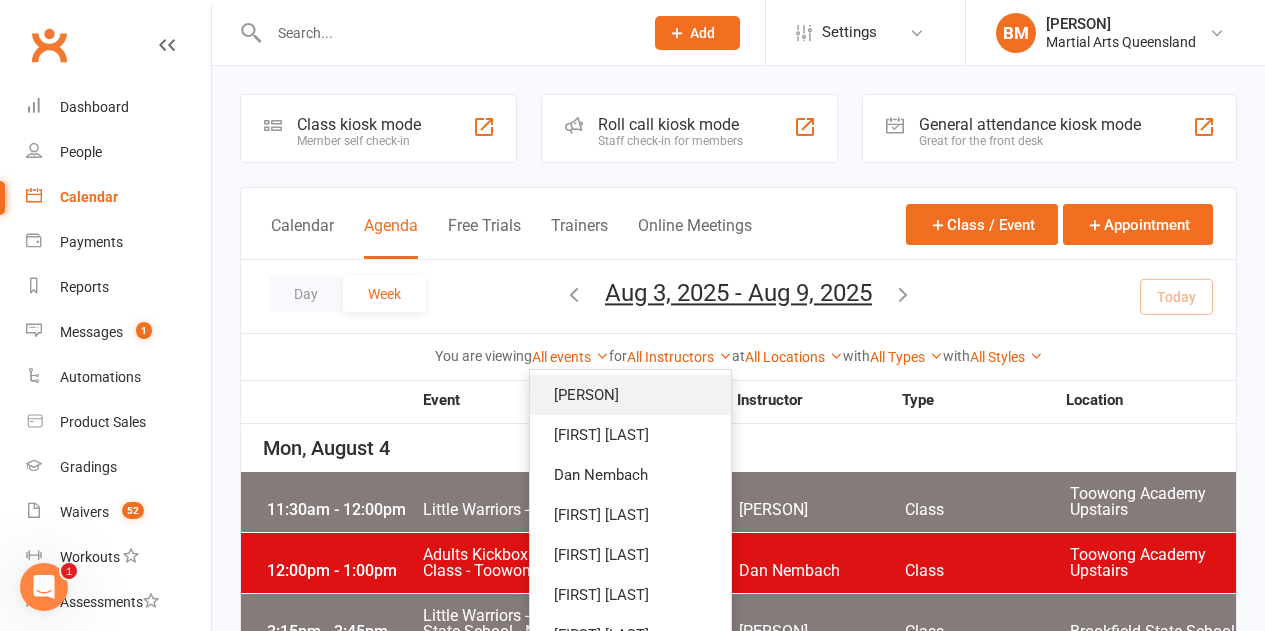 click on "[FIRST] [LAST]" at bounding box center [630, 395] 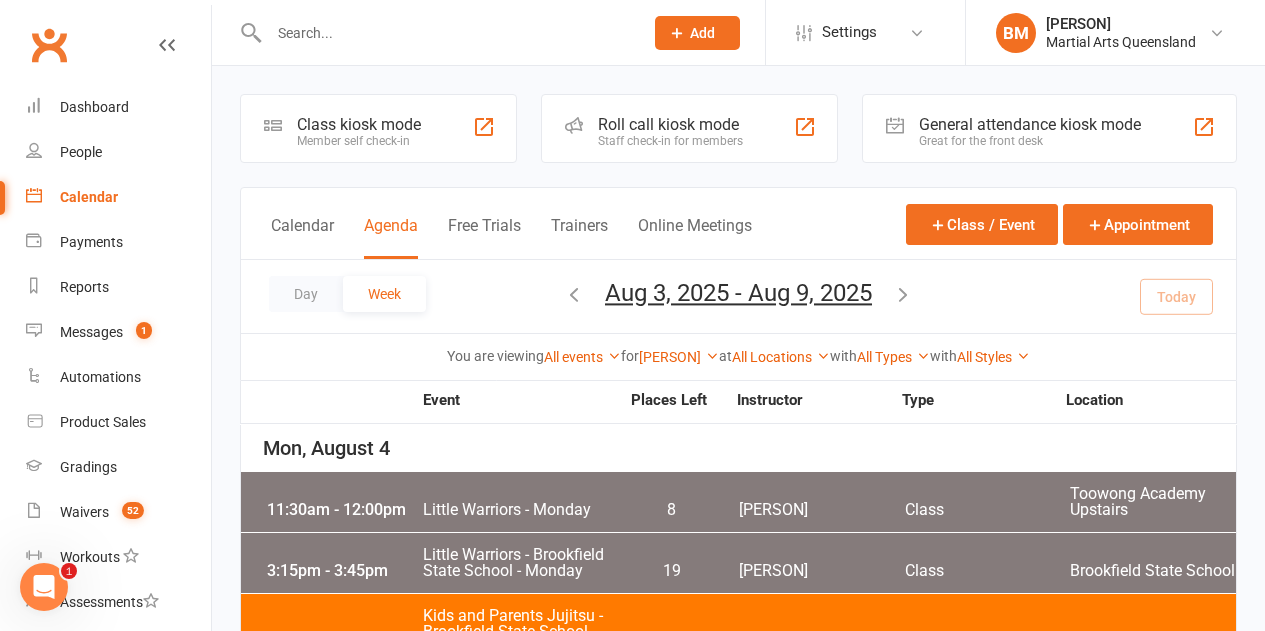 click at bounding box center [574, 294] 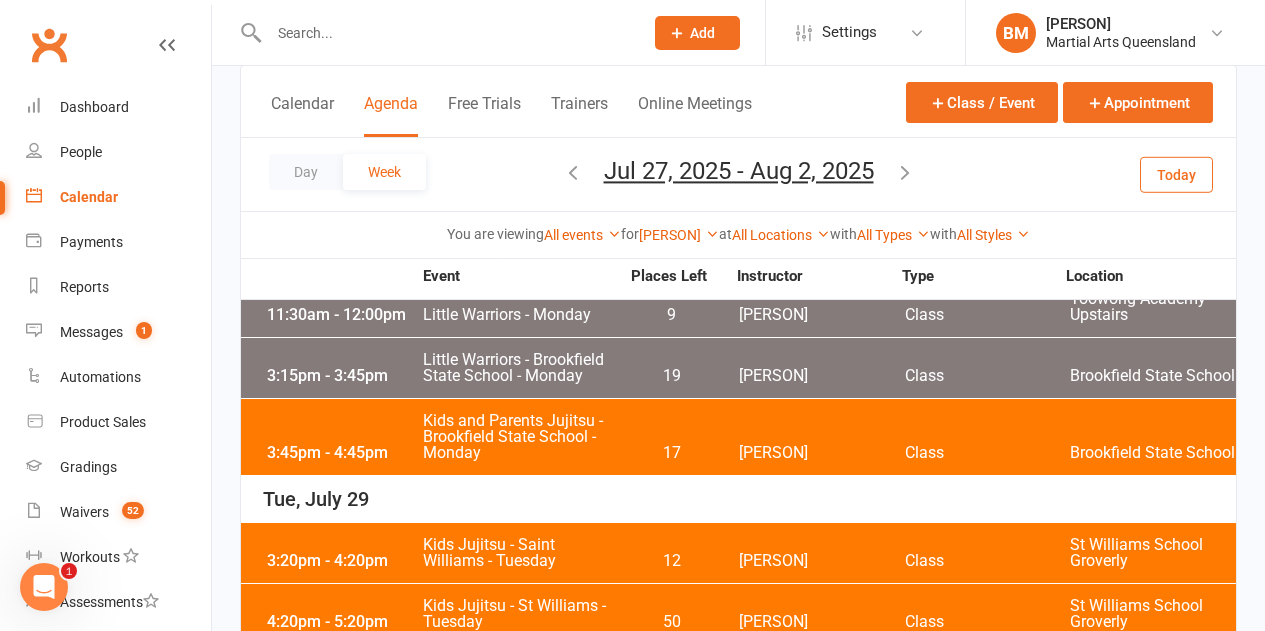scroll, scrollTop: 200, scrollLeft: 0, axis: vertical 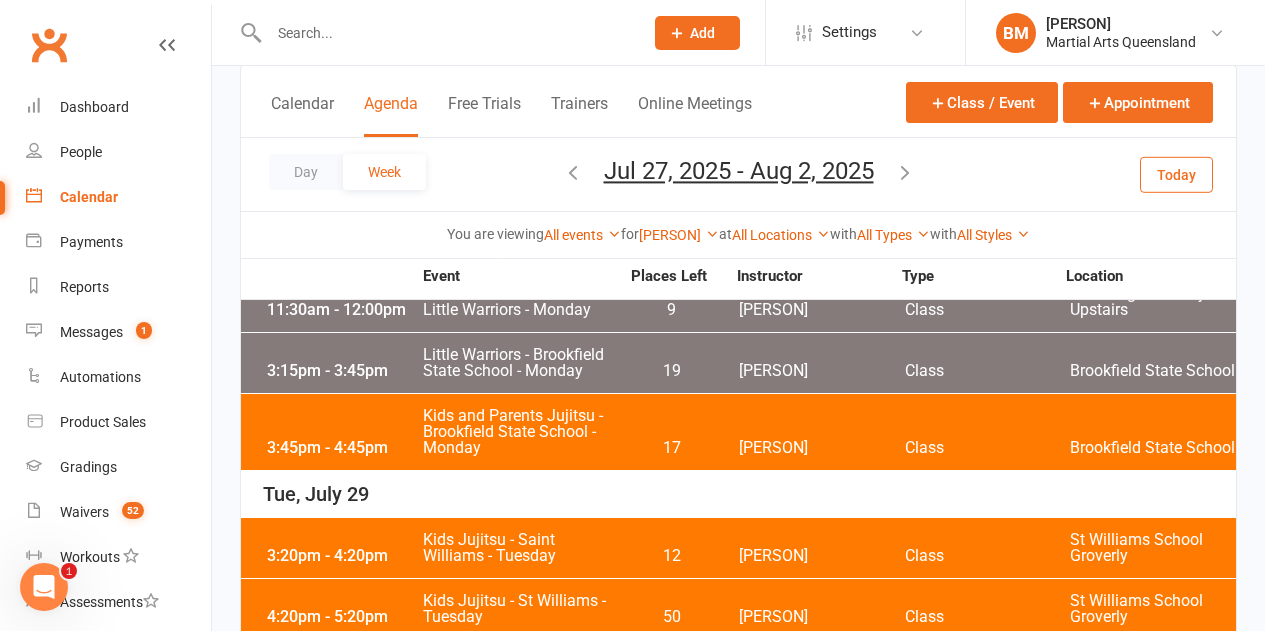 click on "Little Warriors - Brookfield State School - Monday" at bounding box center [520, 363] 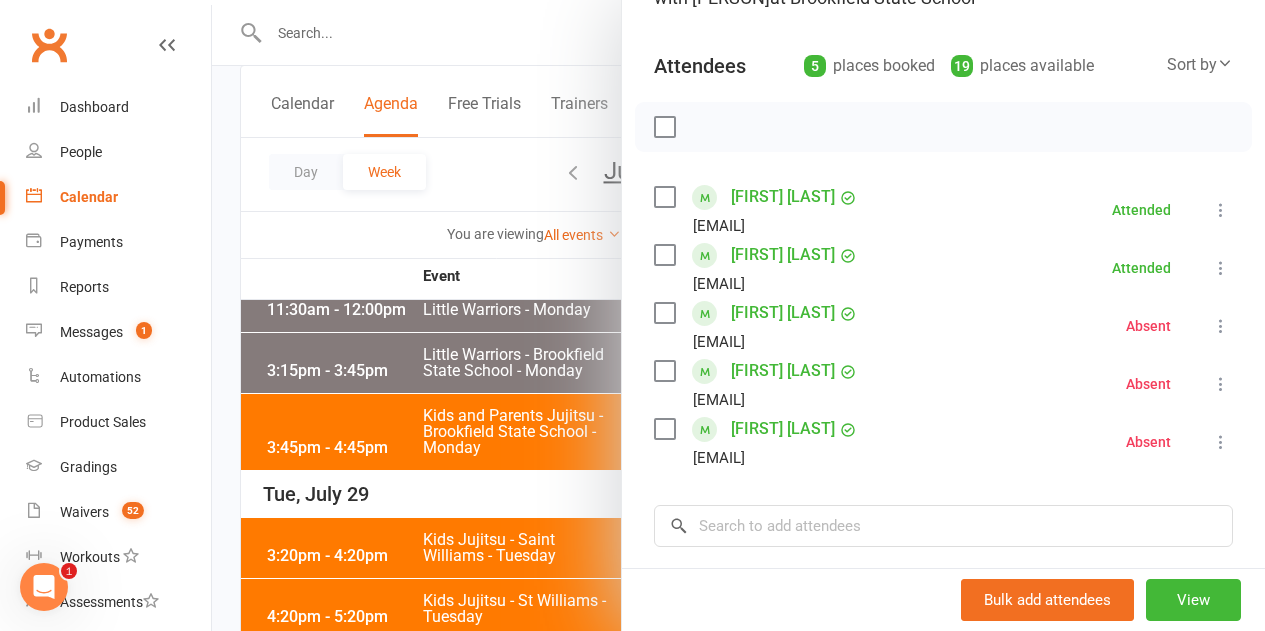 scroll, scrollTop: 400, scrollLeft: 0, axis: vertical 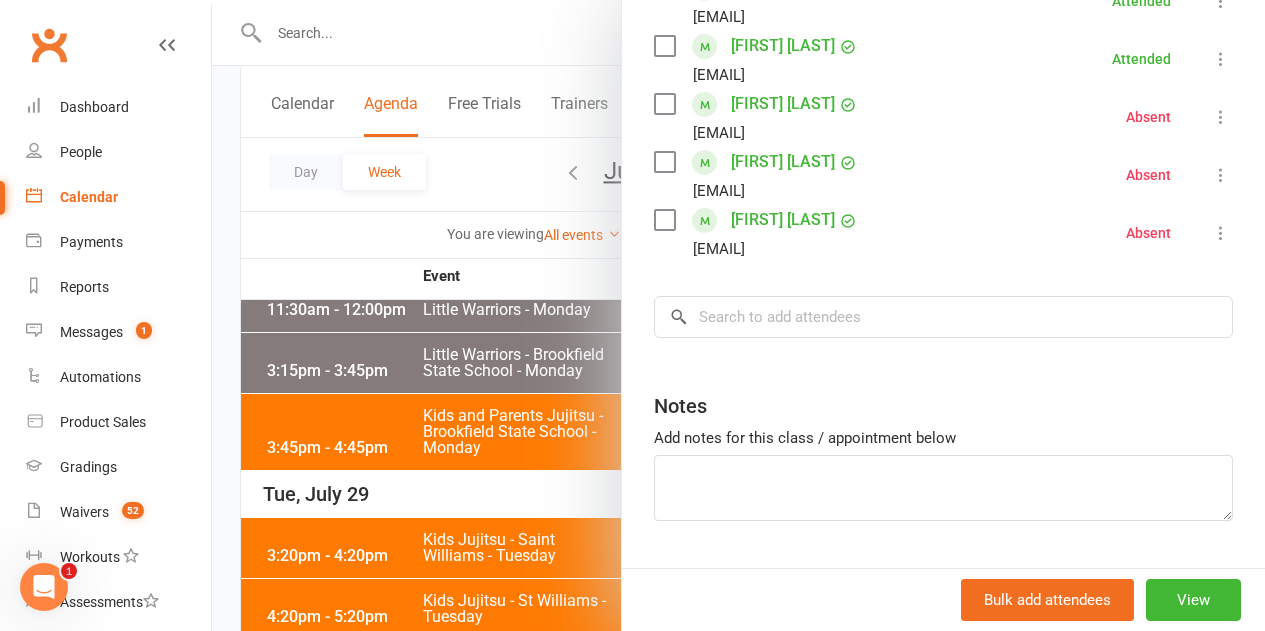 click at bounding box center [738, 315] 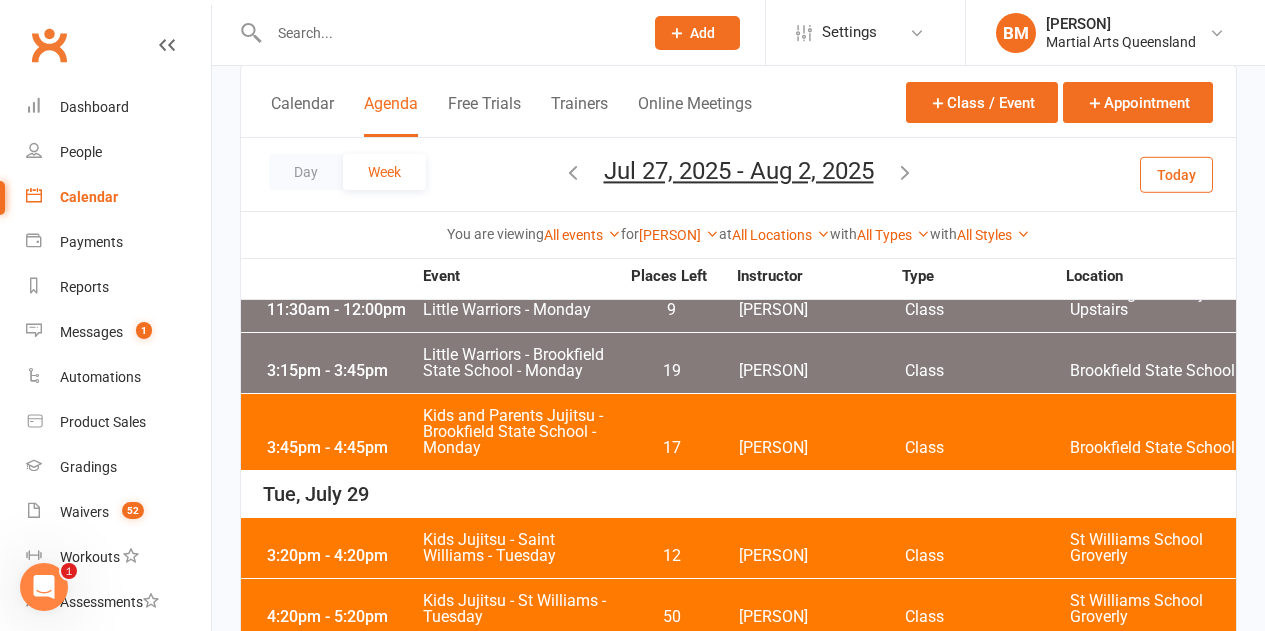 click on "Kids and Parents Jujitsu - Brookfield State School - Monday" at bounding box center (520, 432) 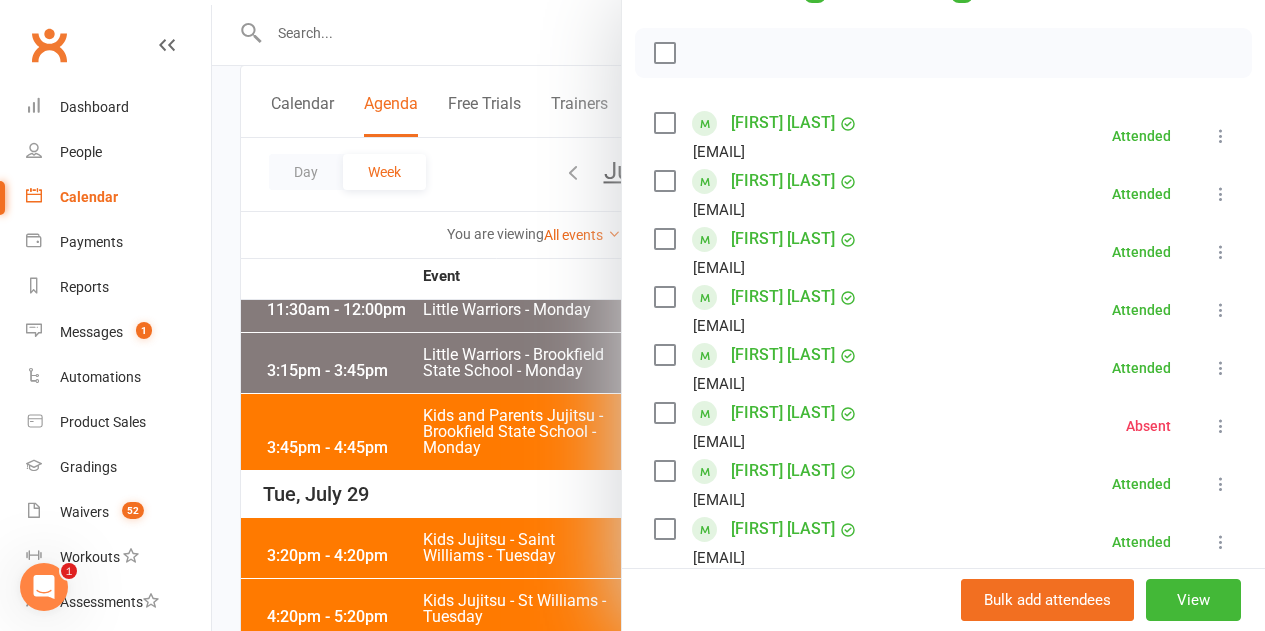 scroll, scrollTop: 562, scrollLeft: 0, axis: vertical 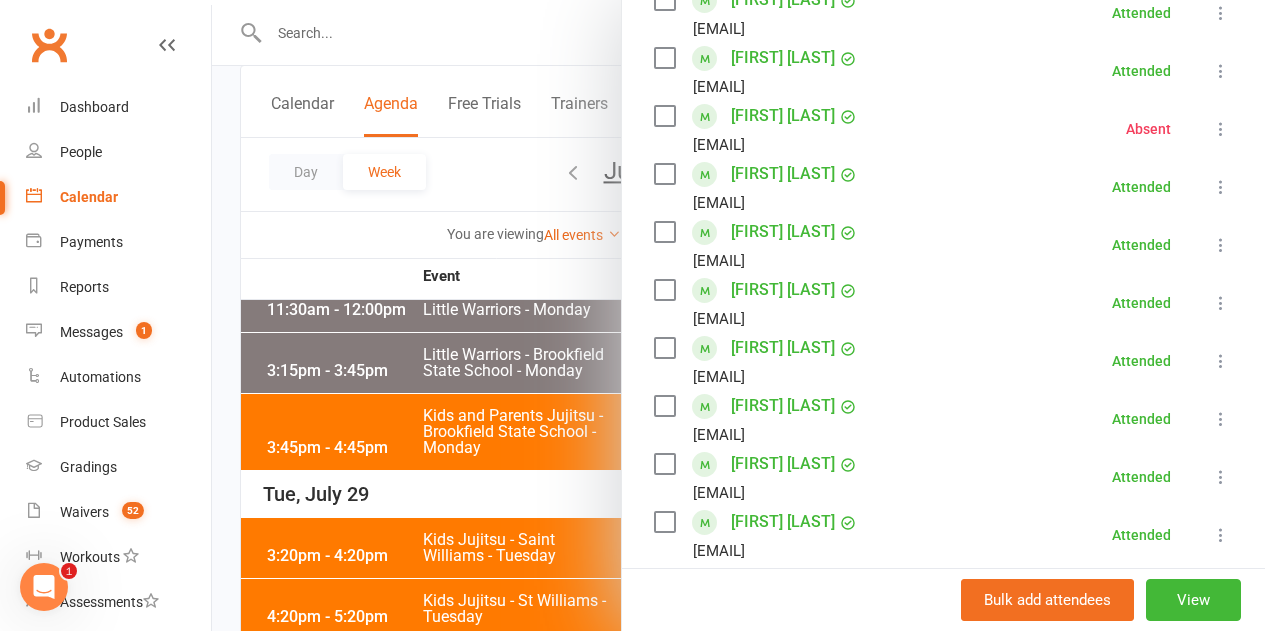 click at bounding box center [738, 315] 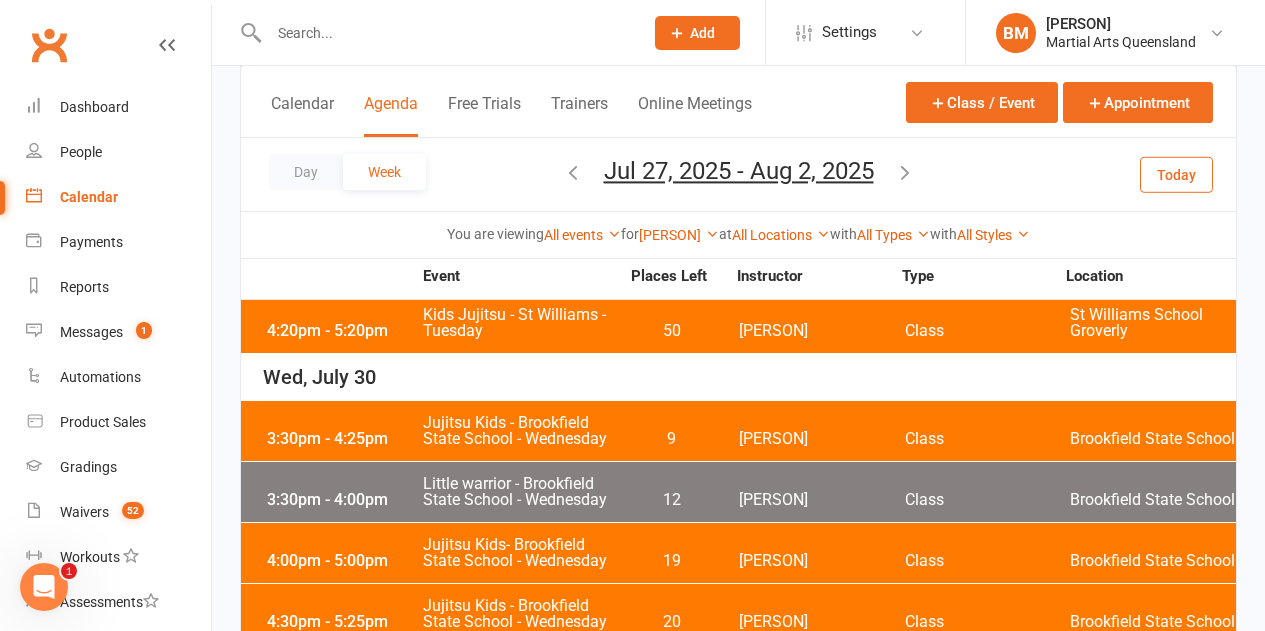 scroll, scrollTop: 300, scrollLeft: 0, axis: vertical 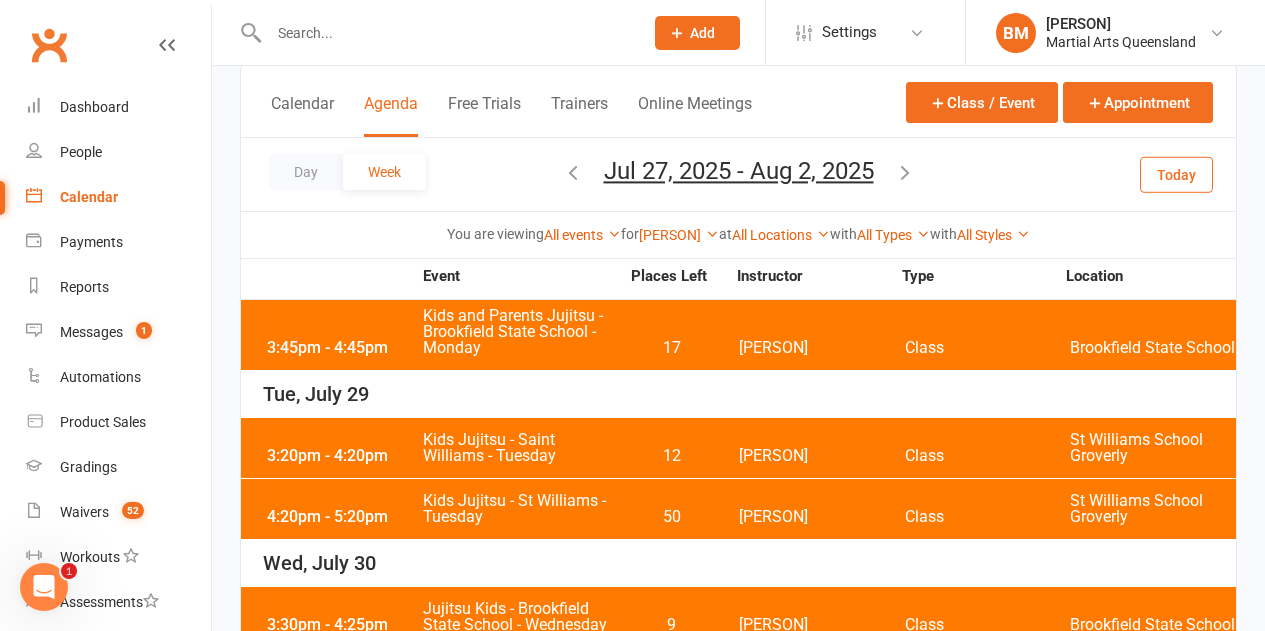 click on "Kids Jujitsu - St Williams - Tuesday" at bounding box center (520, 509) 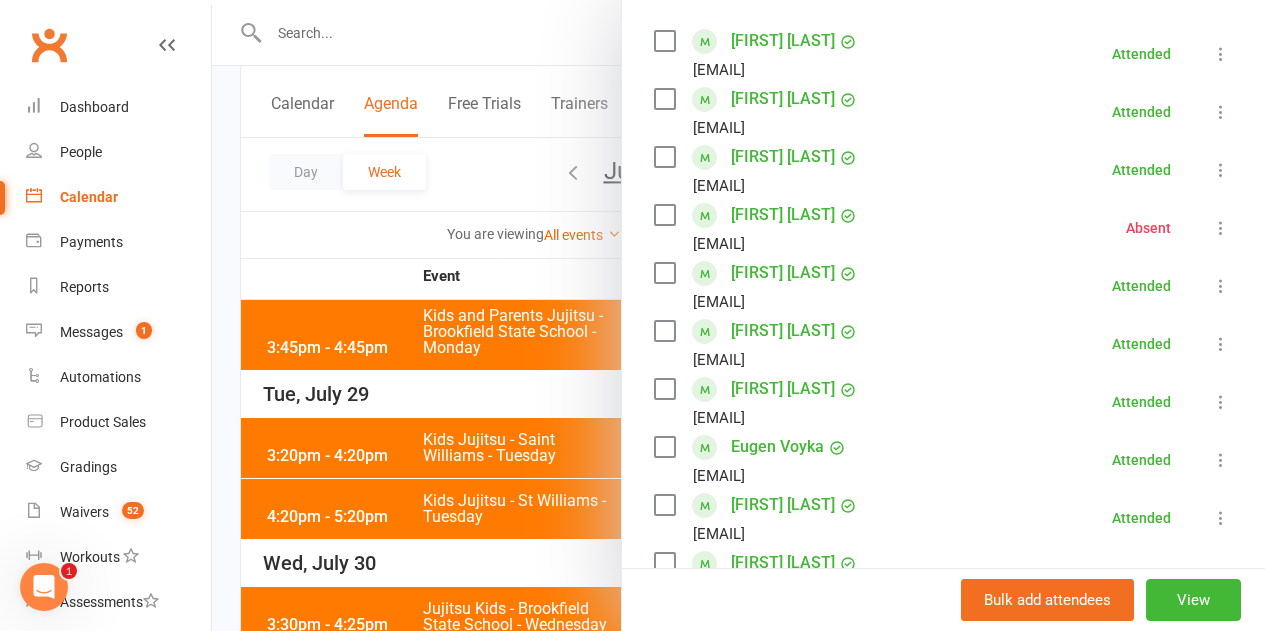 scroll, scrollTop: 600, scrollLeft: 0, axis: vertical 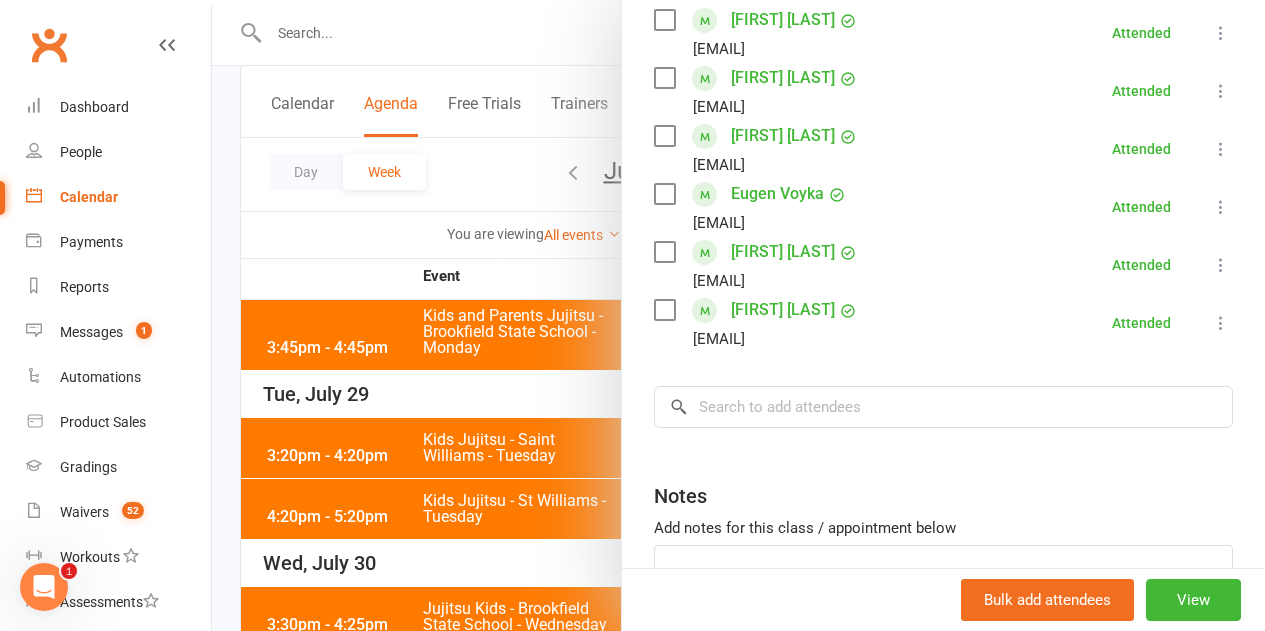 click at bounding box center (738, 315) 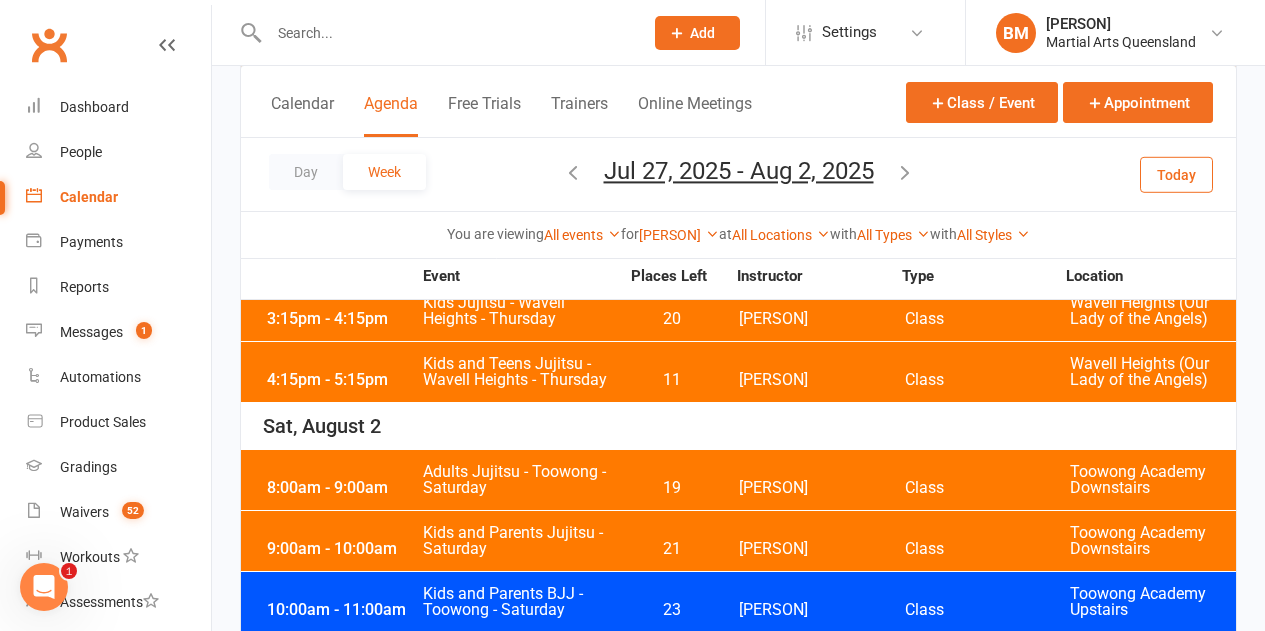 scroll, scrollTop: 1000, scrollLeft: 0, axis: vertical 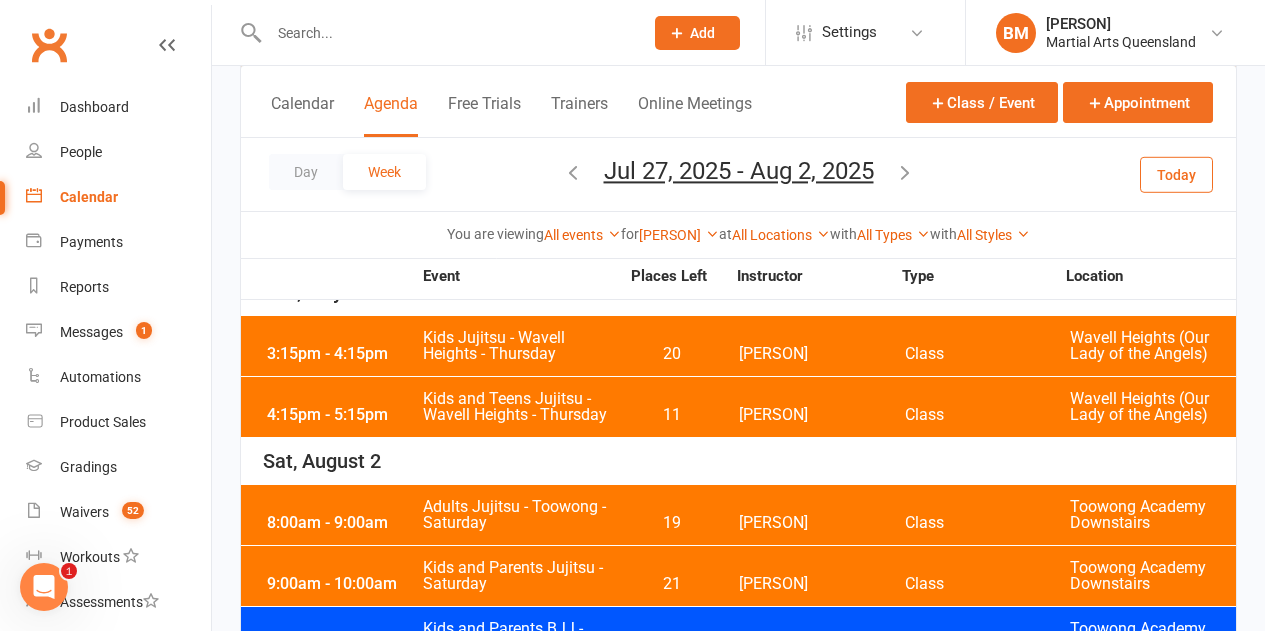 click on "Kids and Teens Jujitsu - Wavell Heights - Thursday" at bounding box center (520, 407) 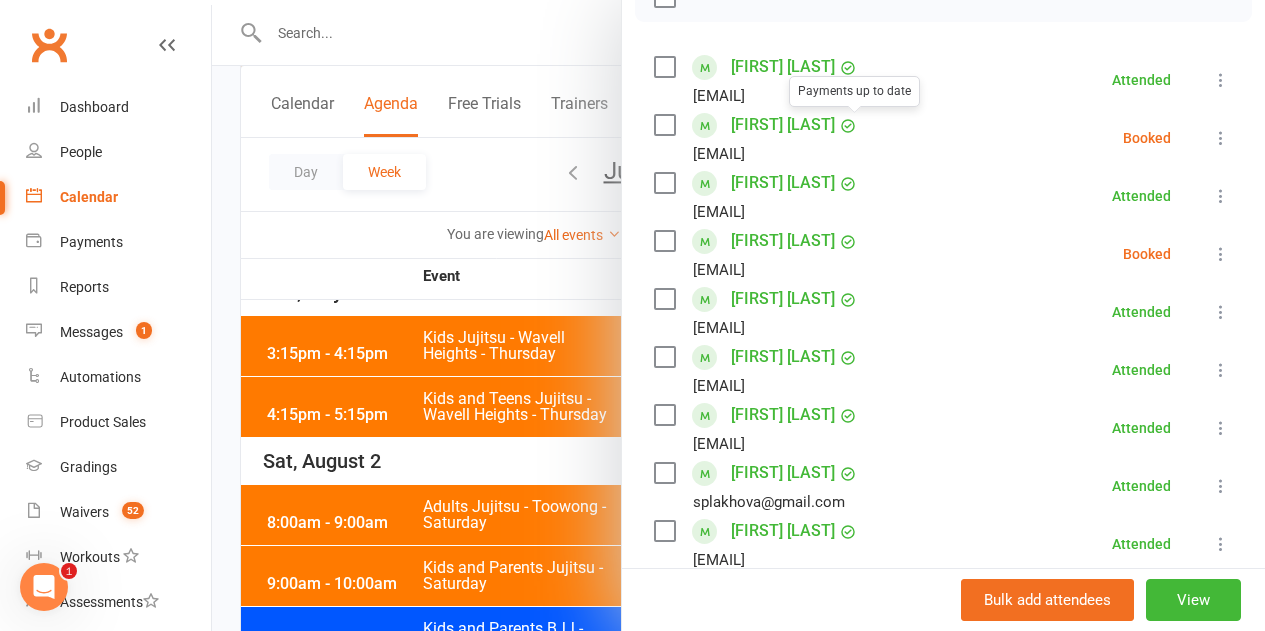 scroll, scrollTop: 300, scrollLeft: 0, axis: vertical 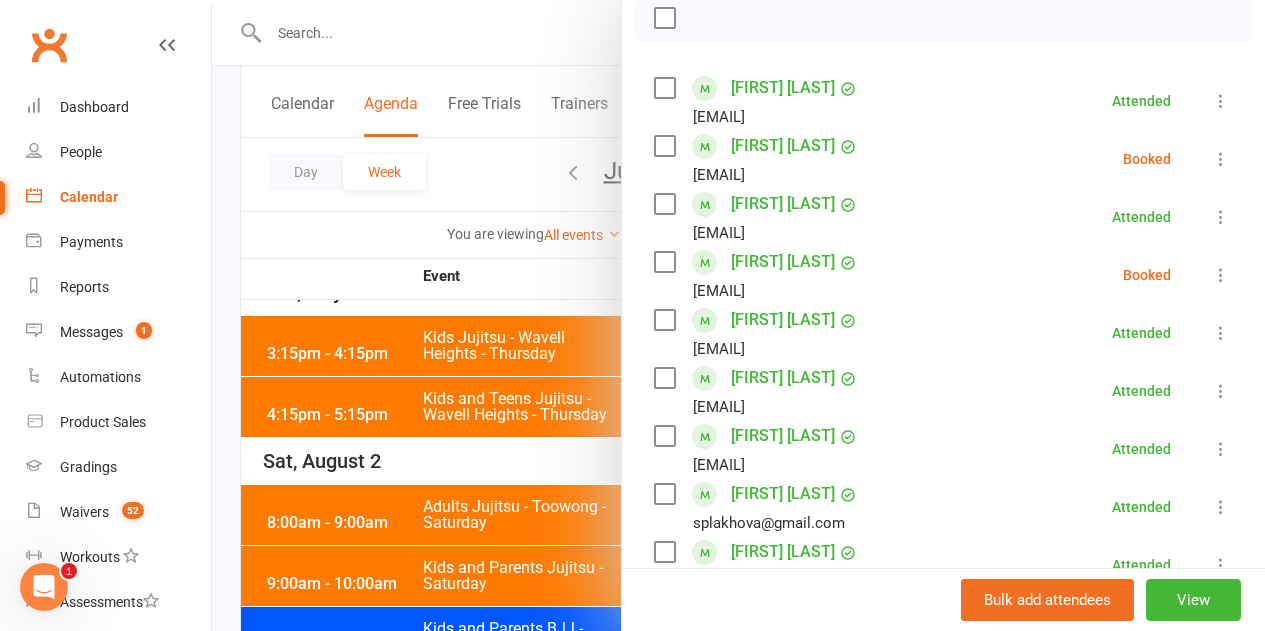 click at bounding box center [664, 262] 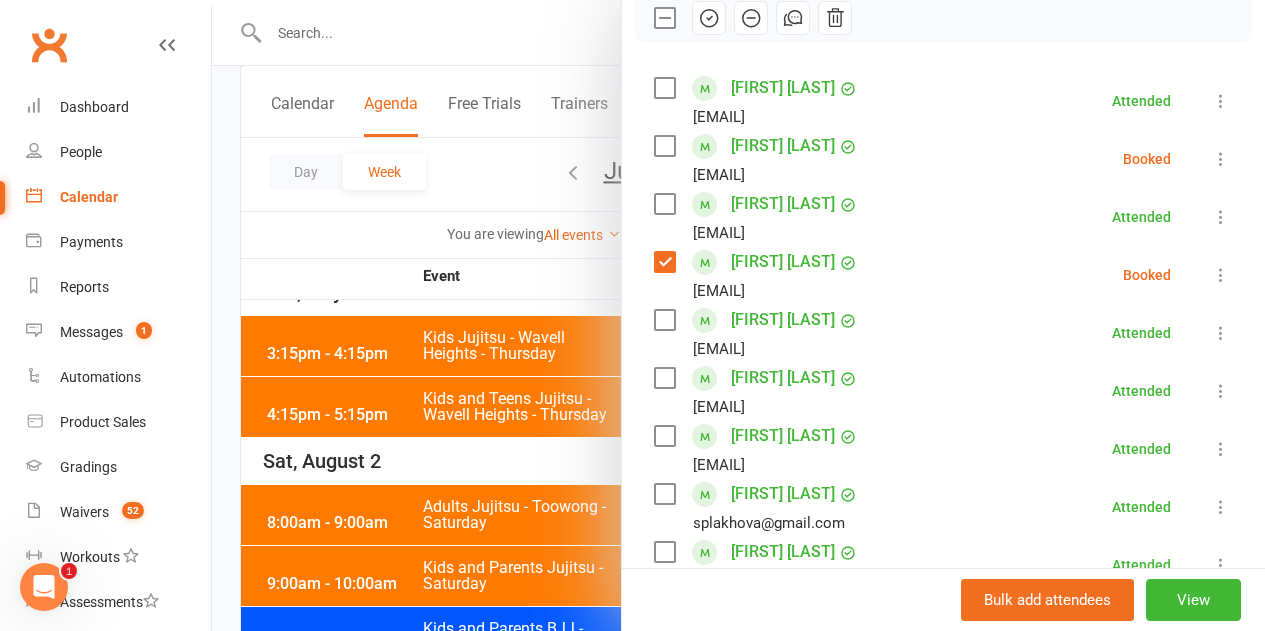 click at bounding box center (664, 146) 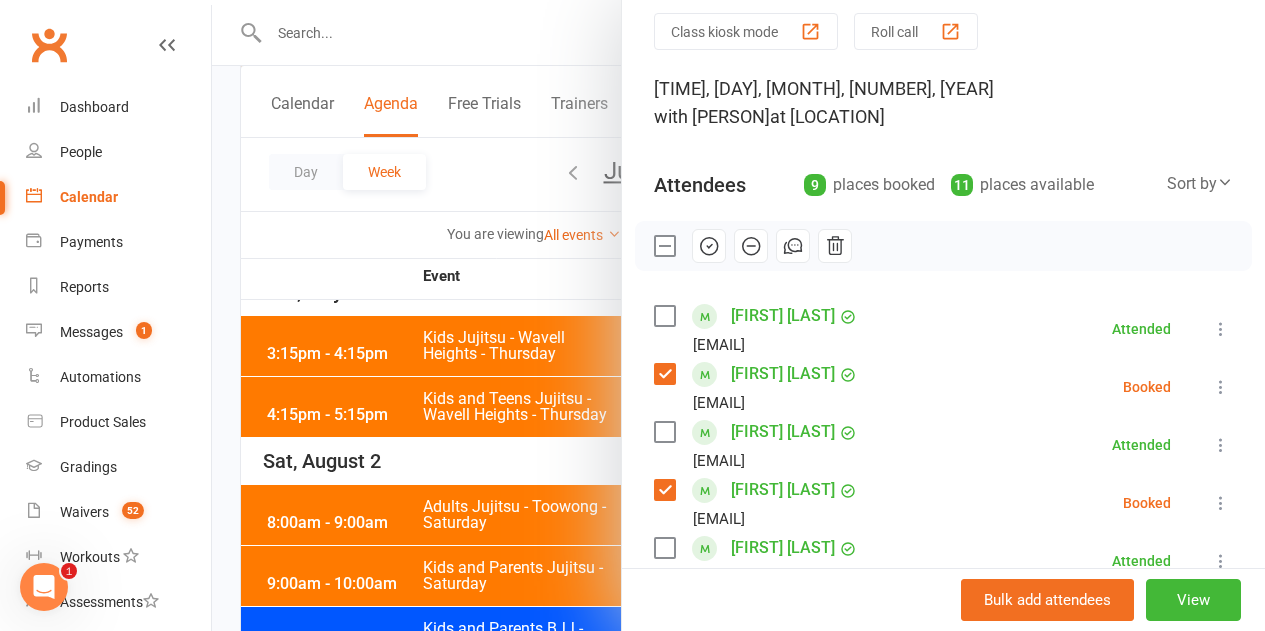 scroll, scrollTop: 0, scrollLeft: 0, axis: both 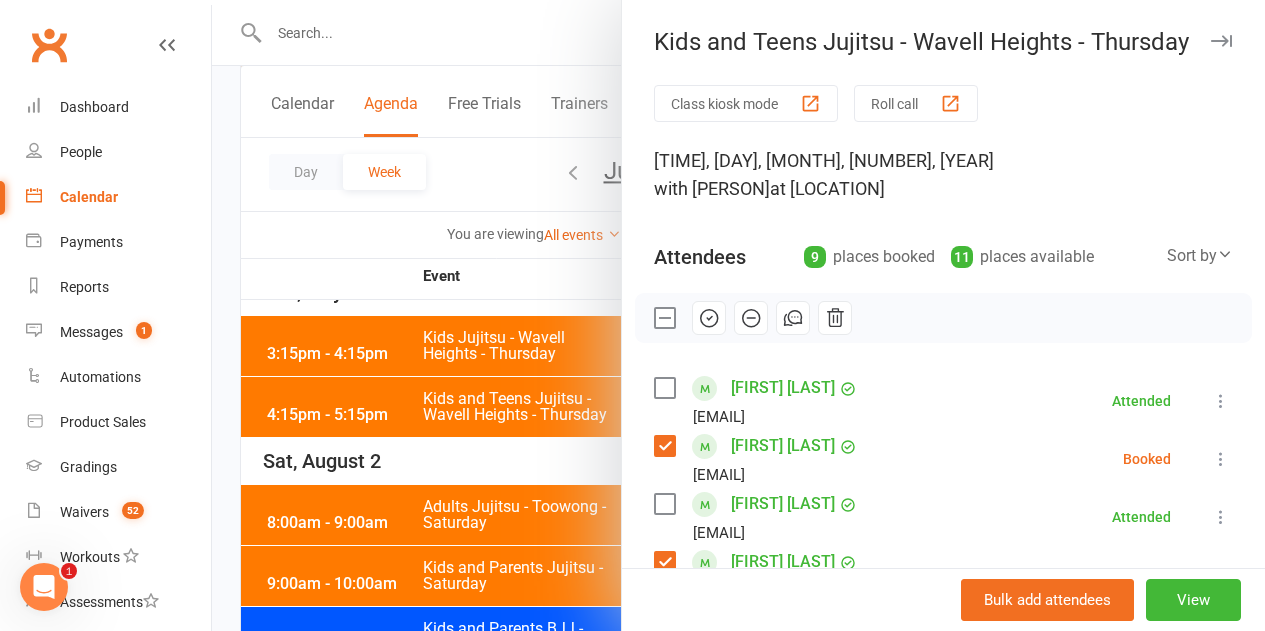 click 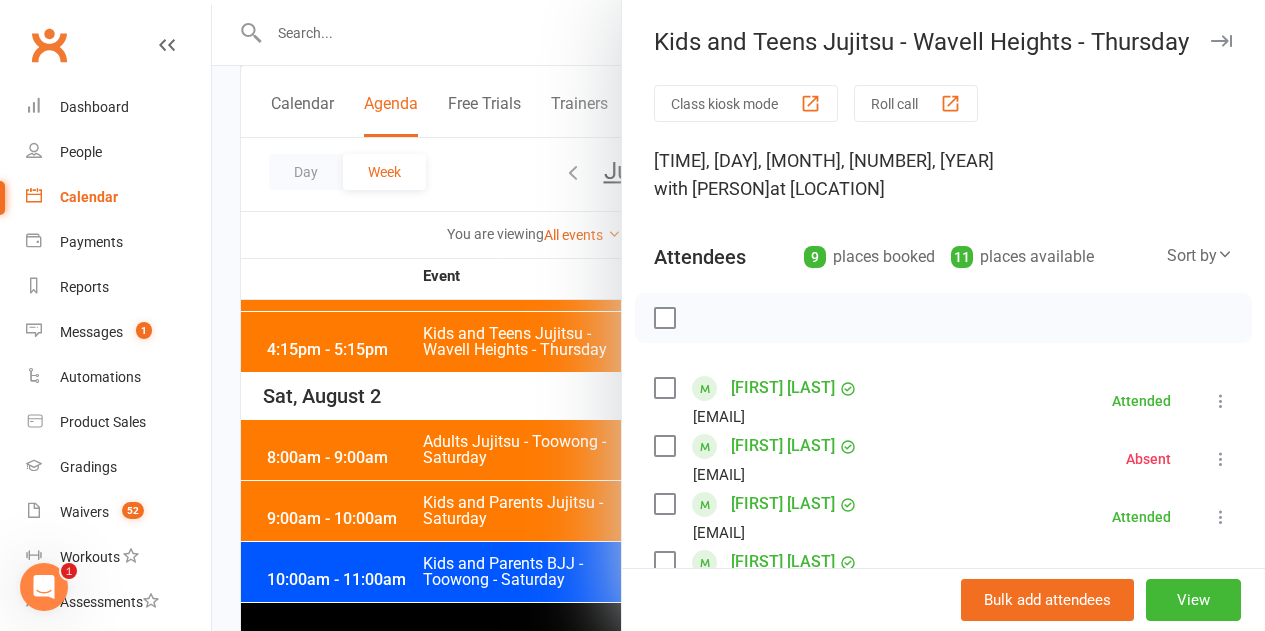 scroll, scrollTop: 1100, scrollLeft: 0, axis: vertical 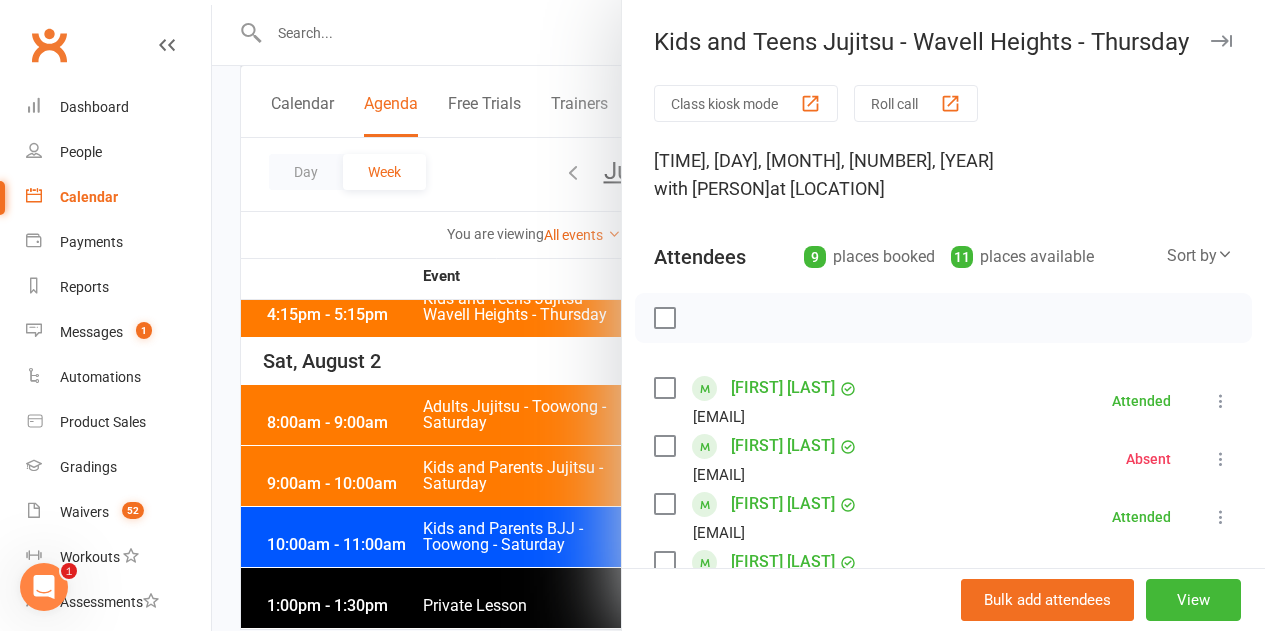 click at bounding box center [738, 315] 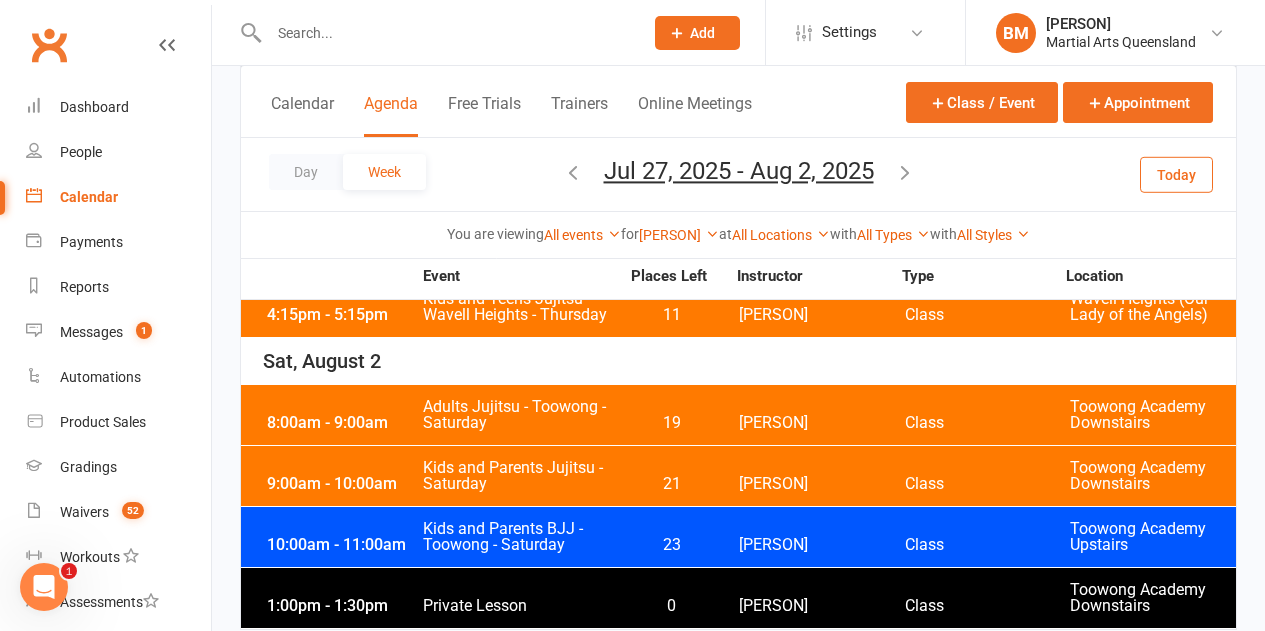 click on "8:00am - 9:00am Adults Jujitsu - Toowong - Saturday 19 Brandon McNamara Class Toowong Academy Downstairs" at bounding box center (738, 415) 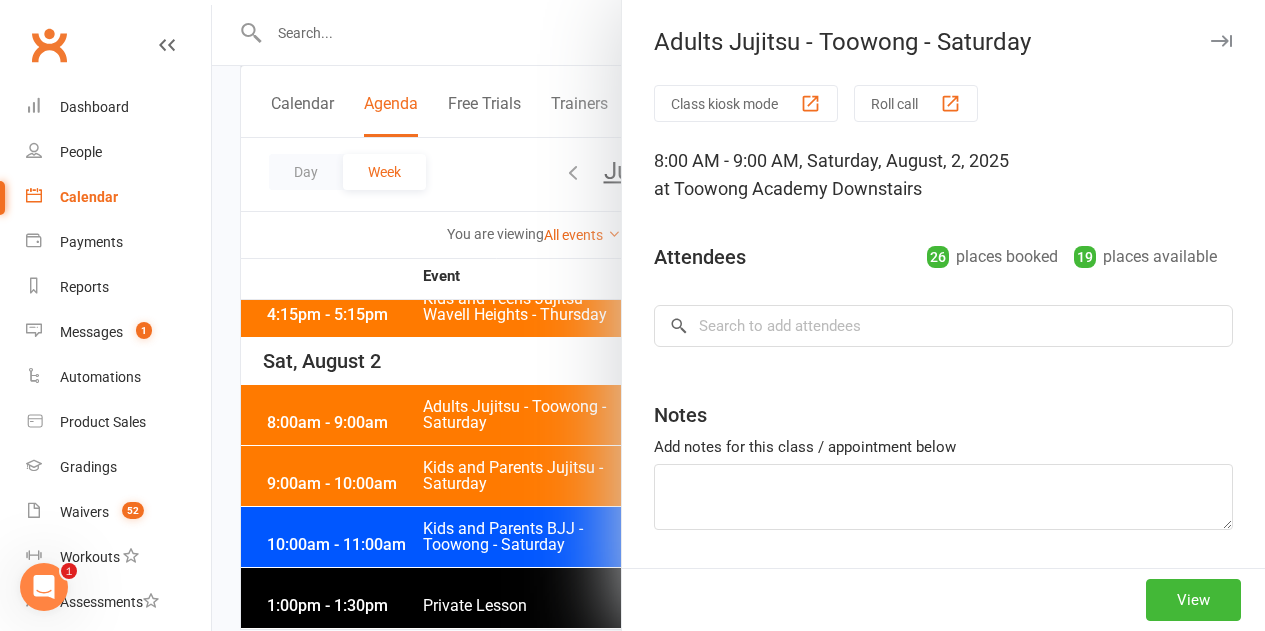 click at bounding box center (738, 315) 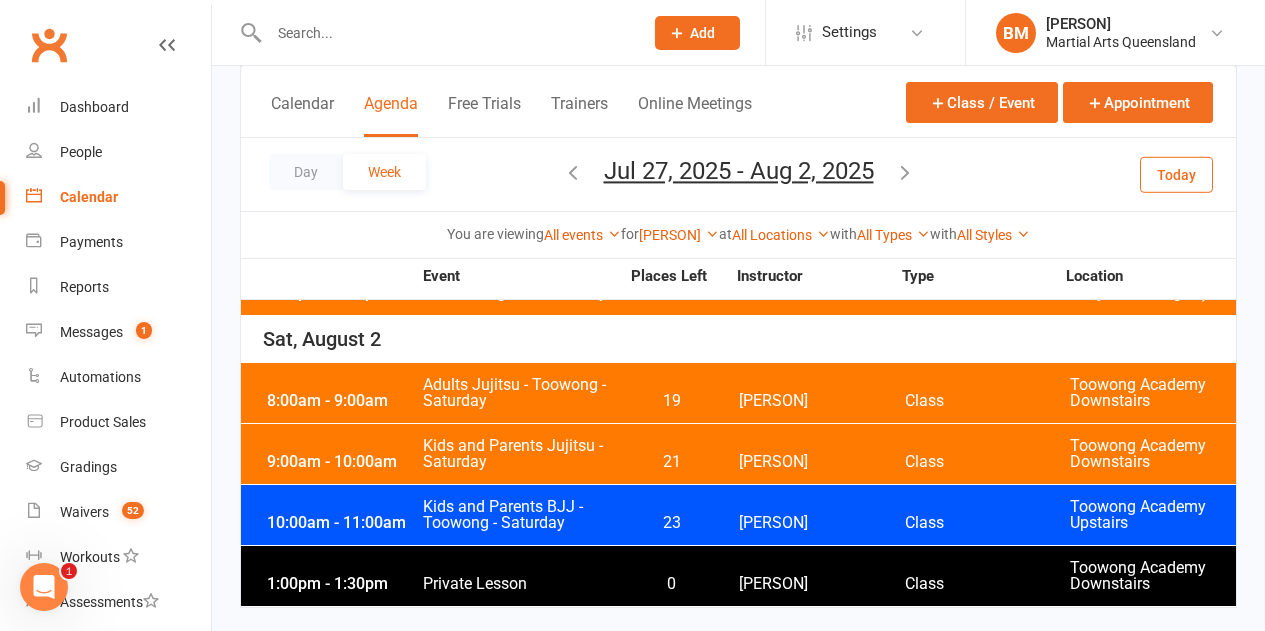 scroll, scrollTop: 1128, scrollLeft: 0, axis: vertical 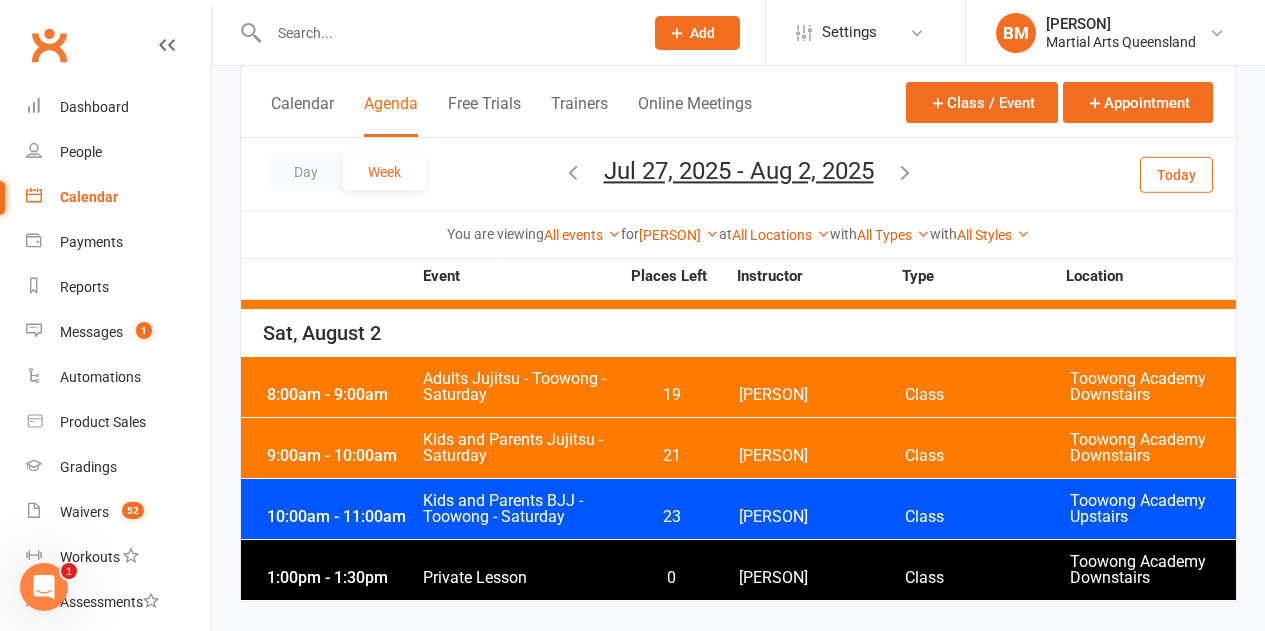 click on "Kids and Parents BJJ - Toowong - Saturday" at bounding box center [520, 509] 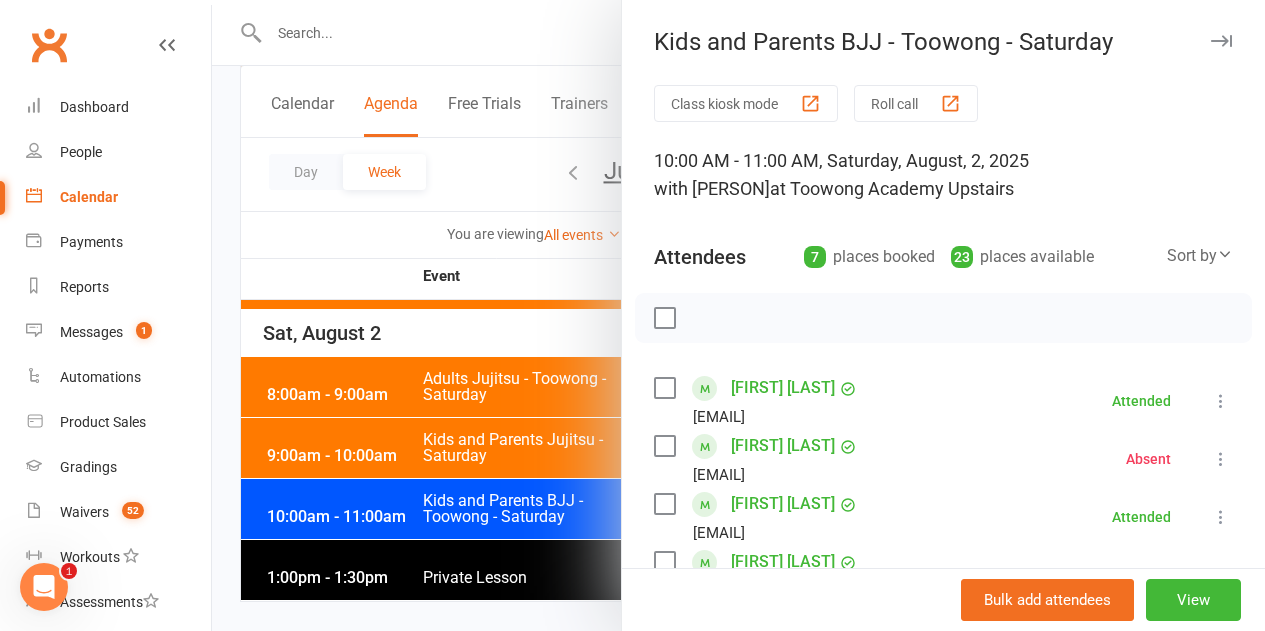 scroll, scrollTop: 300, scrollLeft: 0, axis: vertical 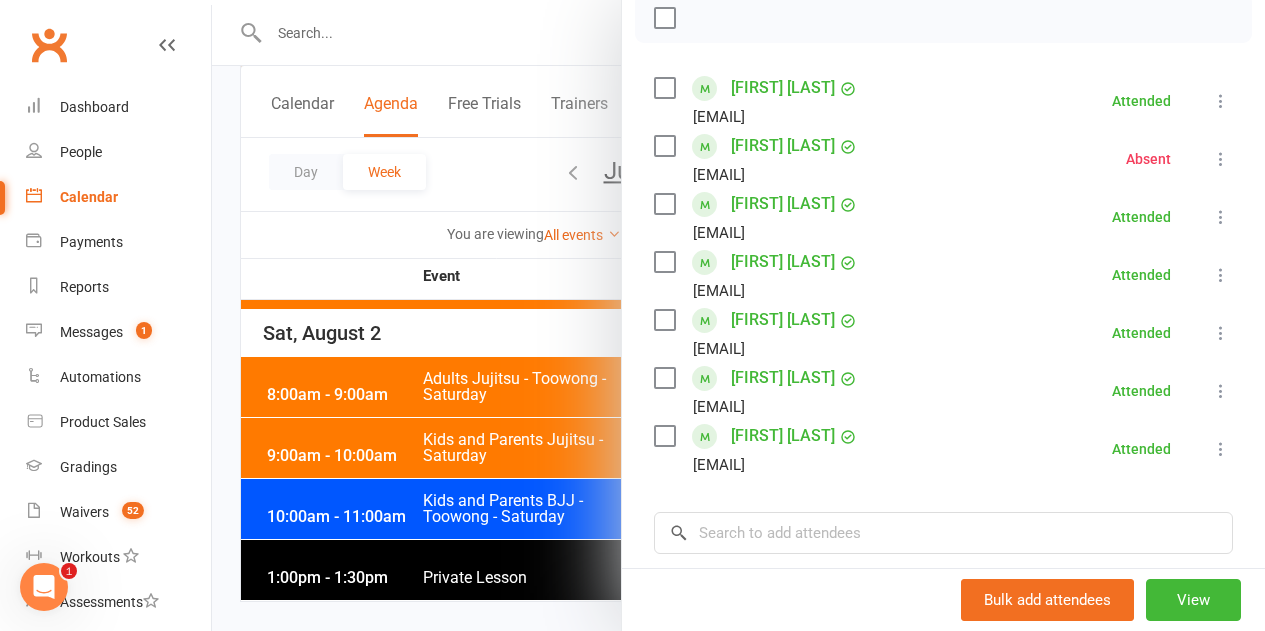 click at bounding box center [738, 315] 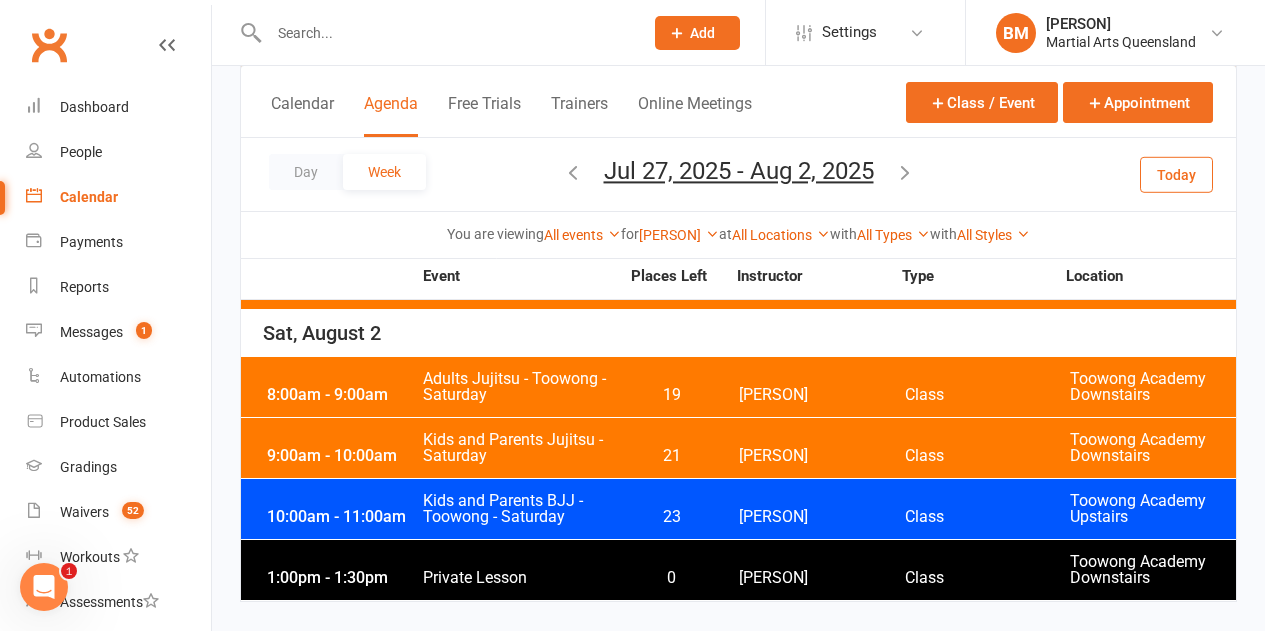 click on "Private Lesson" at bounding box center [520, 578] 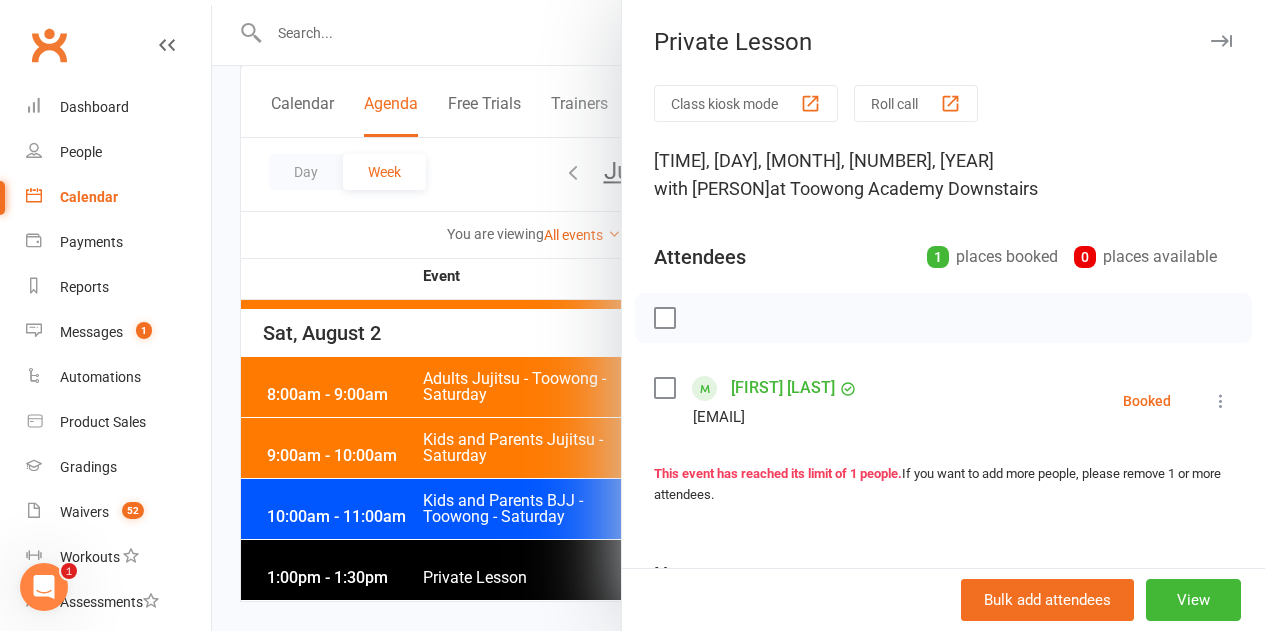 click on "Class kiosk mode  Roll call  1:00 PM - 1:30 PM, Saturday, August, 2, 2025 with Brandon McNamara  at  Toowong Academy Downstairs  Attendees  1  places booked 0  places available   Scott McLean  scottmclean02@gmail.com Booked More info  Remove  Check in  Mark absent  Send message  All bookings for series  This event has reached its limit of 1 people.  If you want to add more people, please remove 1 or more attendees. Notes  Add notes for this class / appointment below" at bounding box center (943, 437) 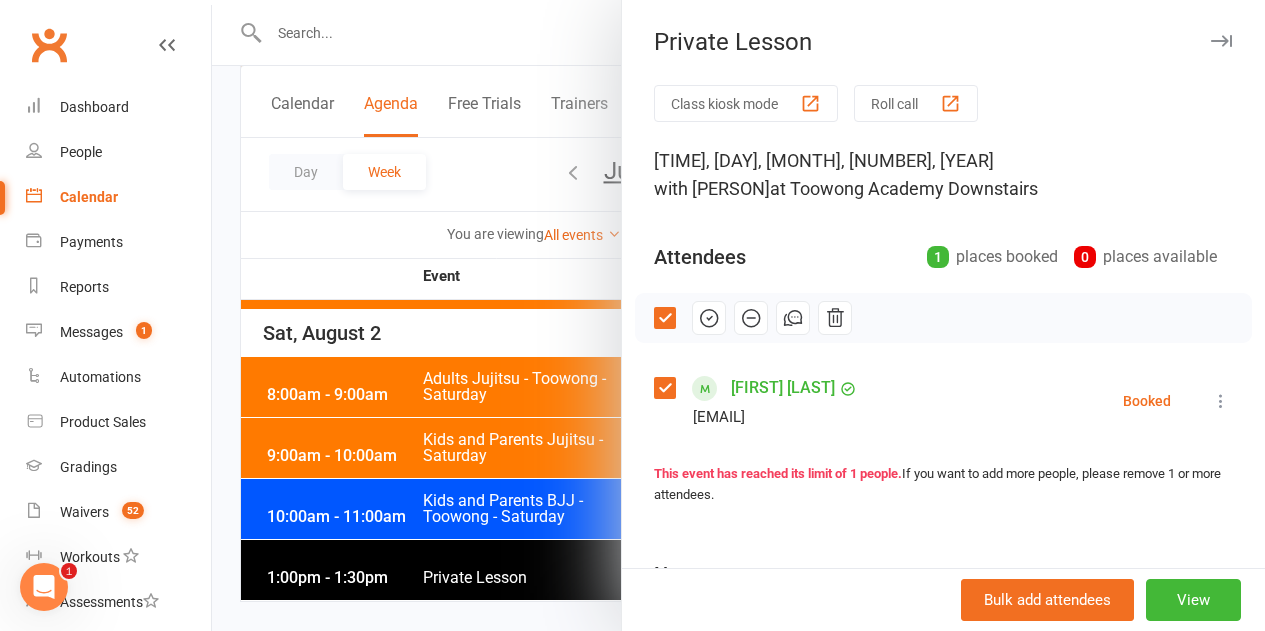 click 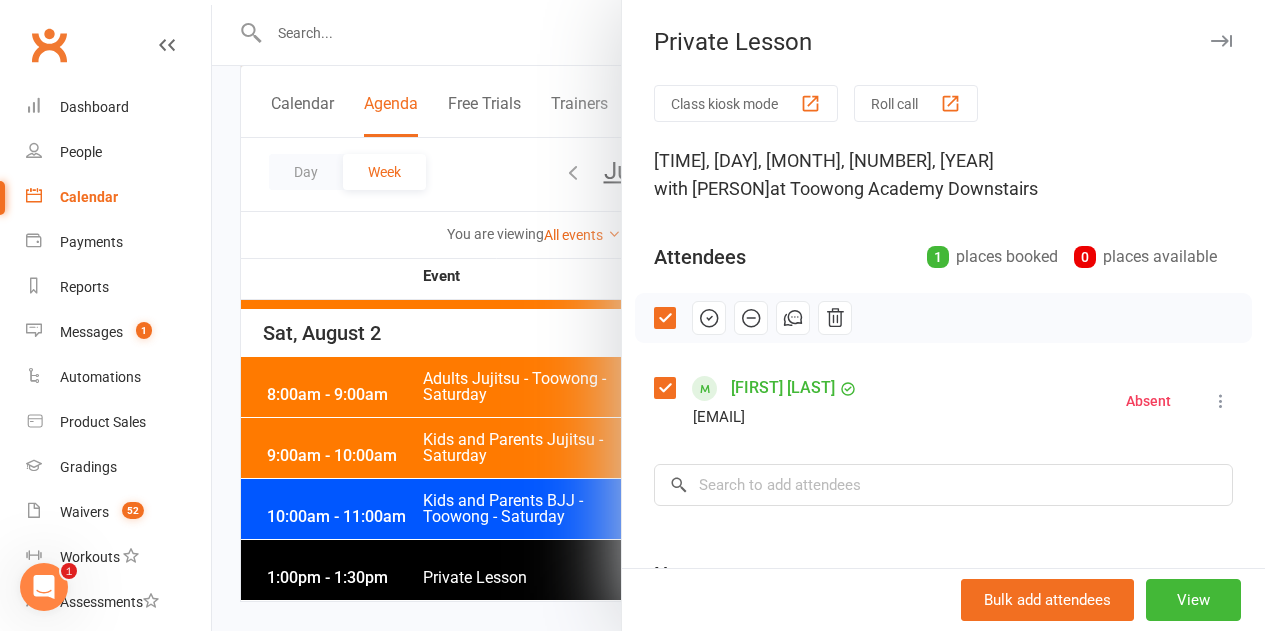 click at bounding box center (664, 318) 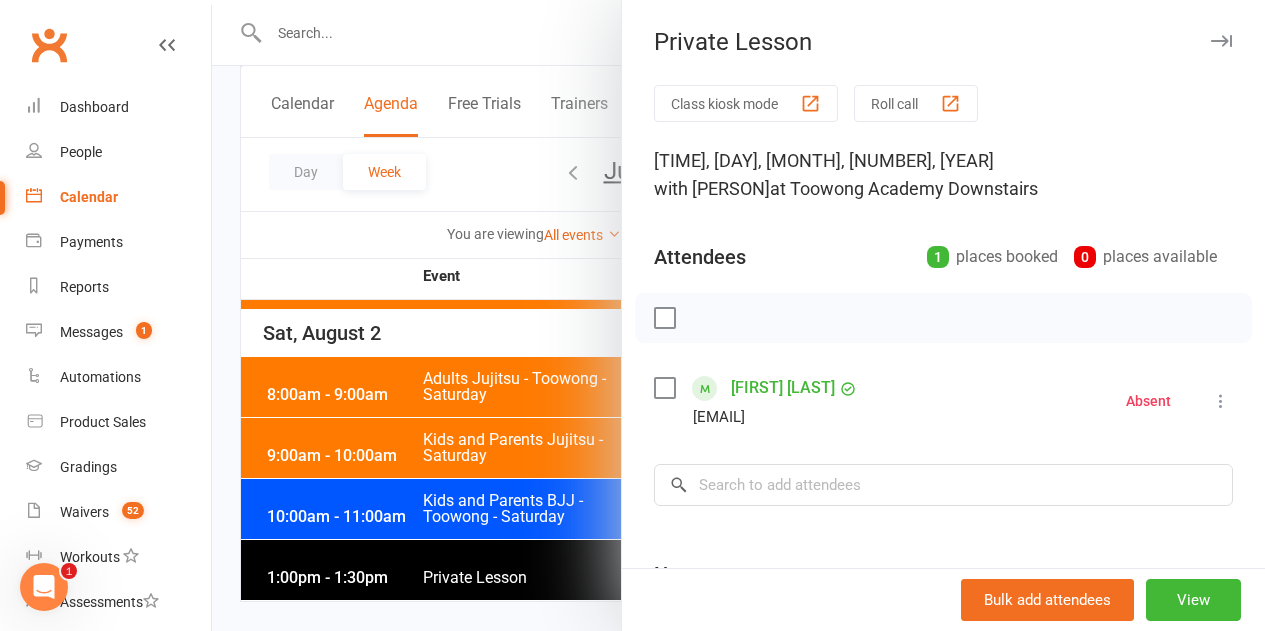 click at bounding box center [738, 315] 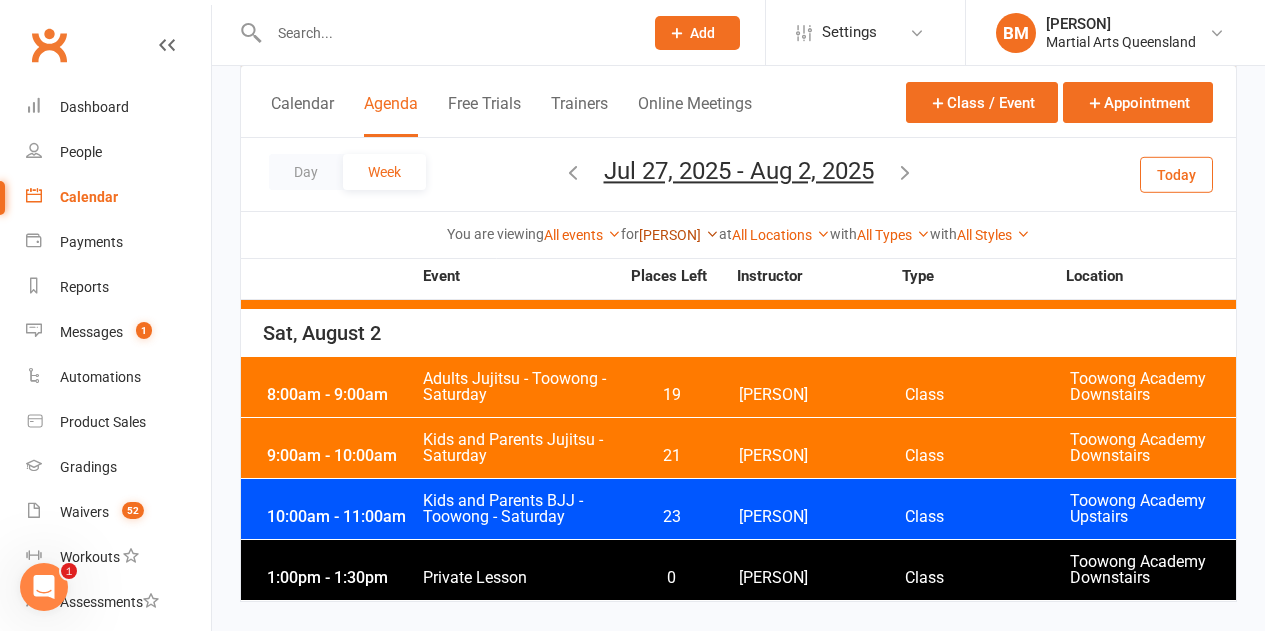 click on "[FIRST] [LAST]" at bounding box center (679, 235) 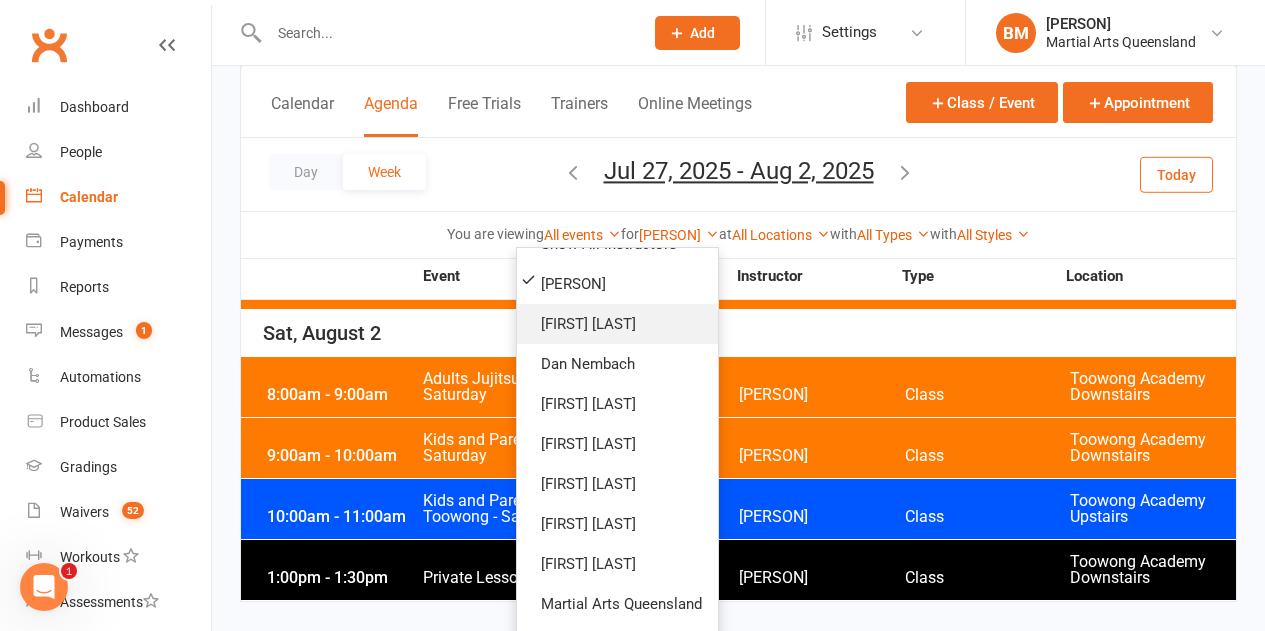 scroll, scrollTop: 0, scrollLeft: 0, axis: both 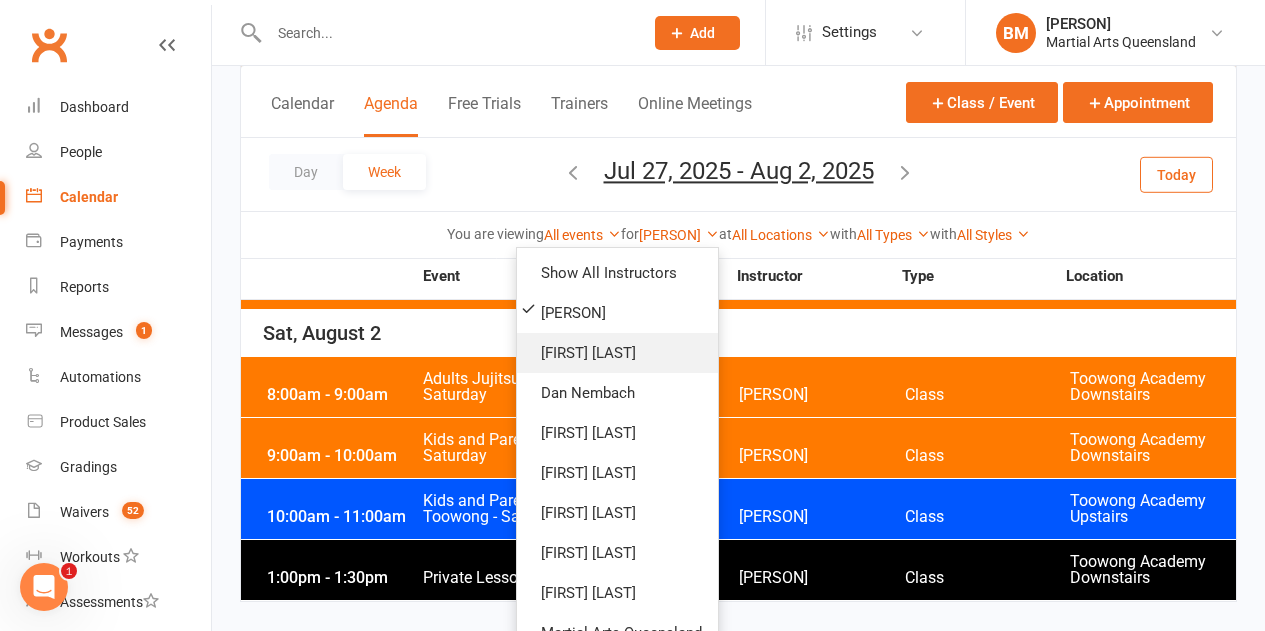 click on "Quinton Cugola" at bounding box center (617, 353) 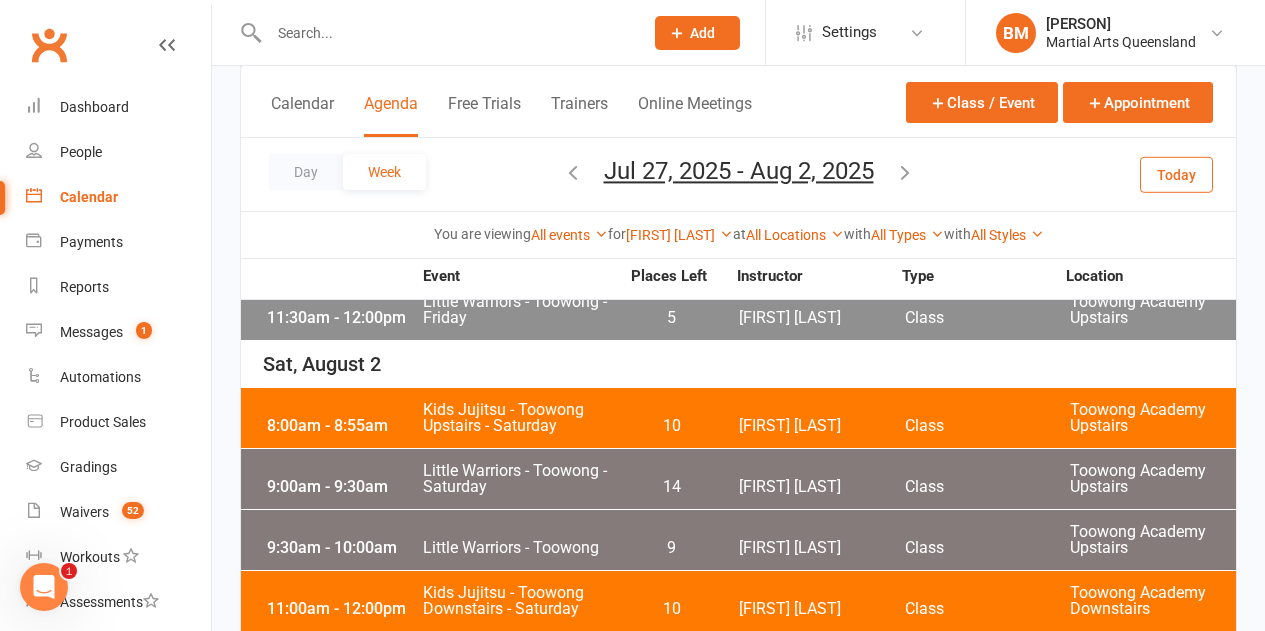 click at bounding box center (573, 172) 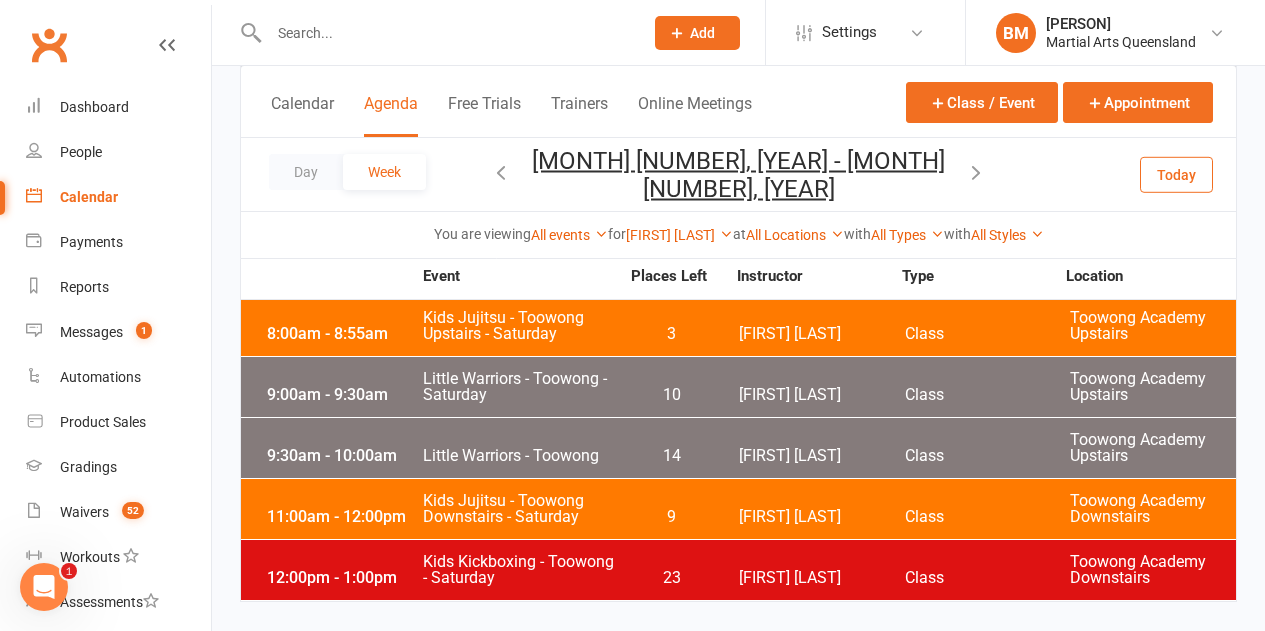 scroll, scrollTop: 1096, scrollLeft: 0, axis: vertical 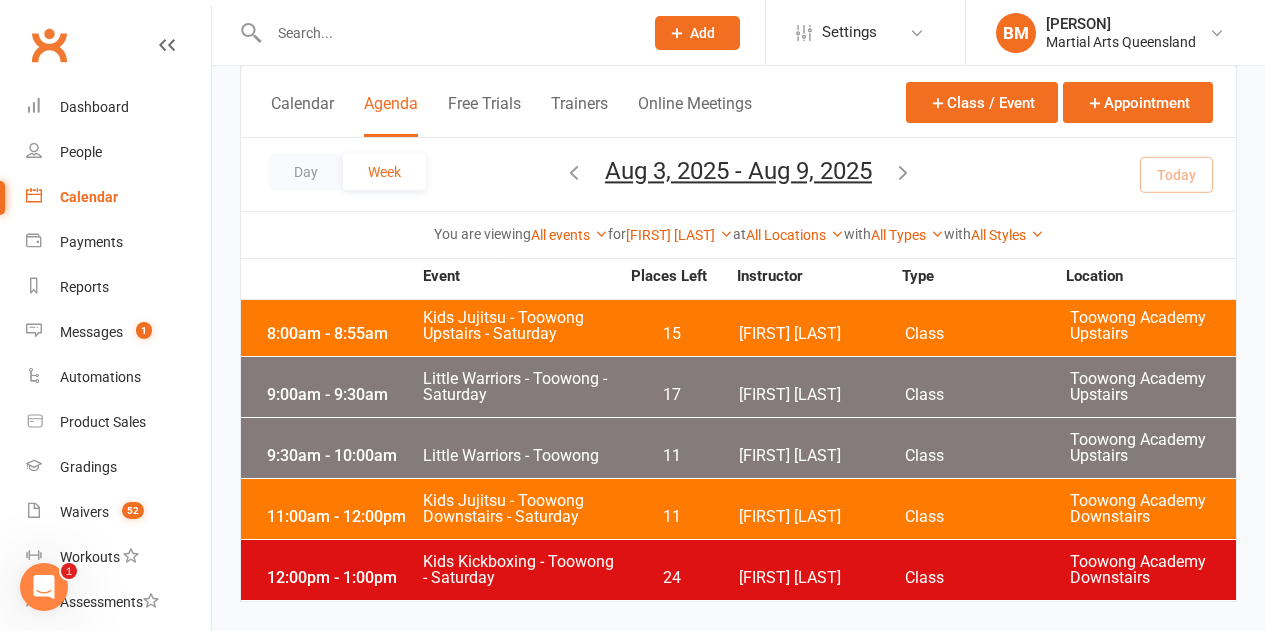 click at bounding box center [574, 172] 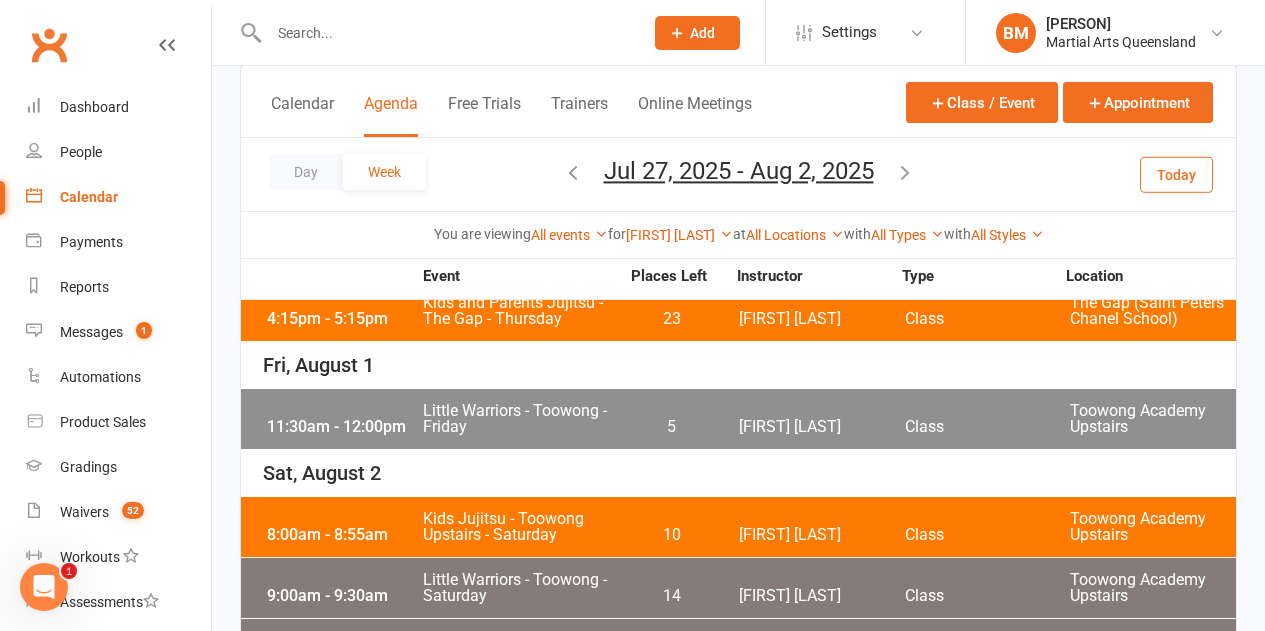 scroll, scrollTop: 1187, scrollLeft: 0, axis: vertical 